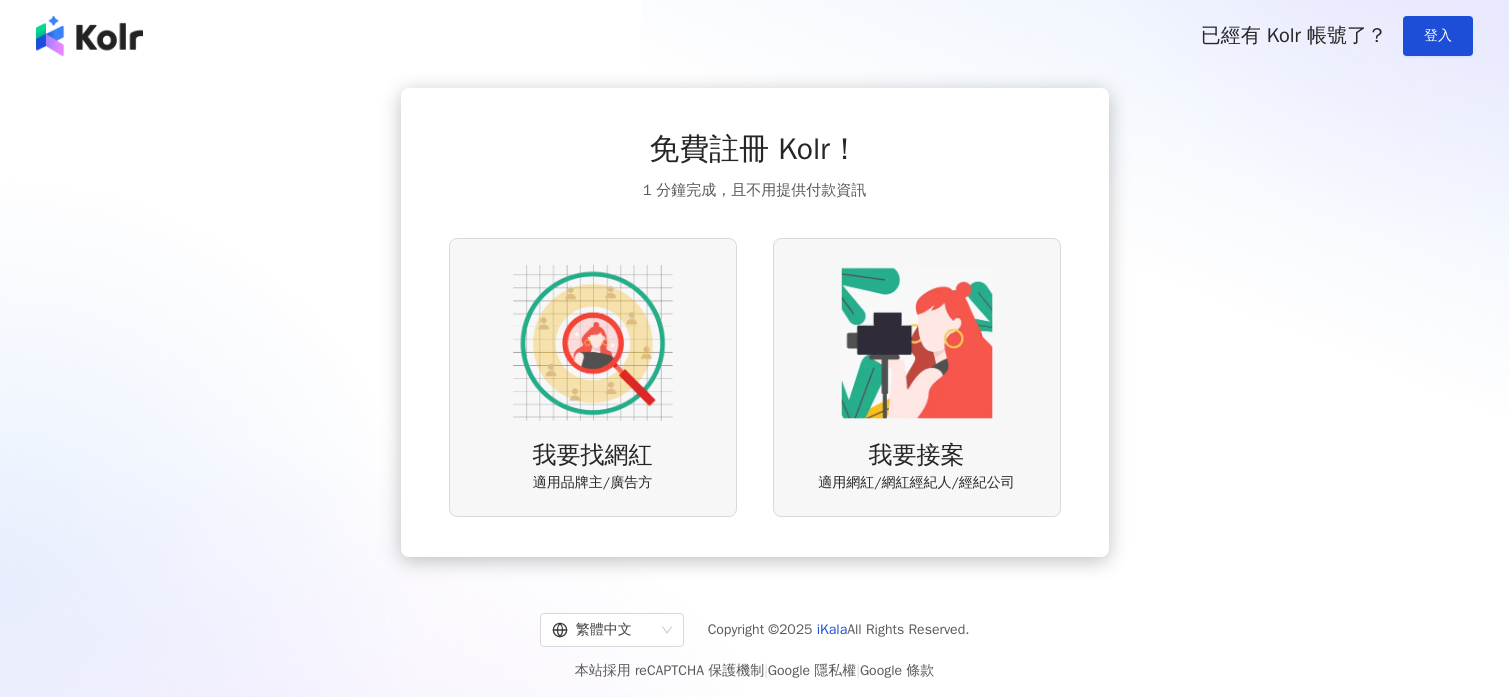 scroll, scrollTop: 0, scrollLeft: 0, axis: both 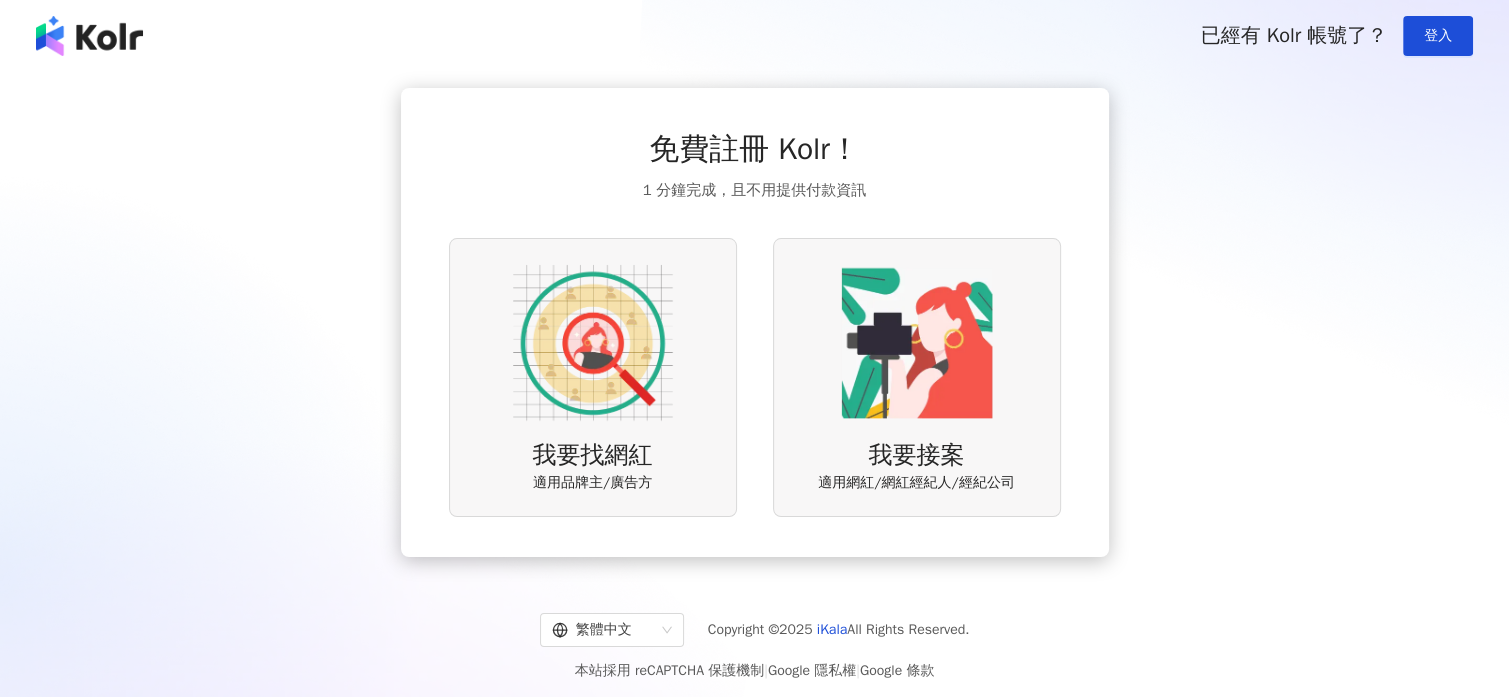 click at bounding box center [593, 343] 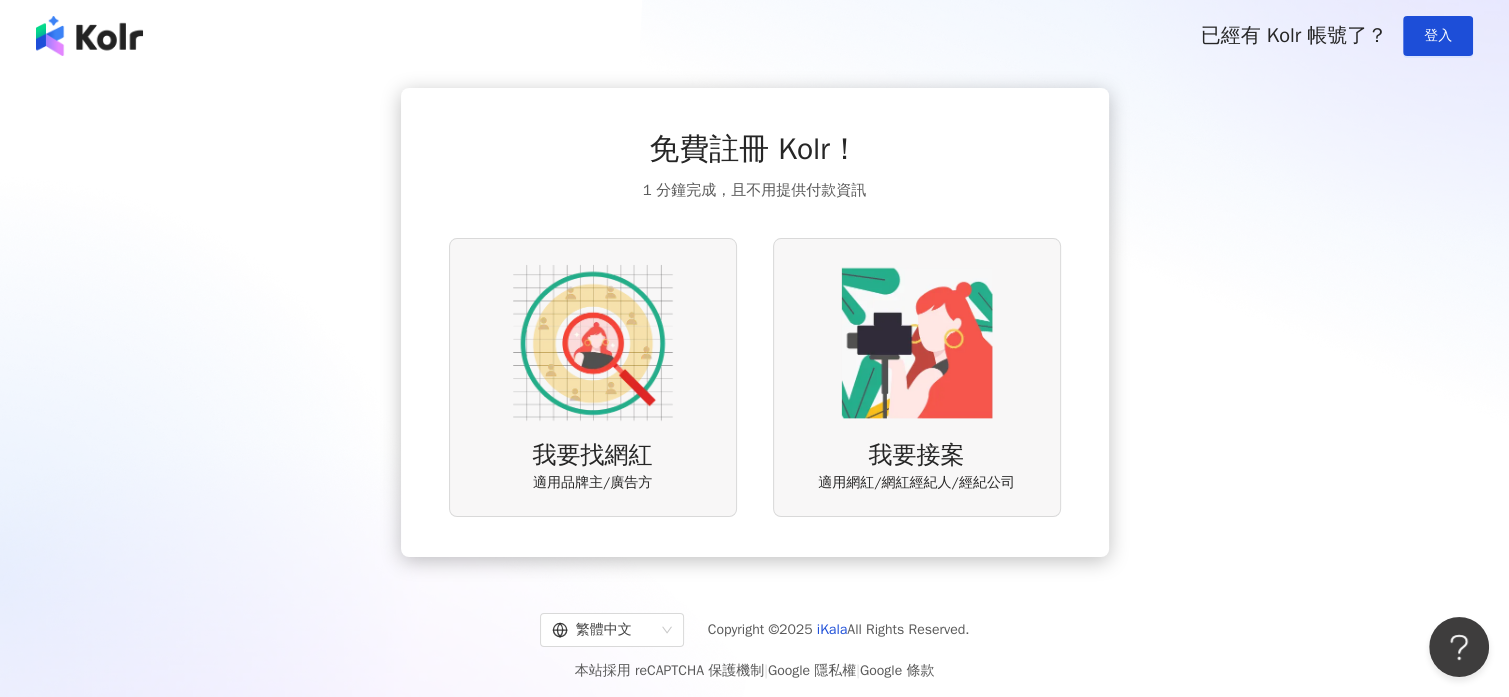 scroll, scrollTop: 0, scrollLeft: 0, axis: both 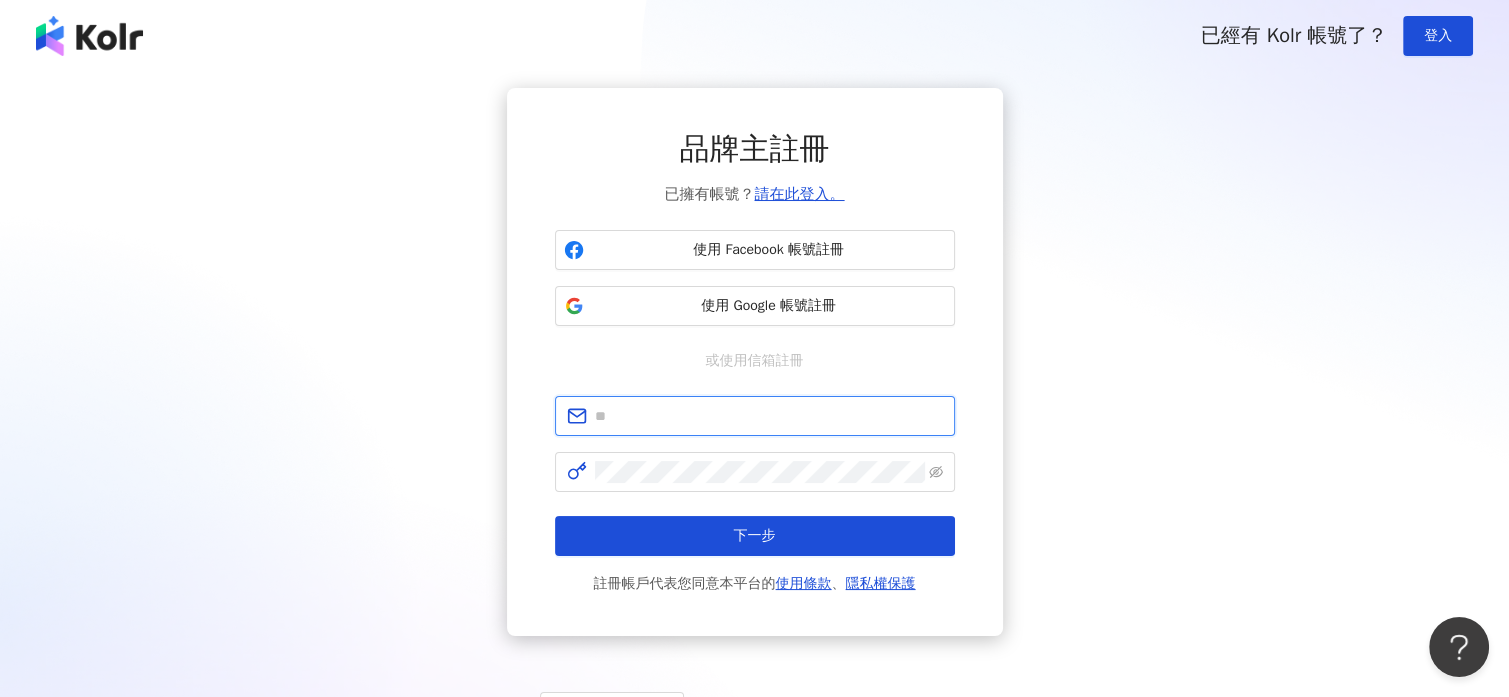 click at bounding box center (769, 416) 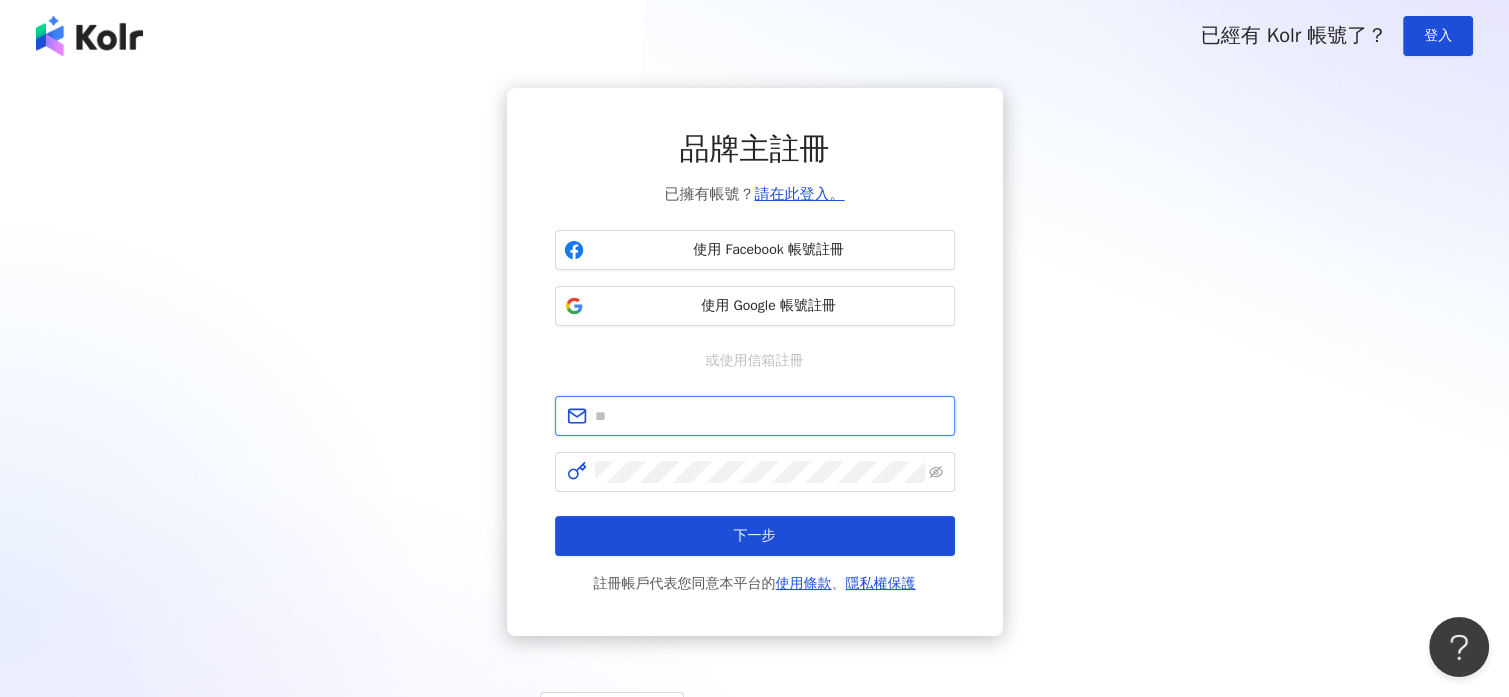 type on "**********" 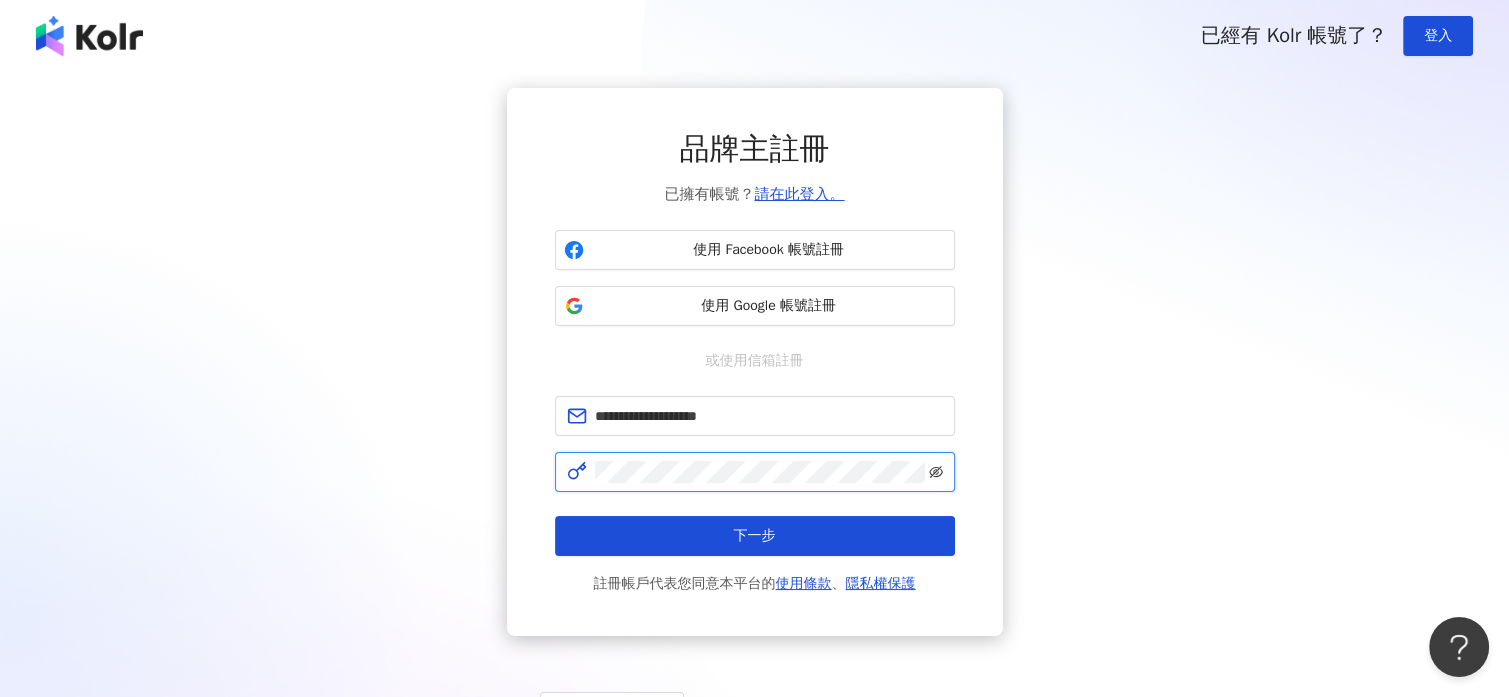 click 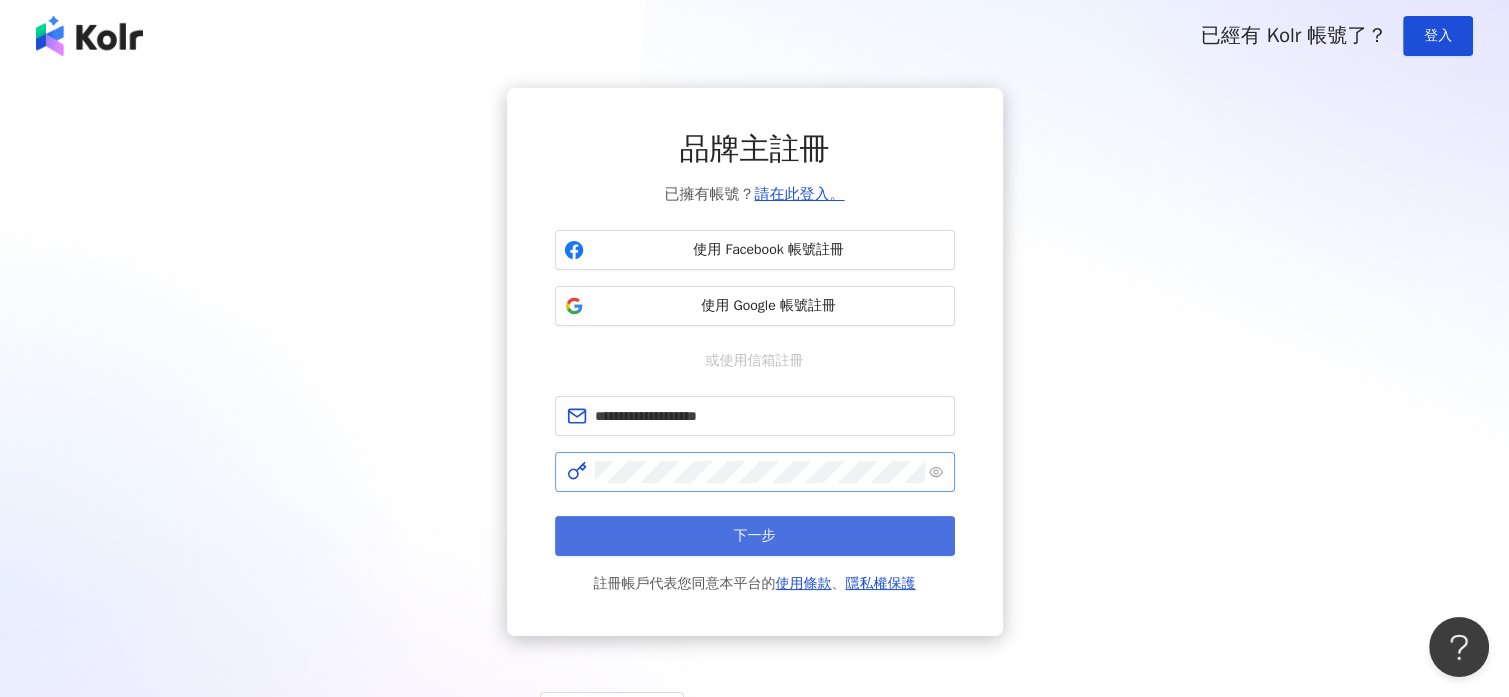 click on "下一步" at bounding box center [755, 536] 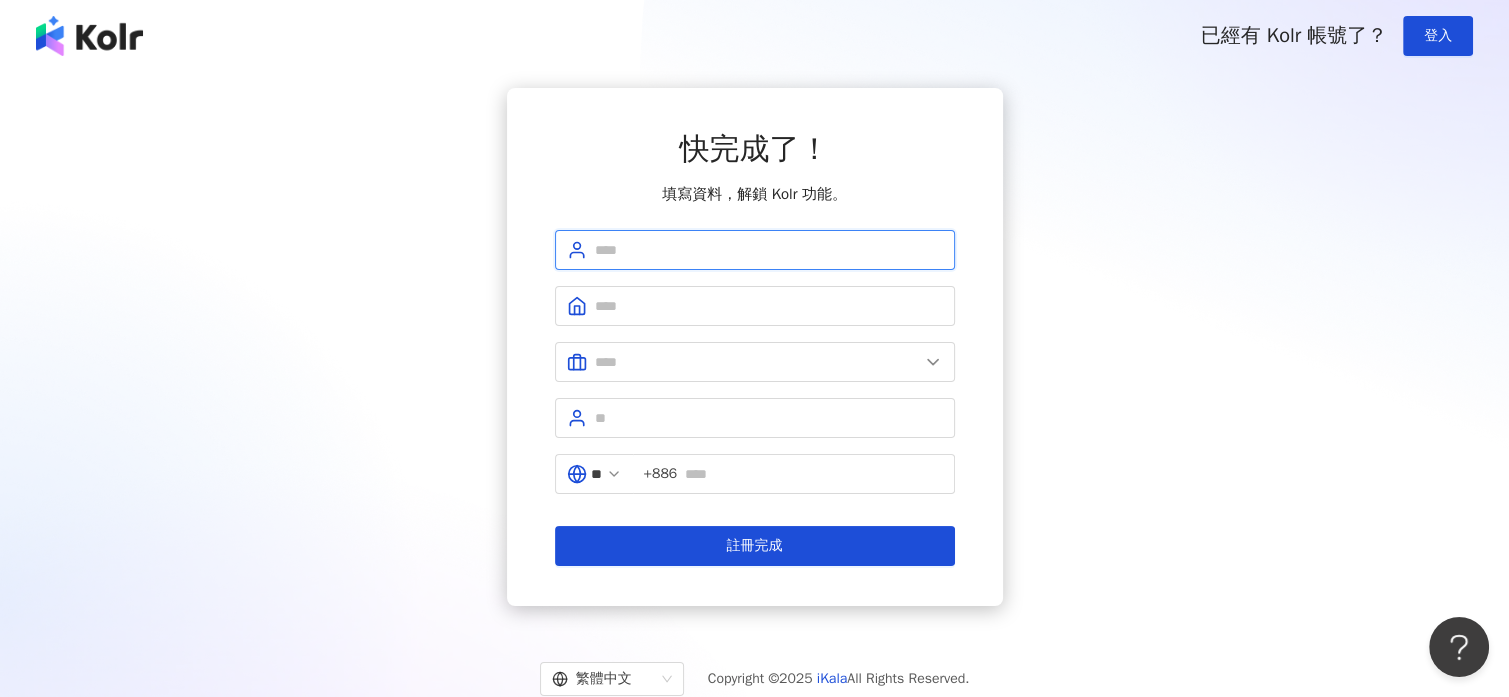 click at bounding box center (769, 250) 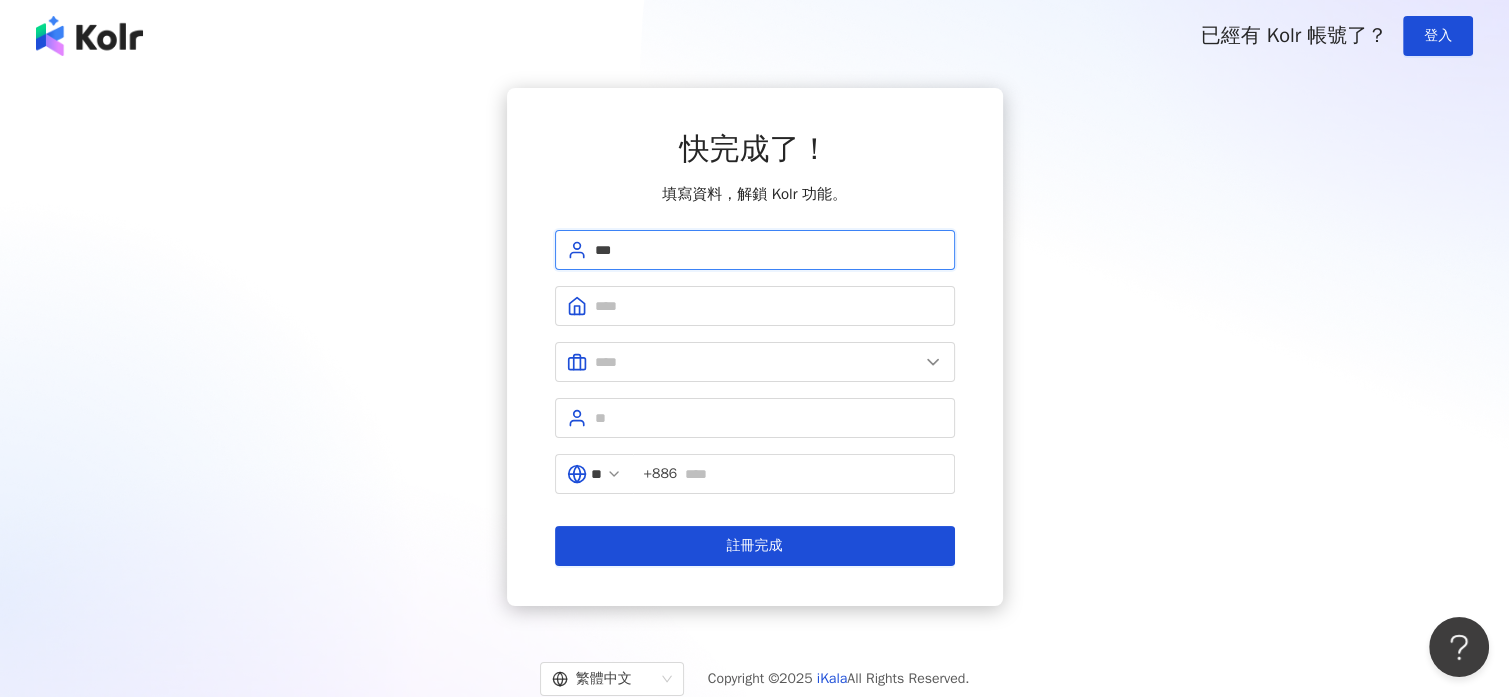 click on "***" at bounding box center (769, 250) 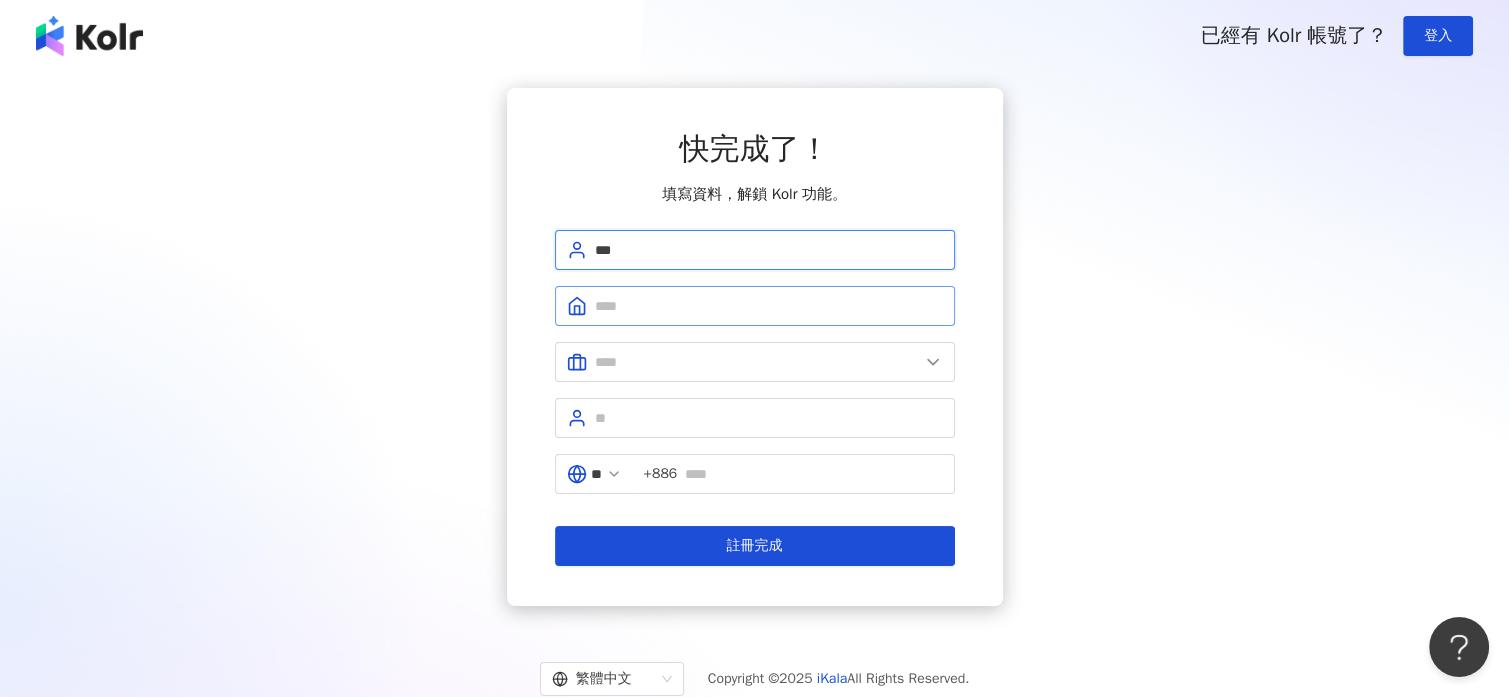 type on "***" 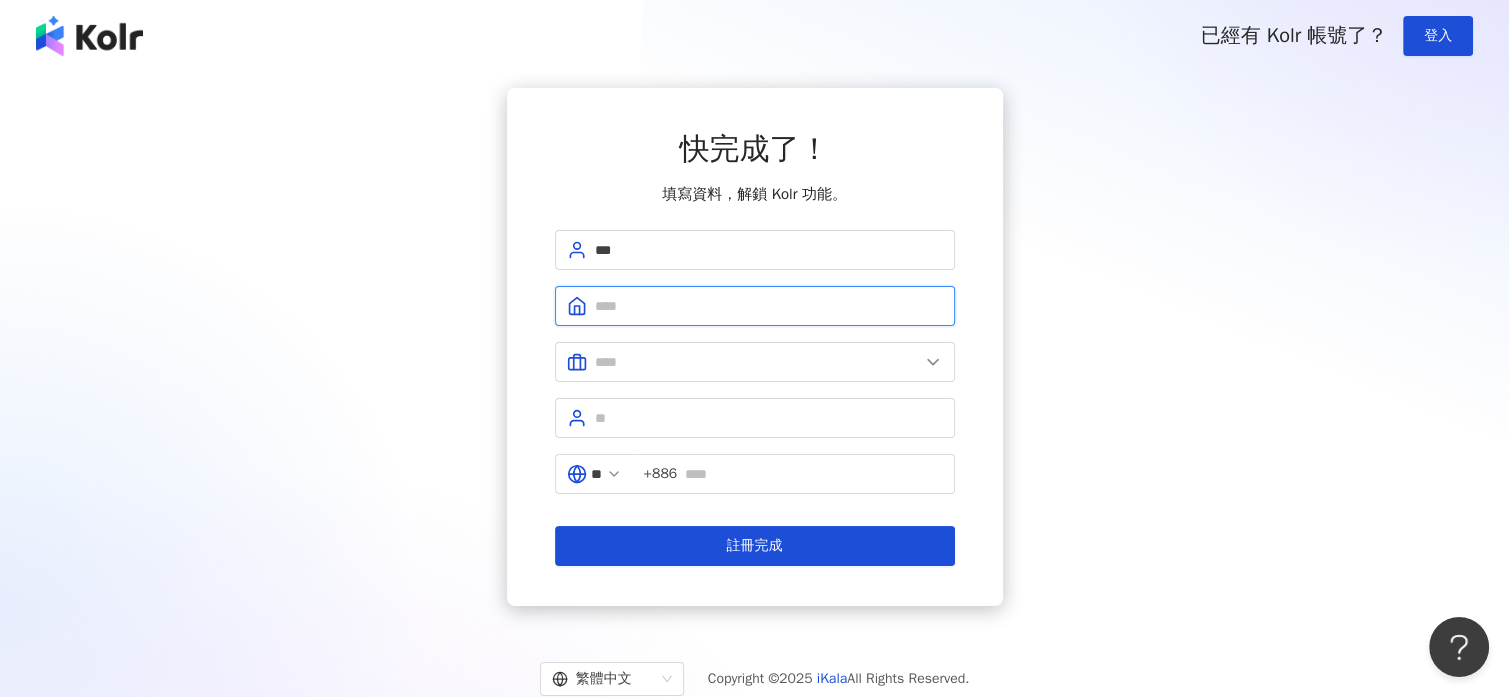 click at bounding box center [769, 306] 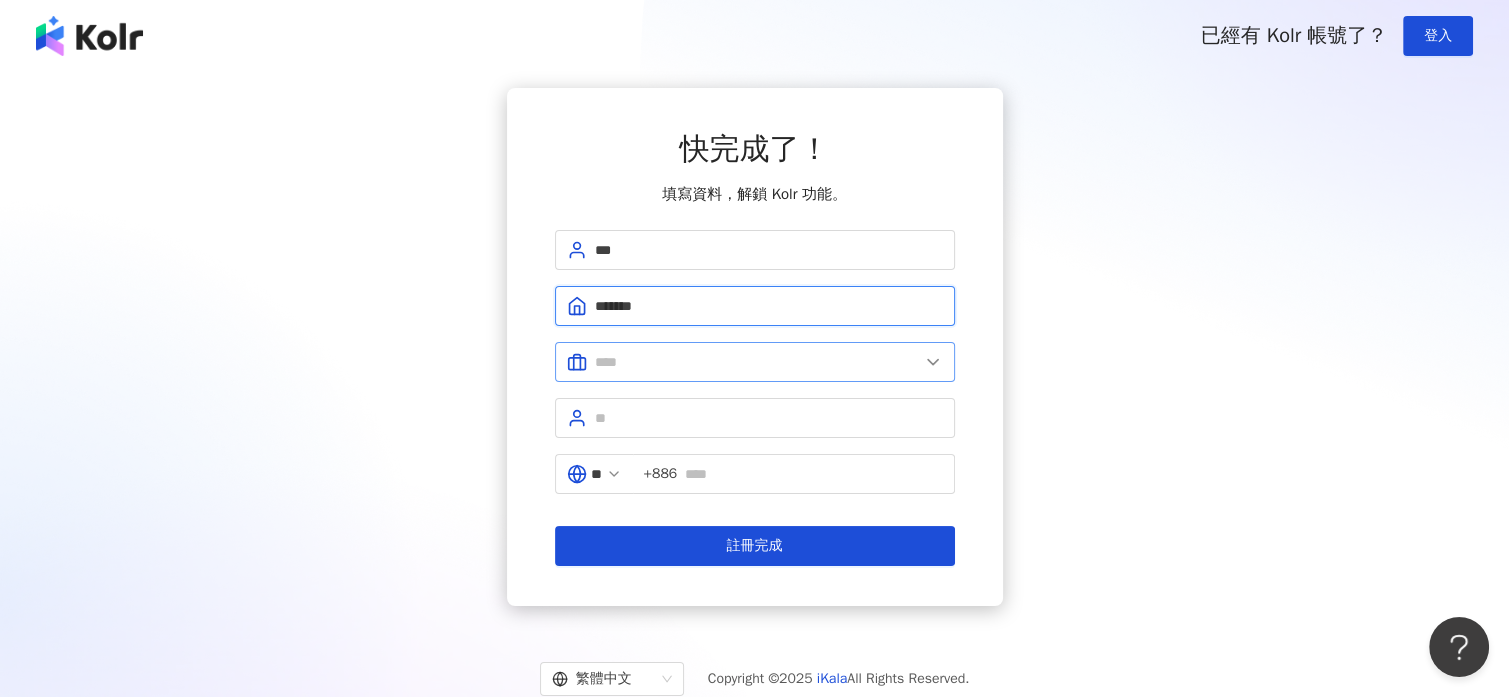 type on "*******" 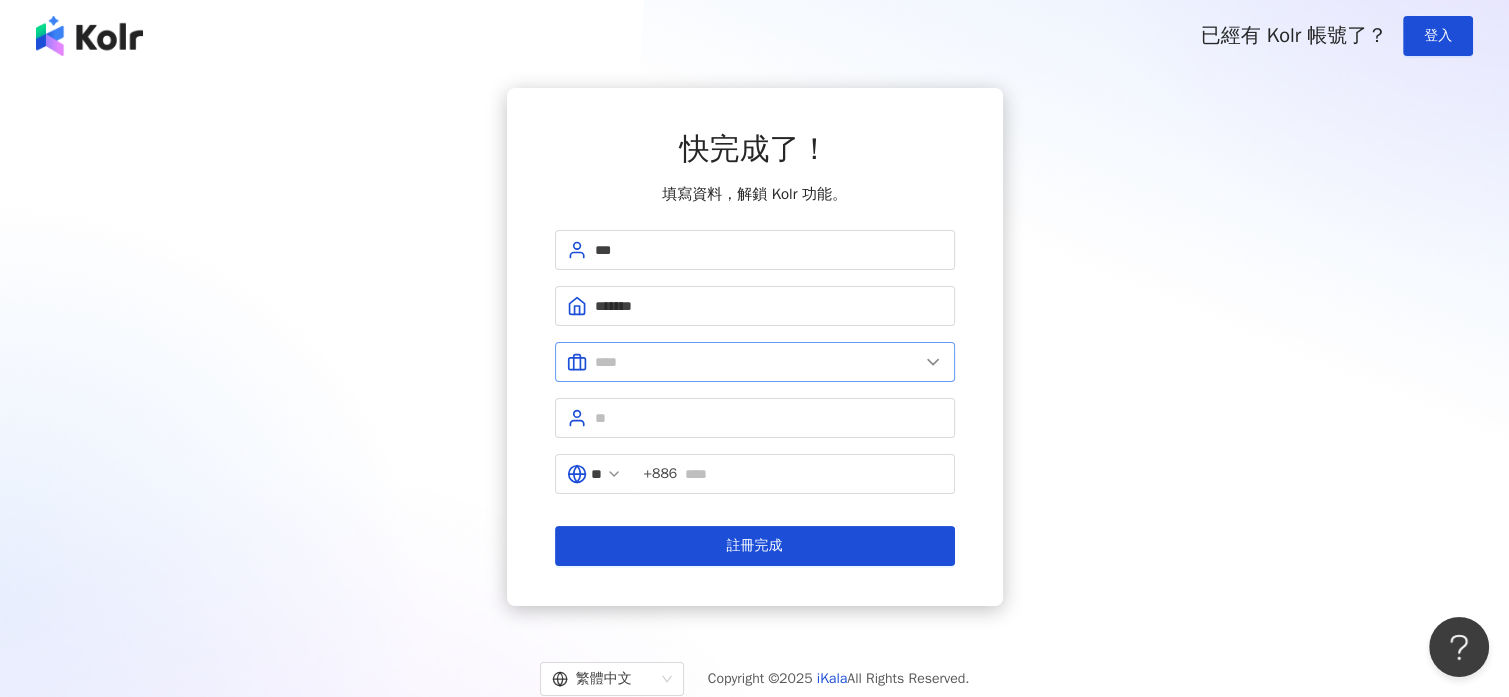 click 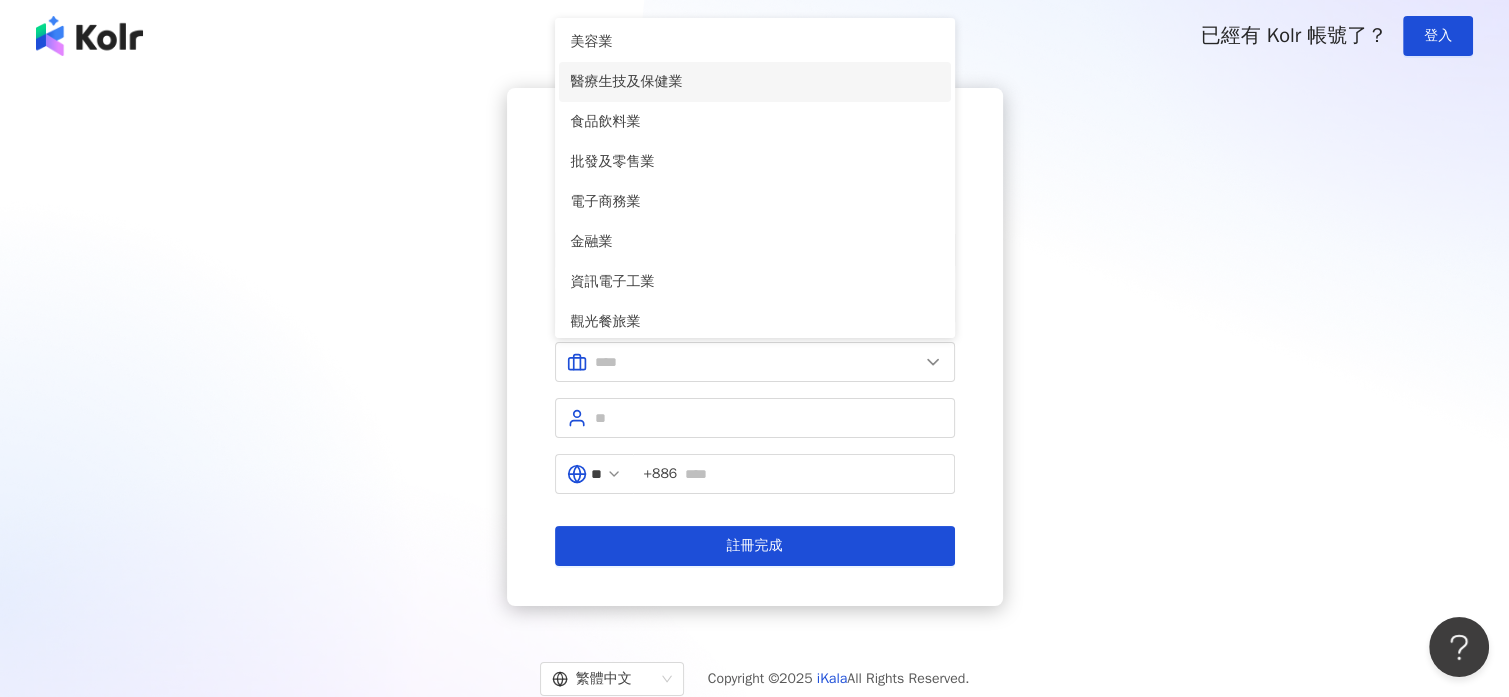 click on "醫療生技及保健業" at bounding box center [755, 82] 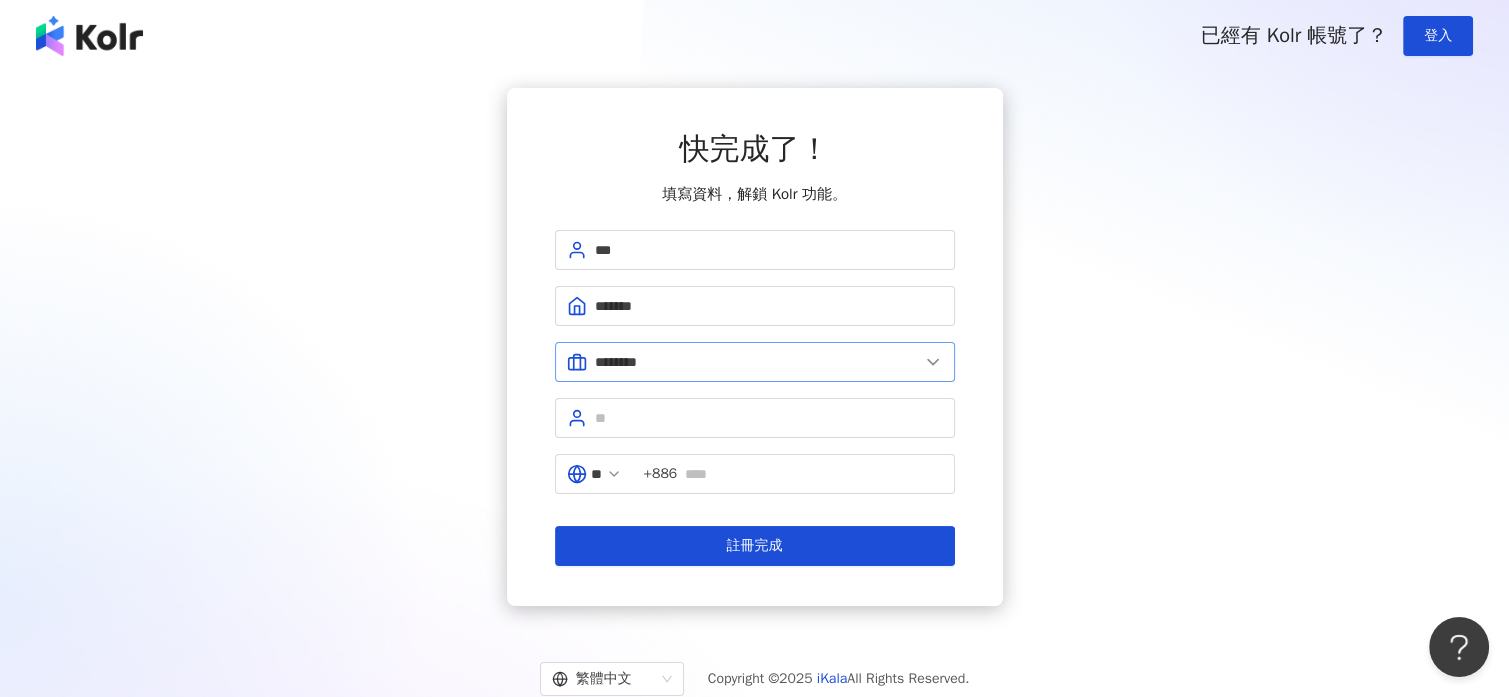 click 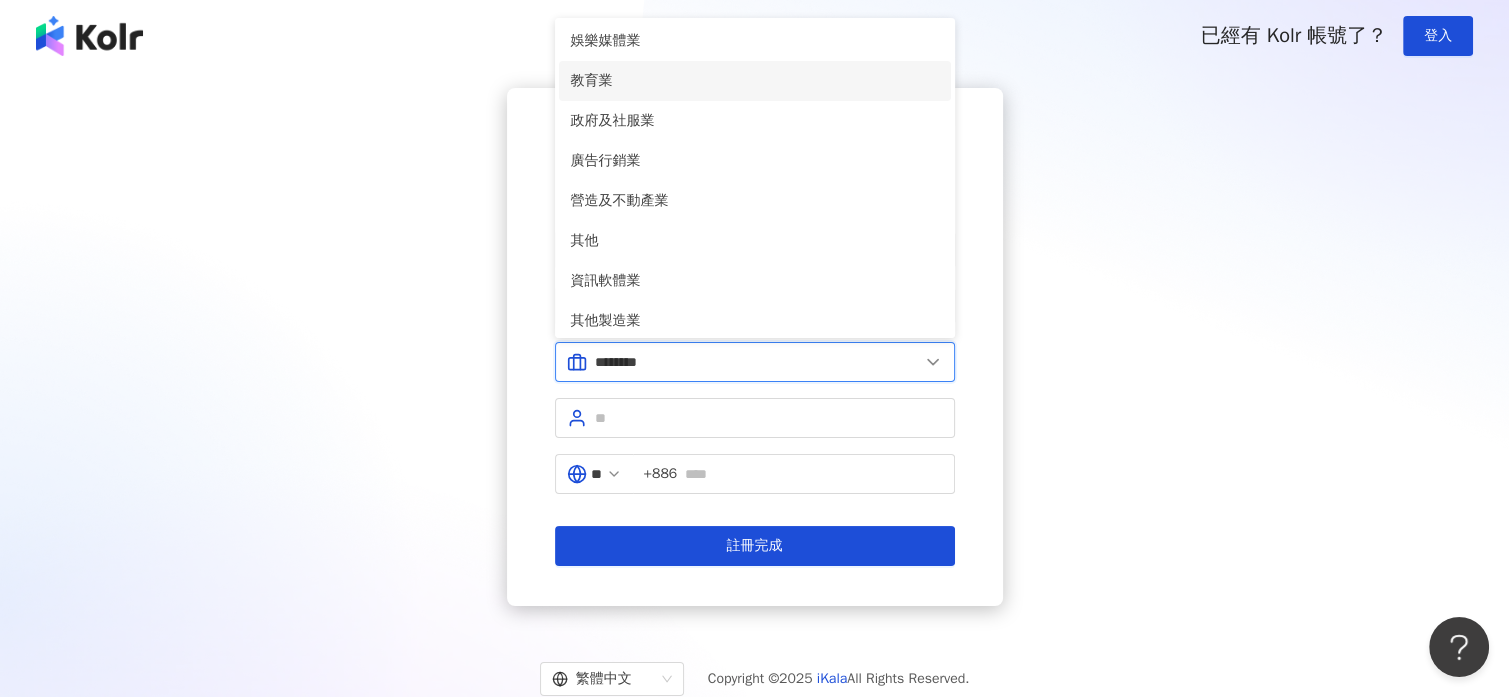 scroll, scrollTop: 408, scrollLeft: 0, axis: vertical 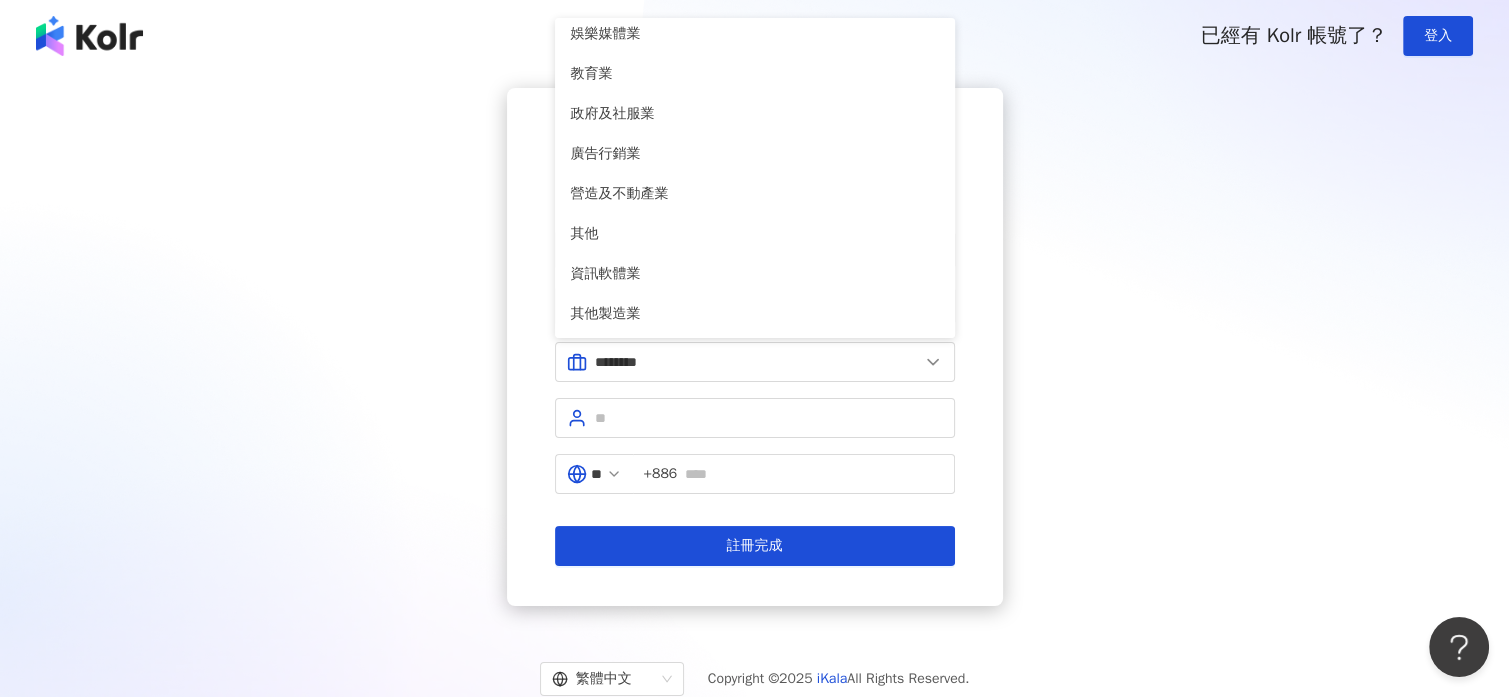 click on "快完成了！ 填寫資料，解鎖 Kolr 功能。 *** ******* ******** 美容業 醫療生技及保健業 食品飲料業 批發及零售業 電子商務業 金融業 資訊電子工業 觀光餐旅業 遊戲業 通訊業 娛樂媒體業 教育業 政府及社服業 廣告行銷業 營造及不動產業 其他 資訊軟體業 其他製造業 ** +886 註冊完成" at bounding box center (754, 347) 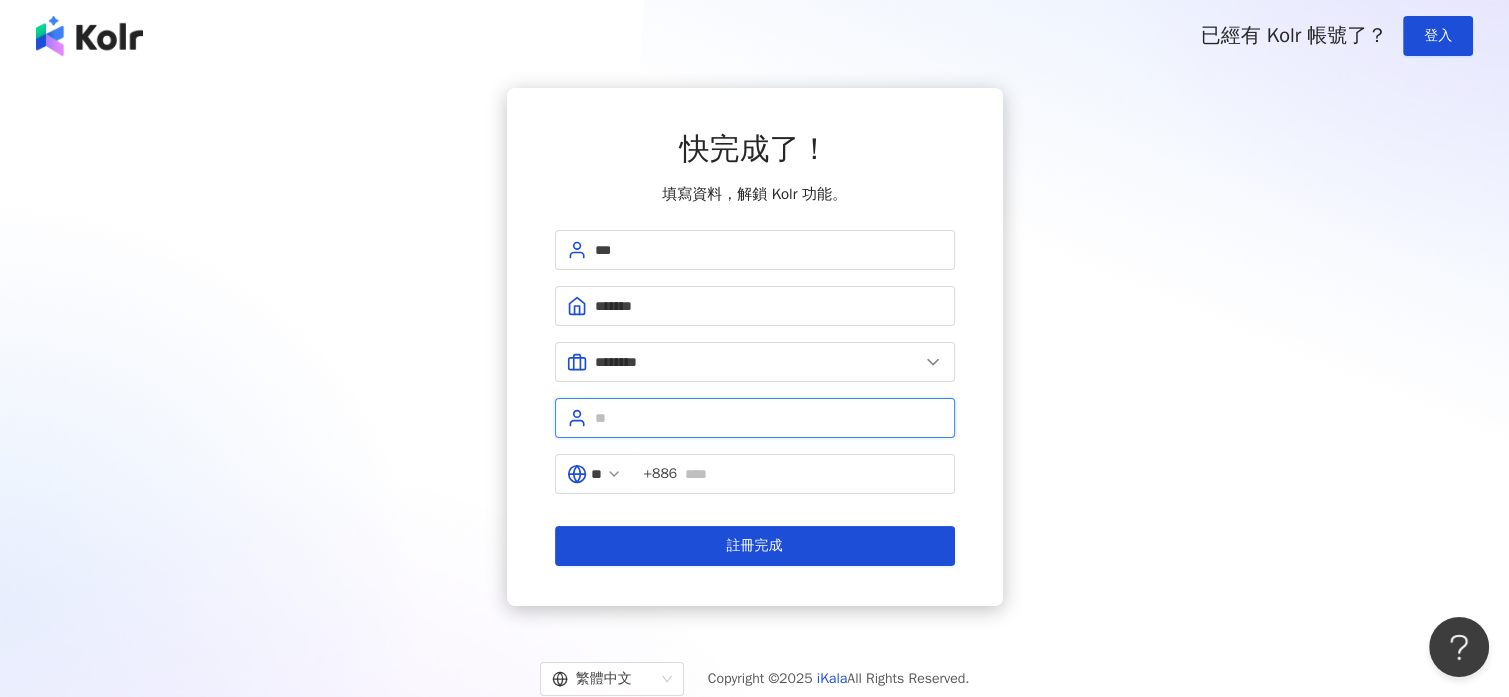 click at bounding box center [769, 418] 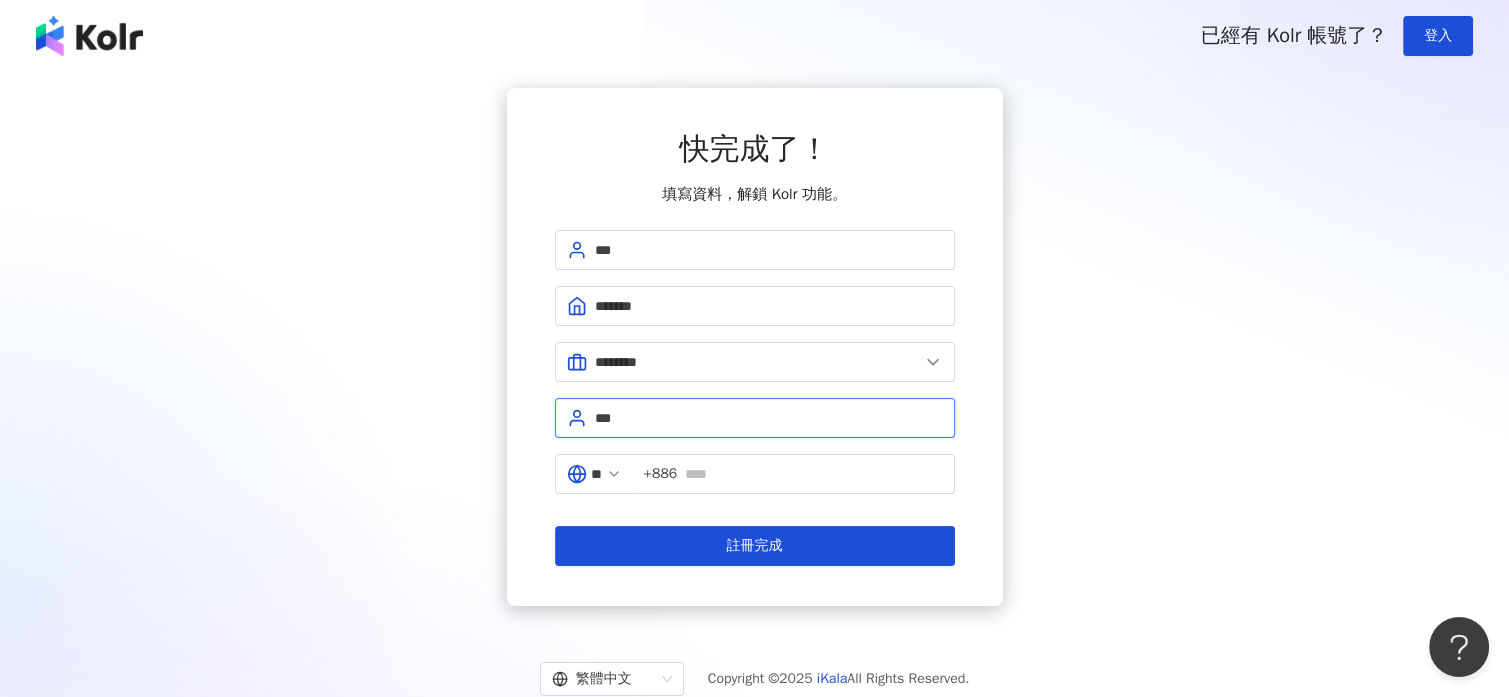 type on "*" 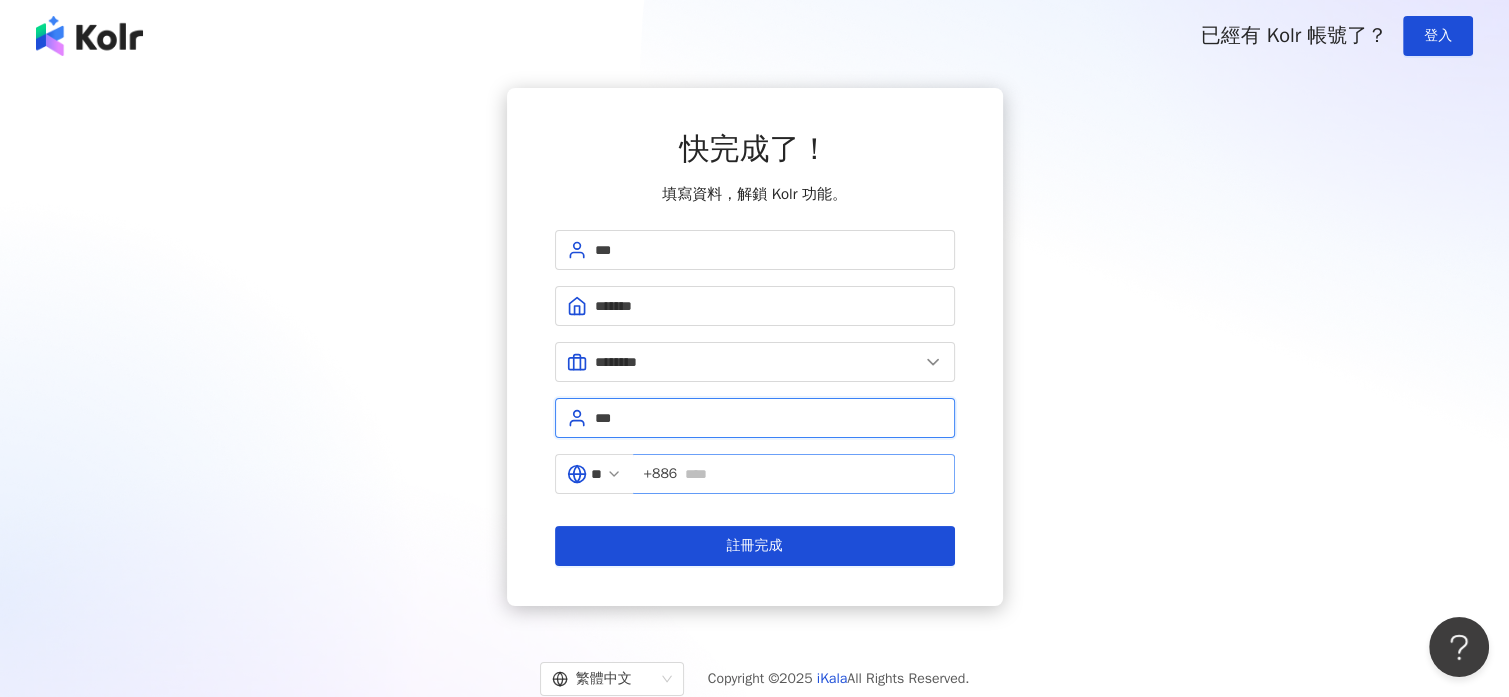 type on "***" 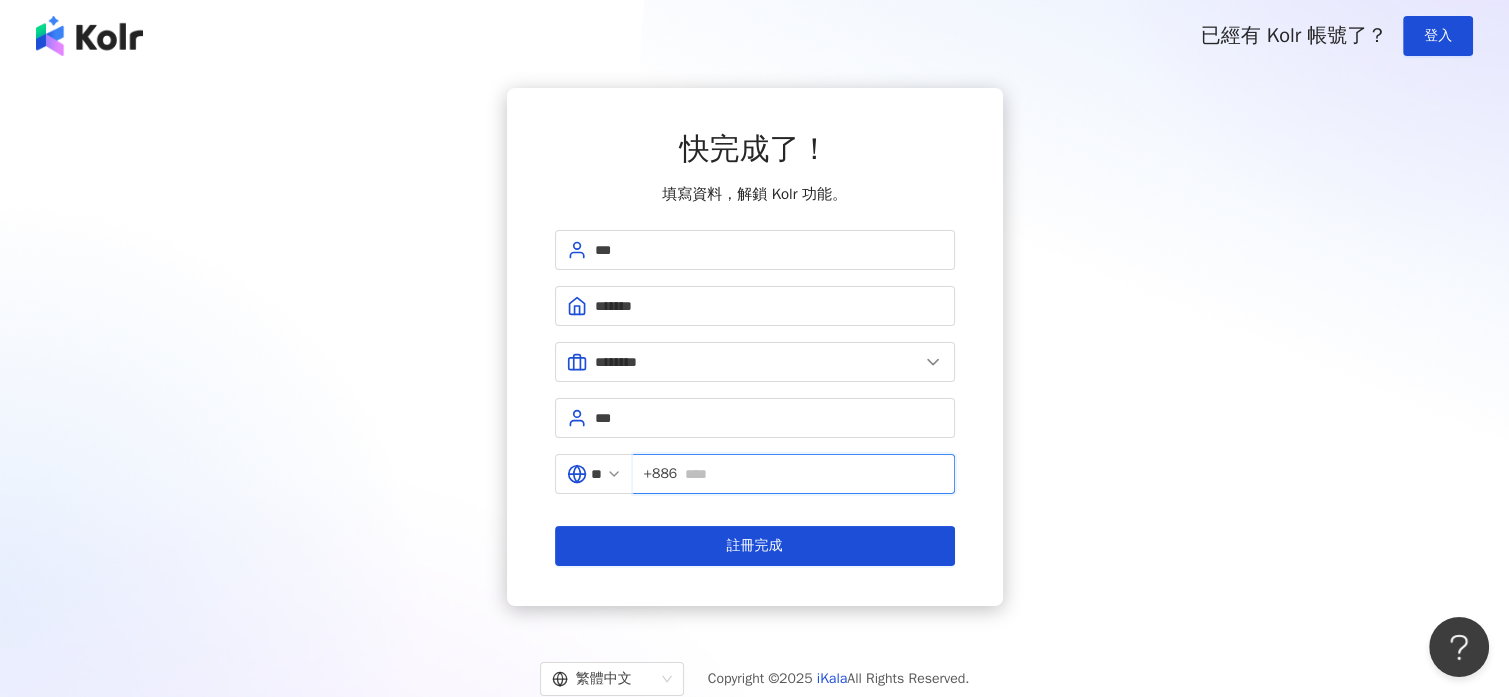 click at bounding box center [813, 474] 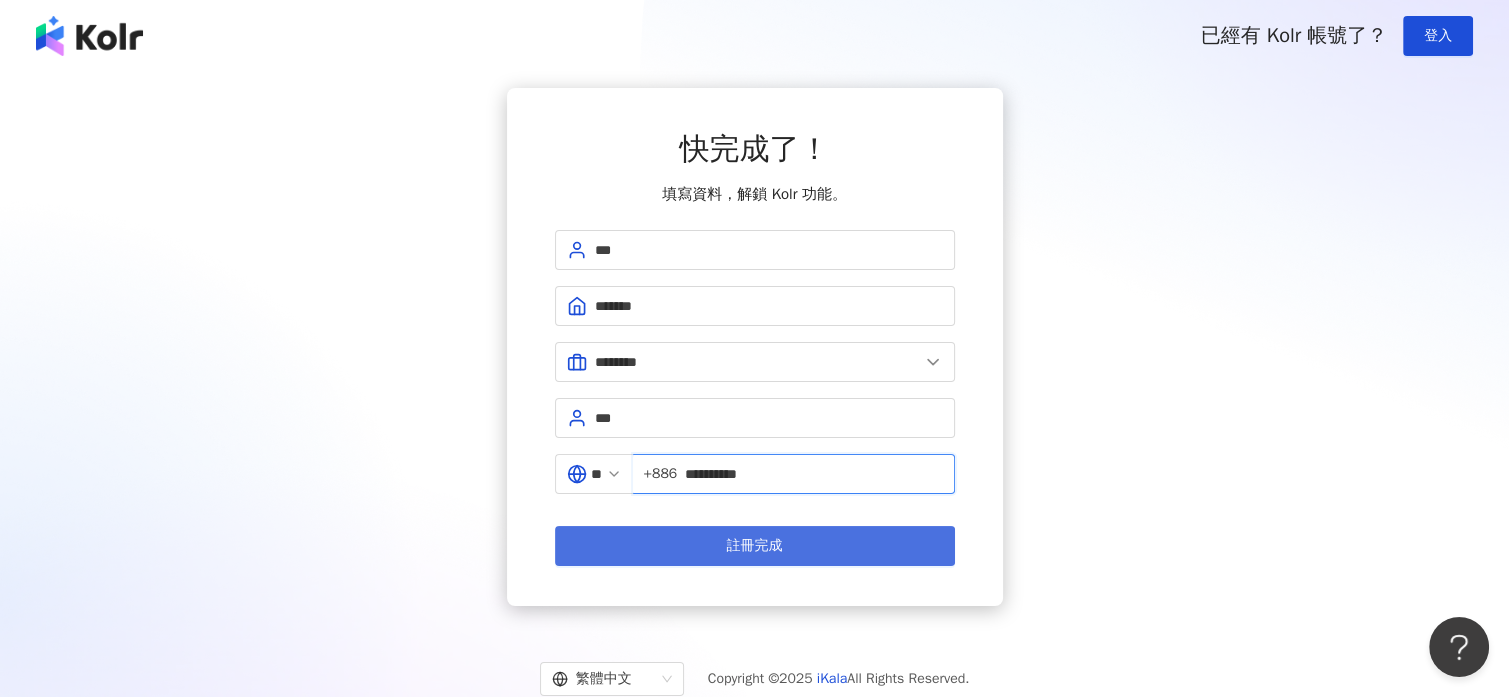 type on "**********" 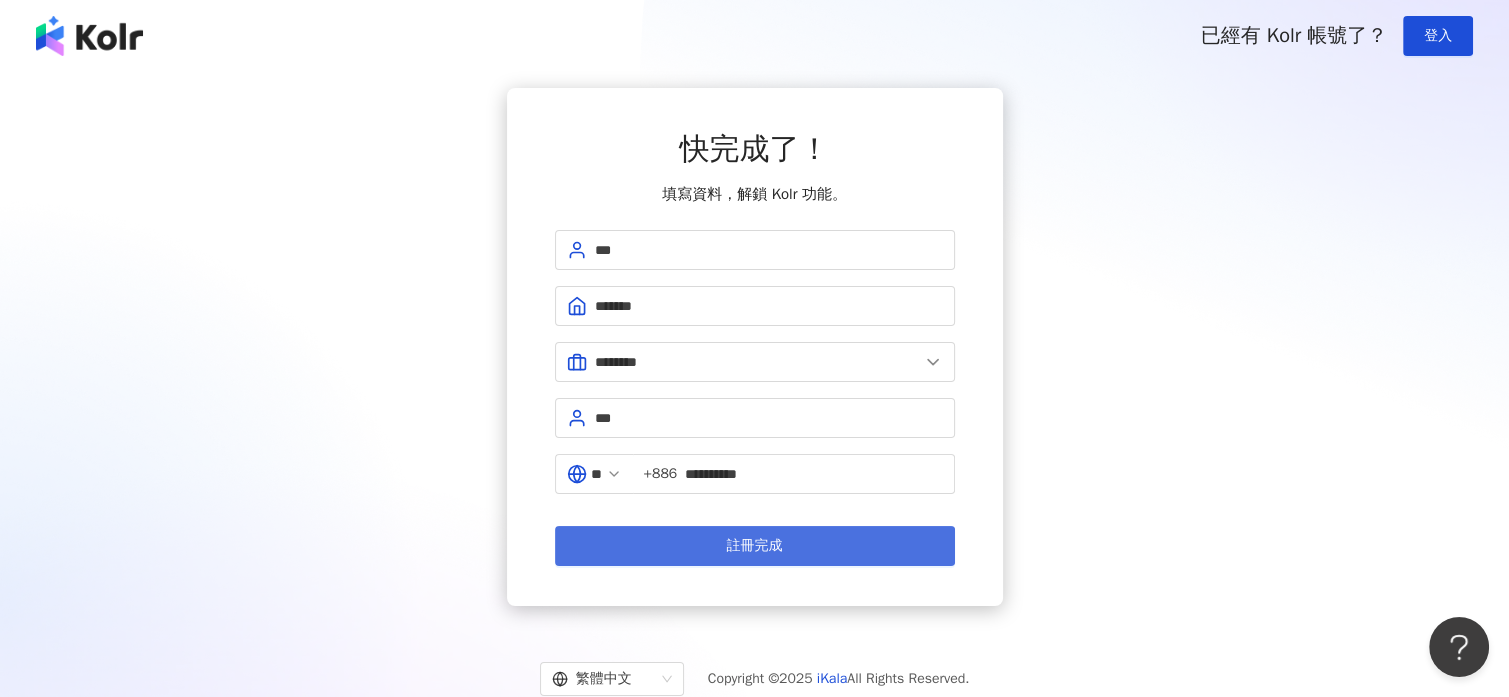 click on "註冊完成" at bounding box center [755, 546] 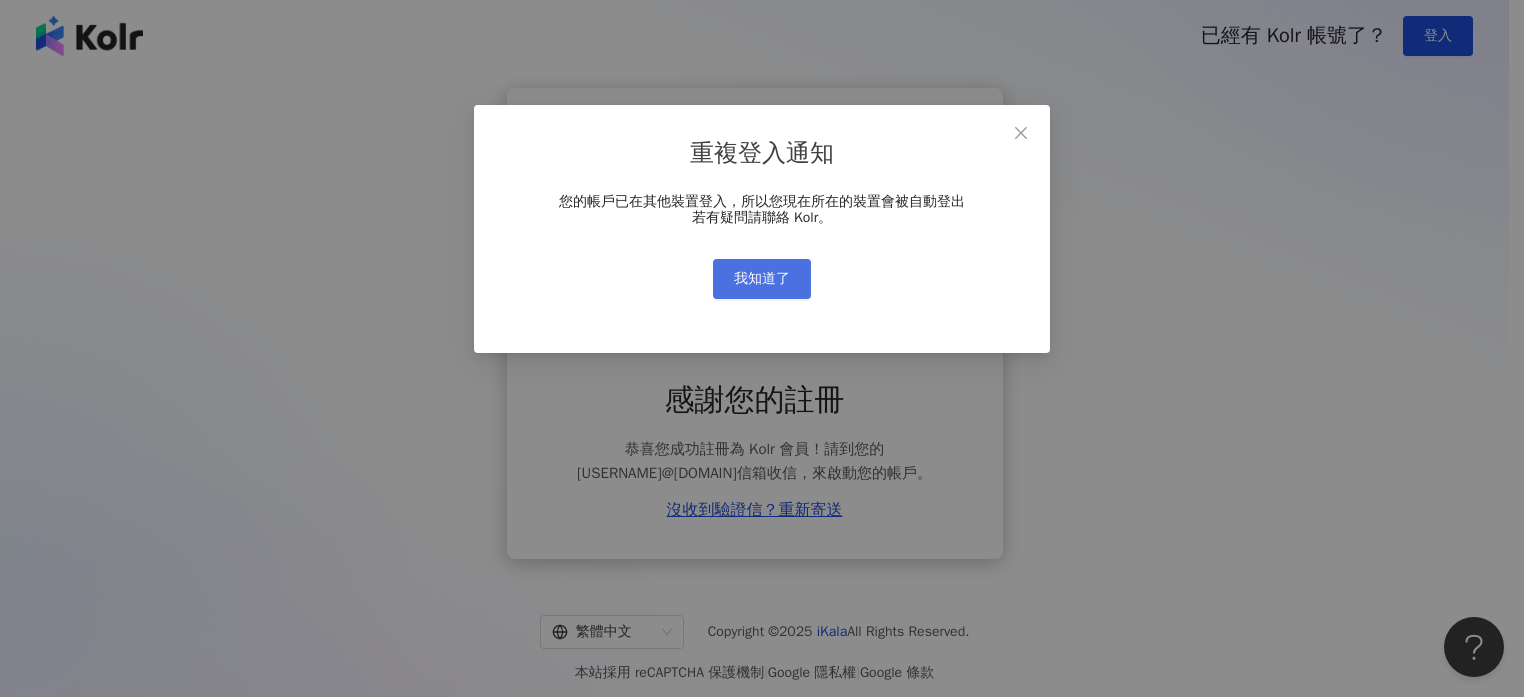 click on "我知道了" at bounding box center (762, 279) 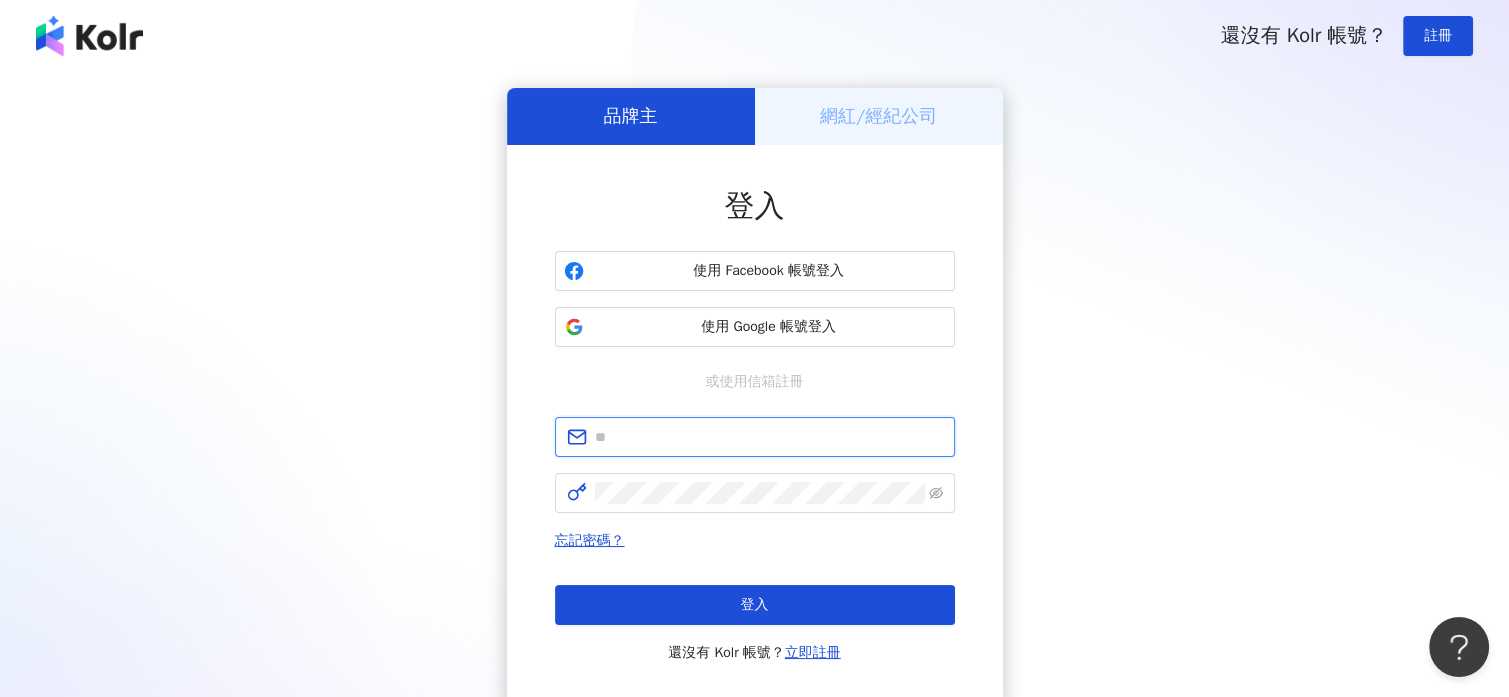 click at bounding box center (769, 437) 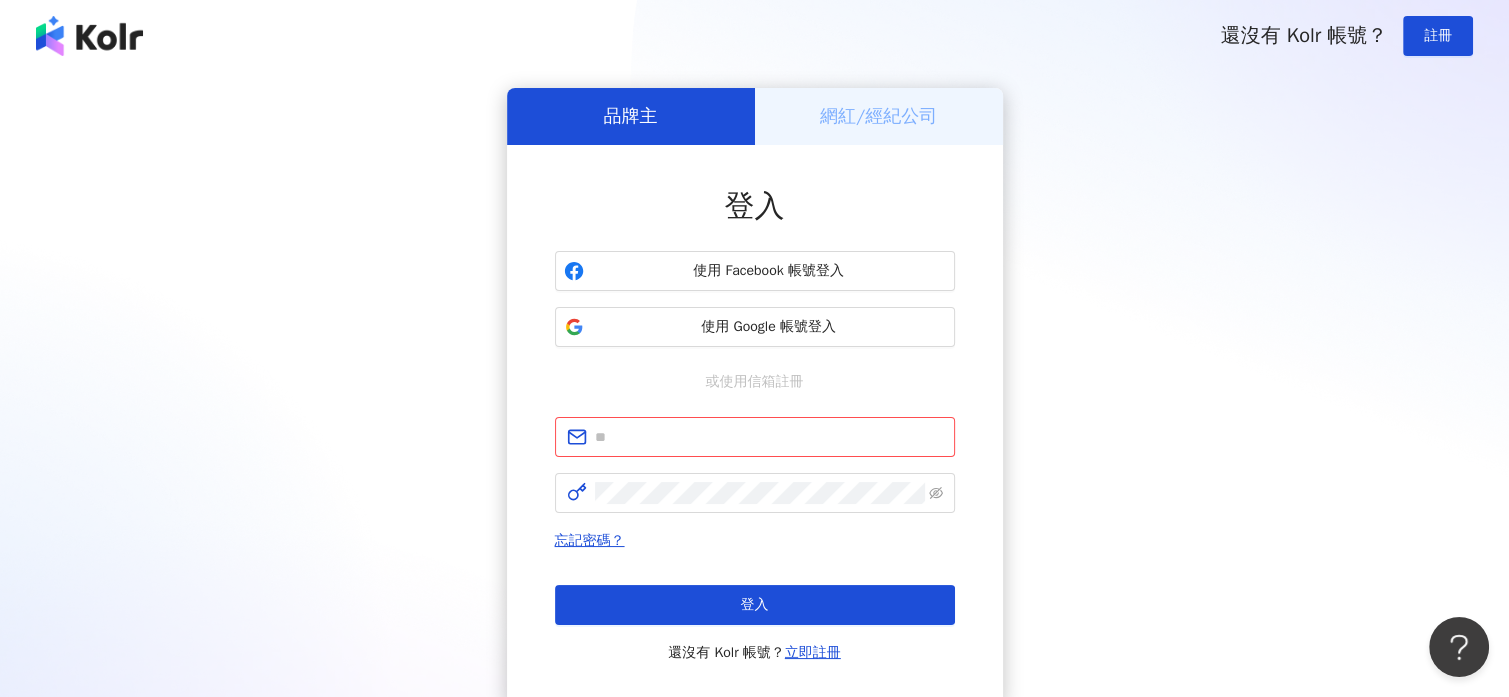 click on "品牌主 網紅/經紀公司 登入 使用 Facebook 帳號登入 使用 Google 帳號登入 或使用信箱註冊 忘記密碼？ 登入 還沒有 Kolr 帳號？ 立即註冊" at bounding box center [754, 396] 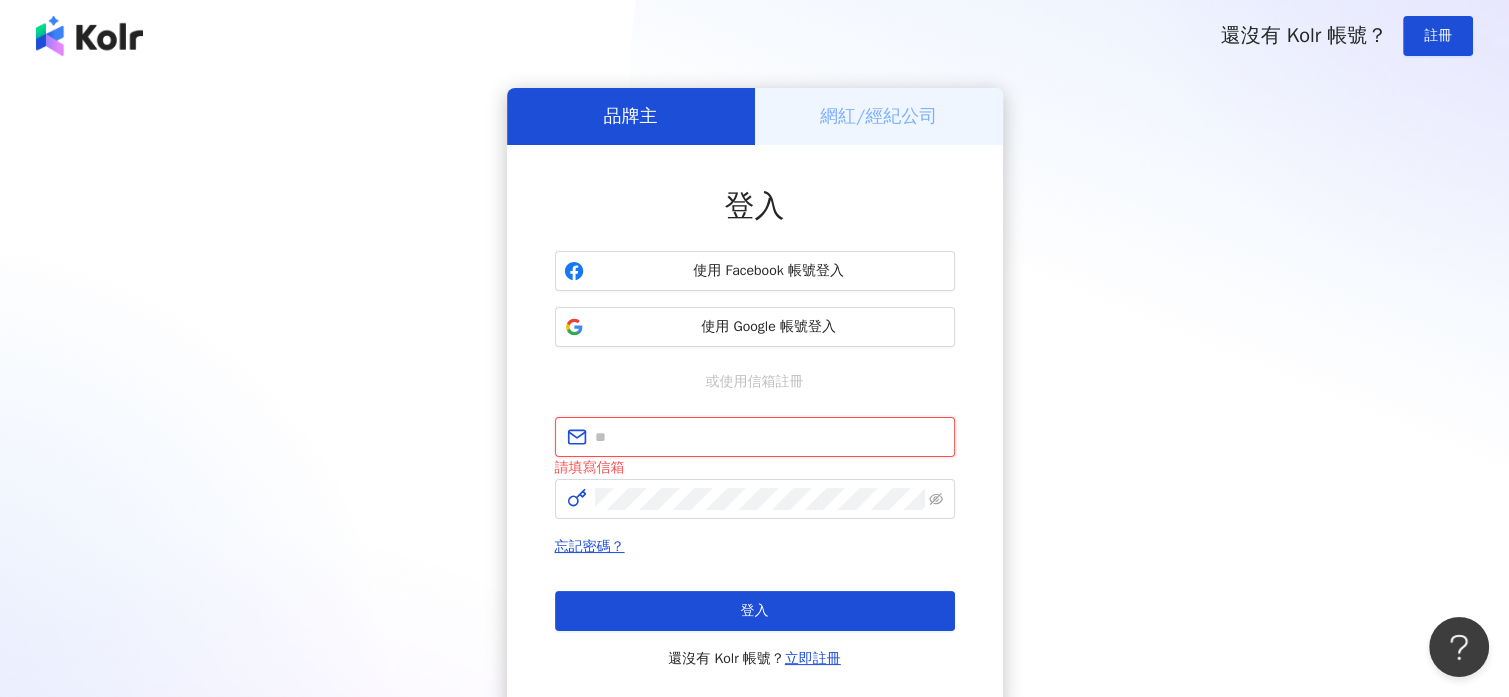 click at bounding box center [769, 437] 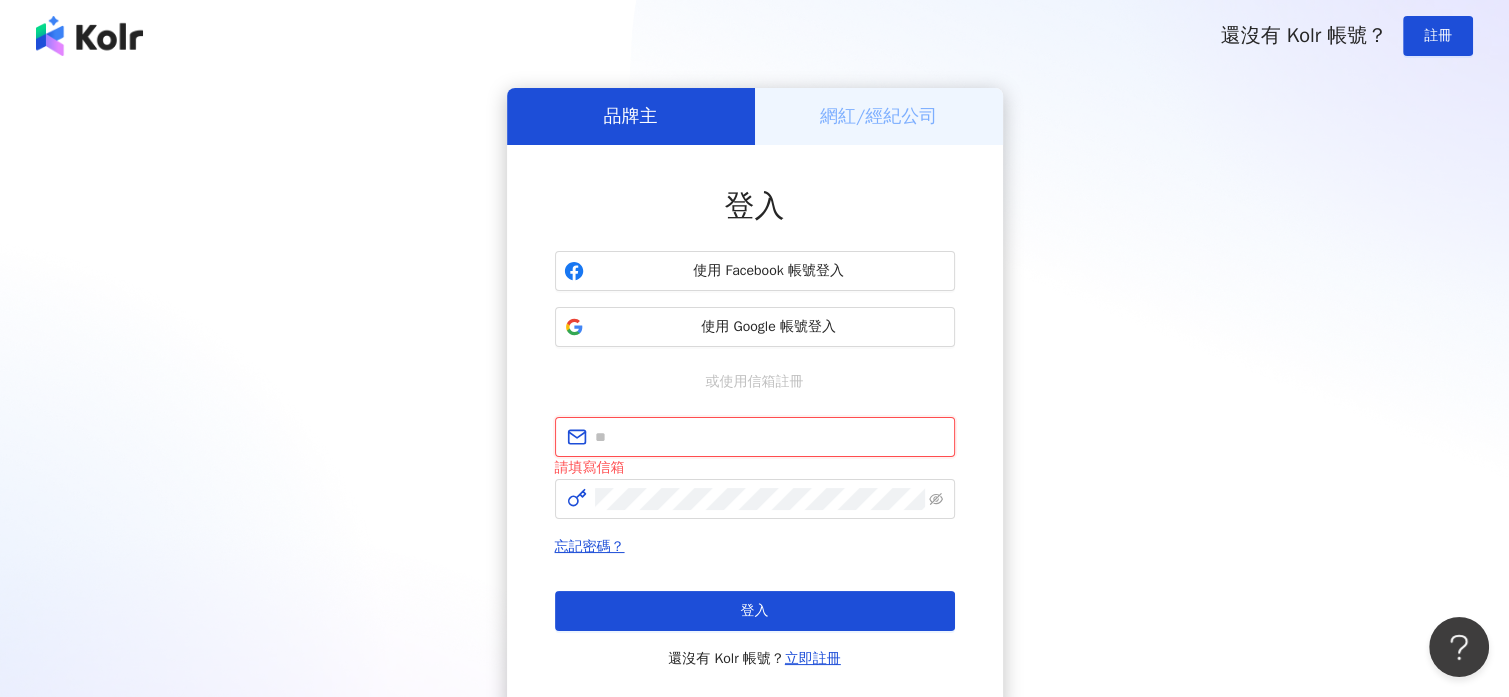 type on "*" 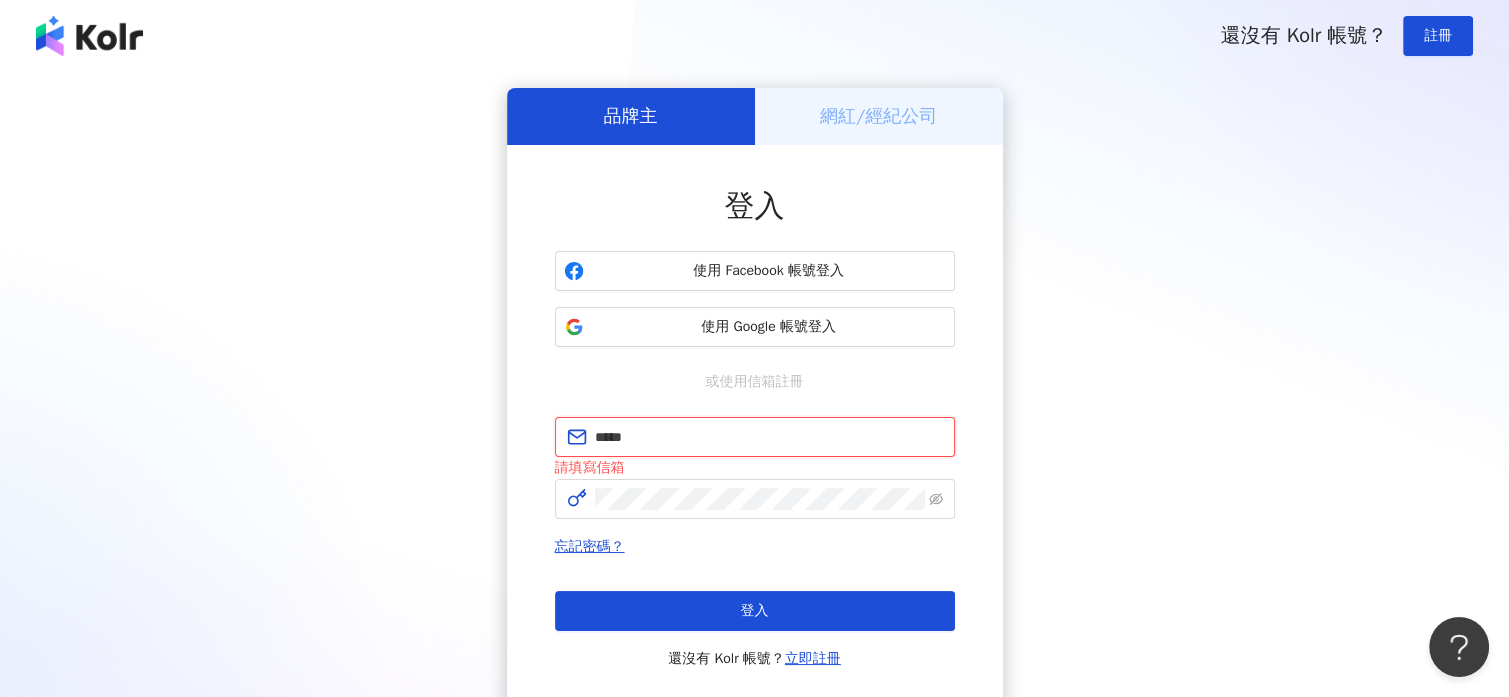 type on "**********" 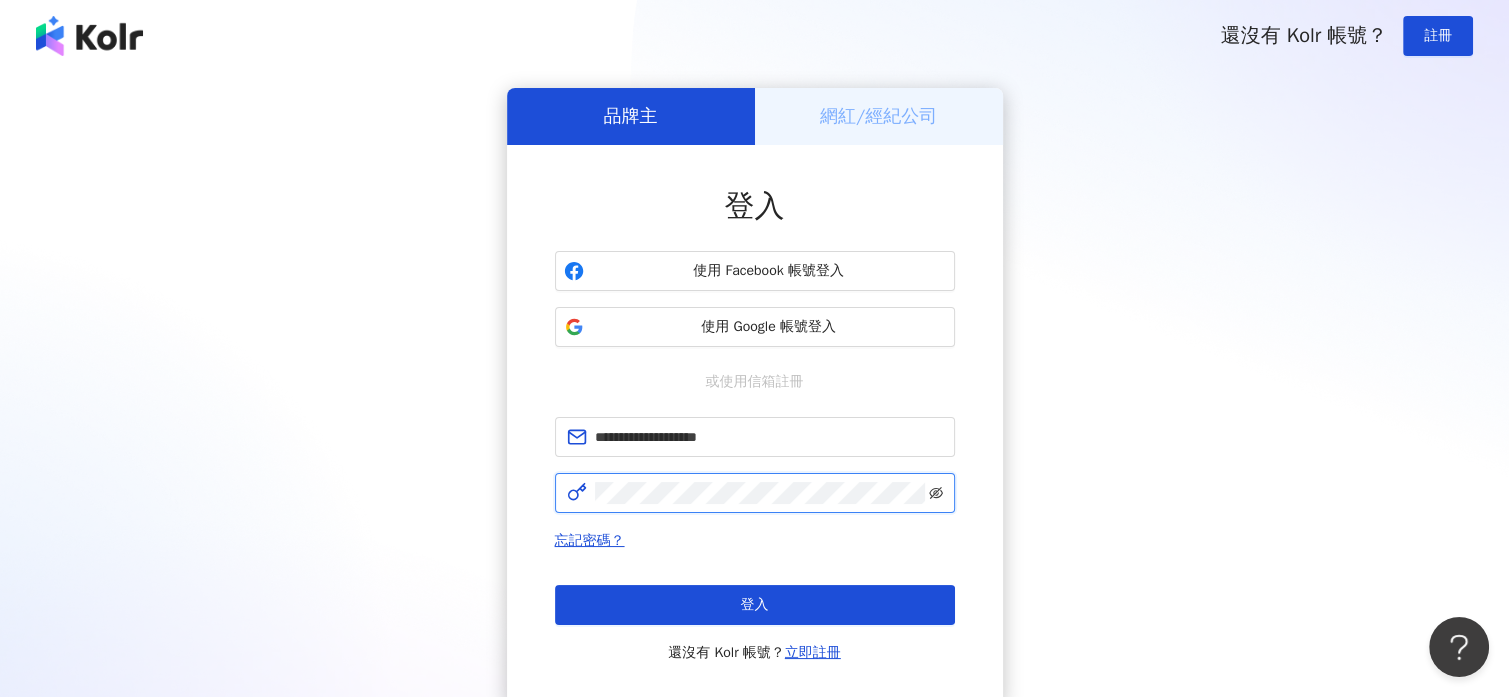 click 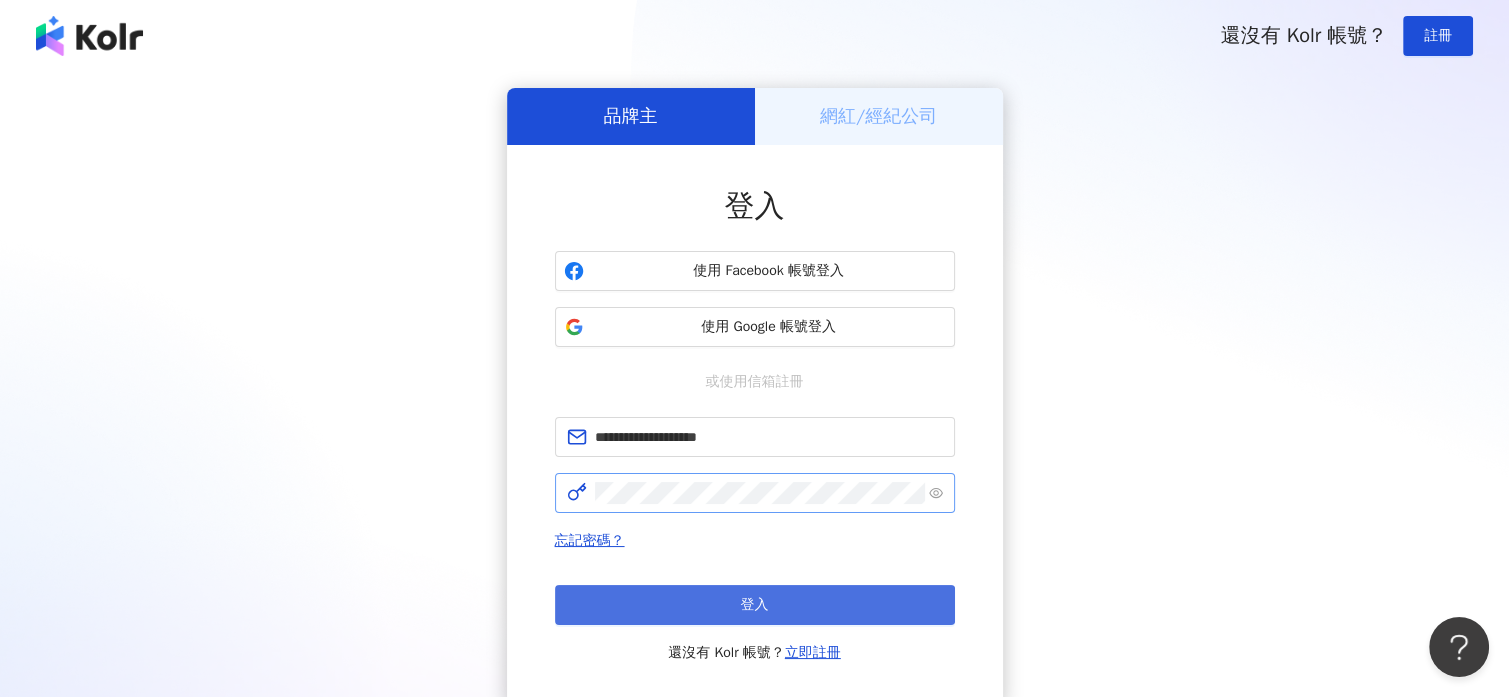 click on "登入" at bounding box center (755, 605) 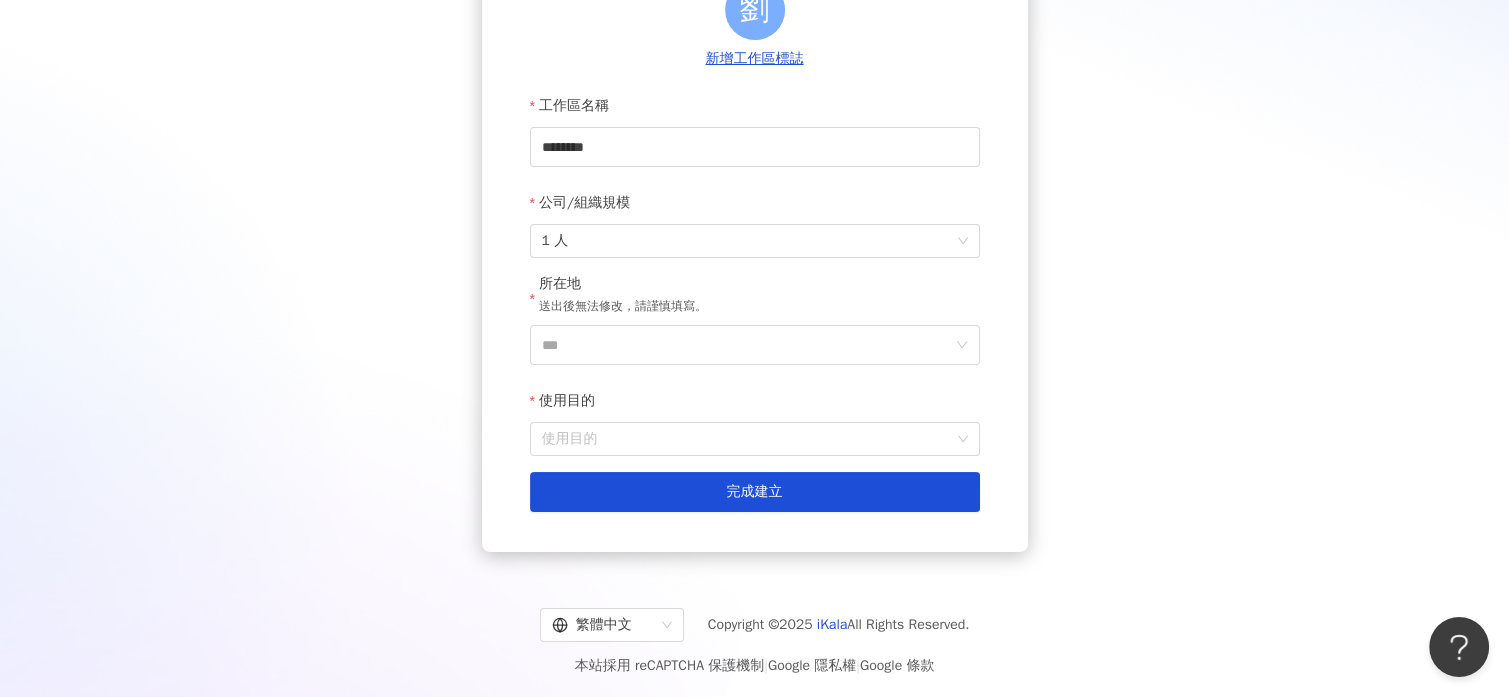 scroll, scrollTop: 248, scrollLeft: 0, axis: vertical 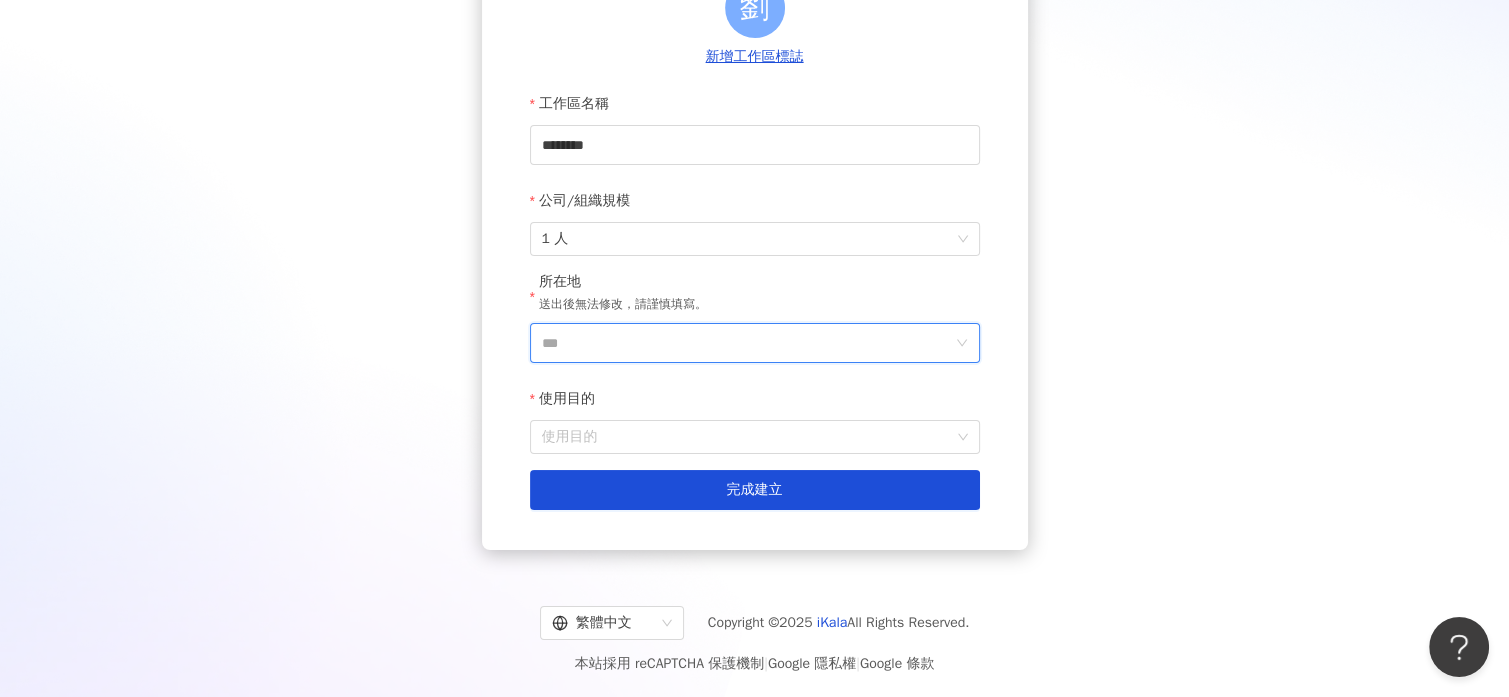 click on "***" at bounding box center [747, 343] 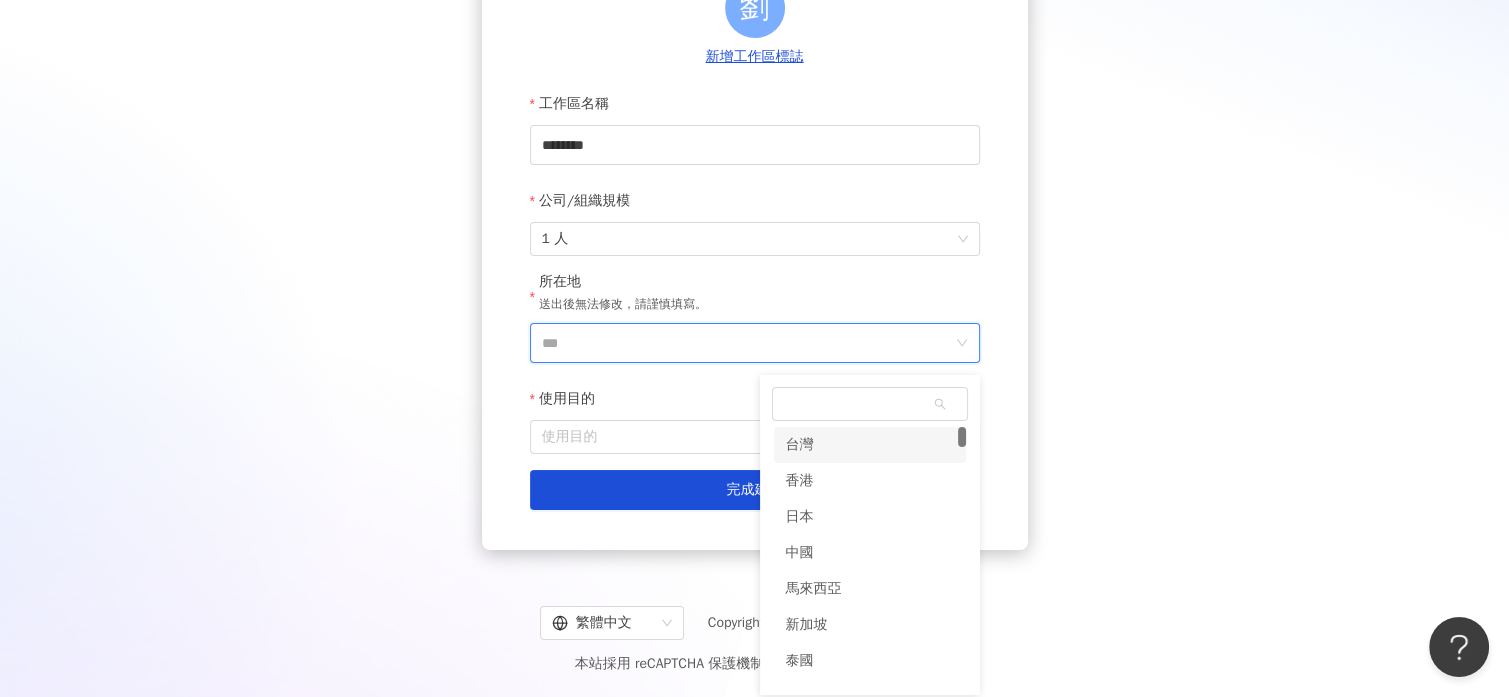 click on "台灣" at bounding box center (870, 445) 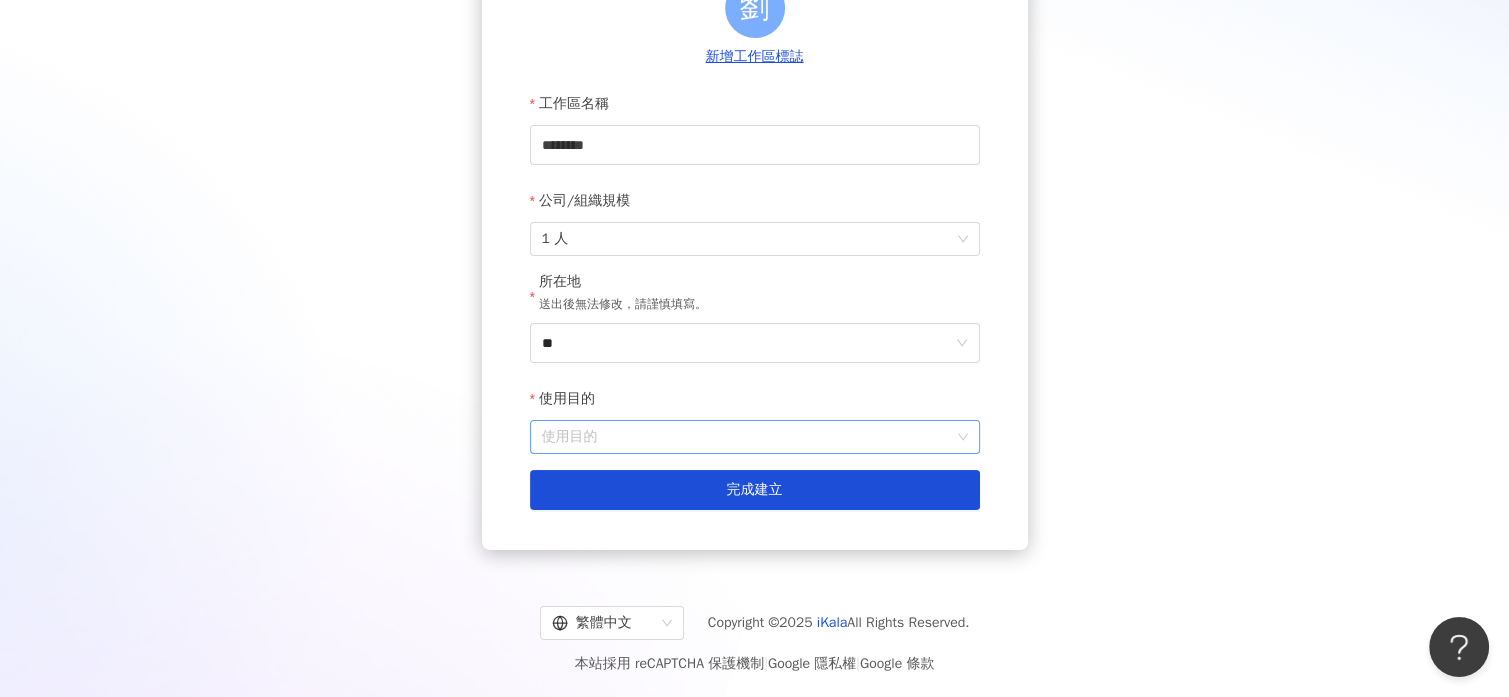 click on "使用目的" at bounding box center (755, 437) 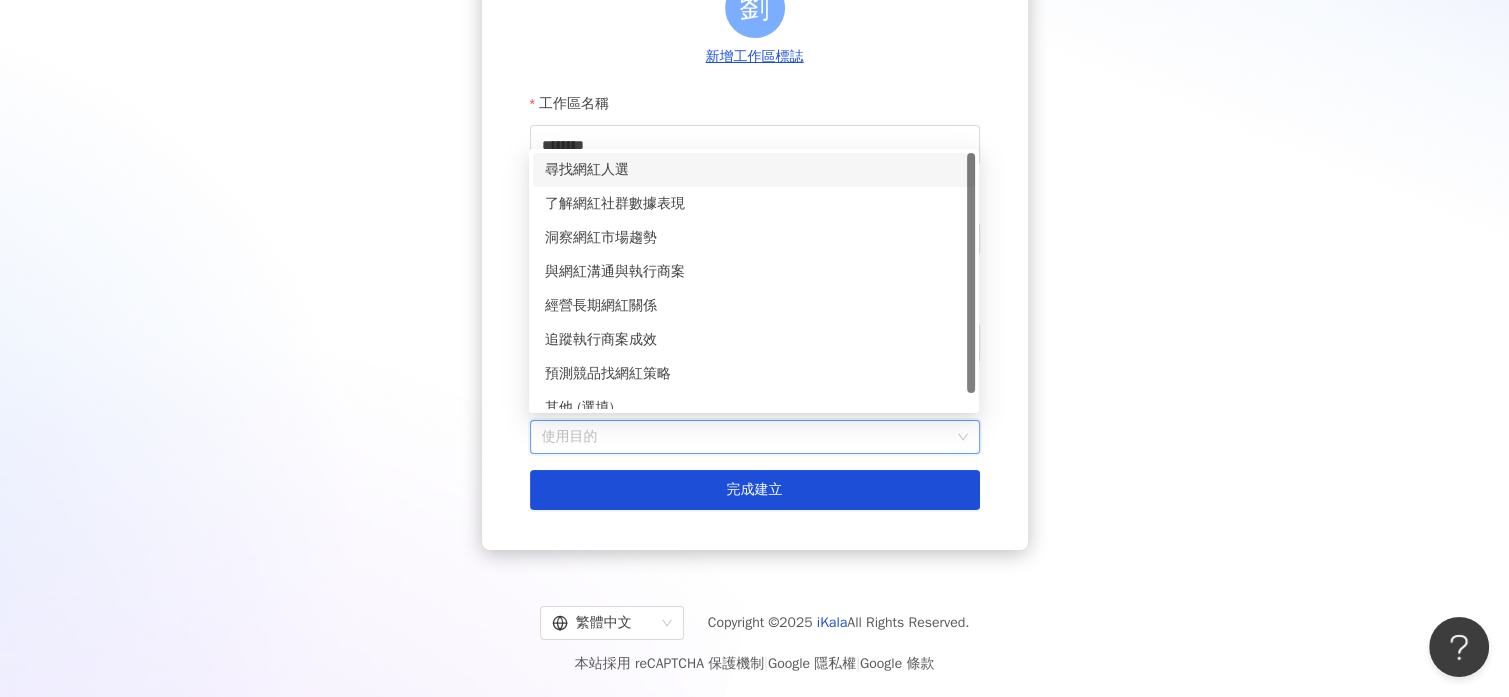 click on "尋找網紅人選" at bounding box center [754, 170] 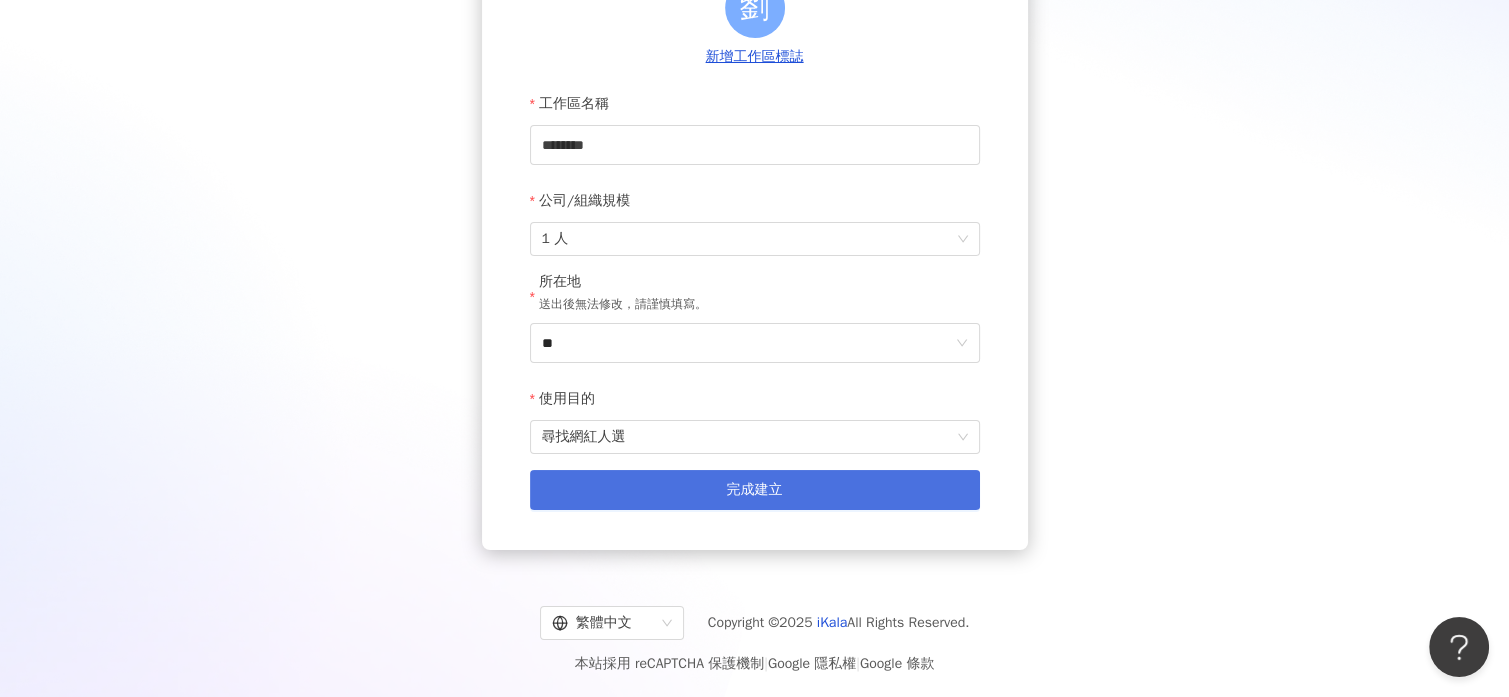 click on "完成建立" at bounding box center [755, 490] 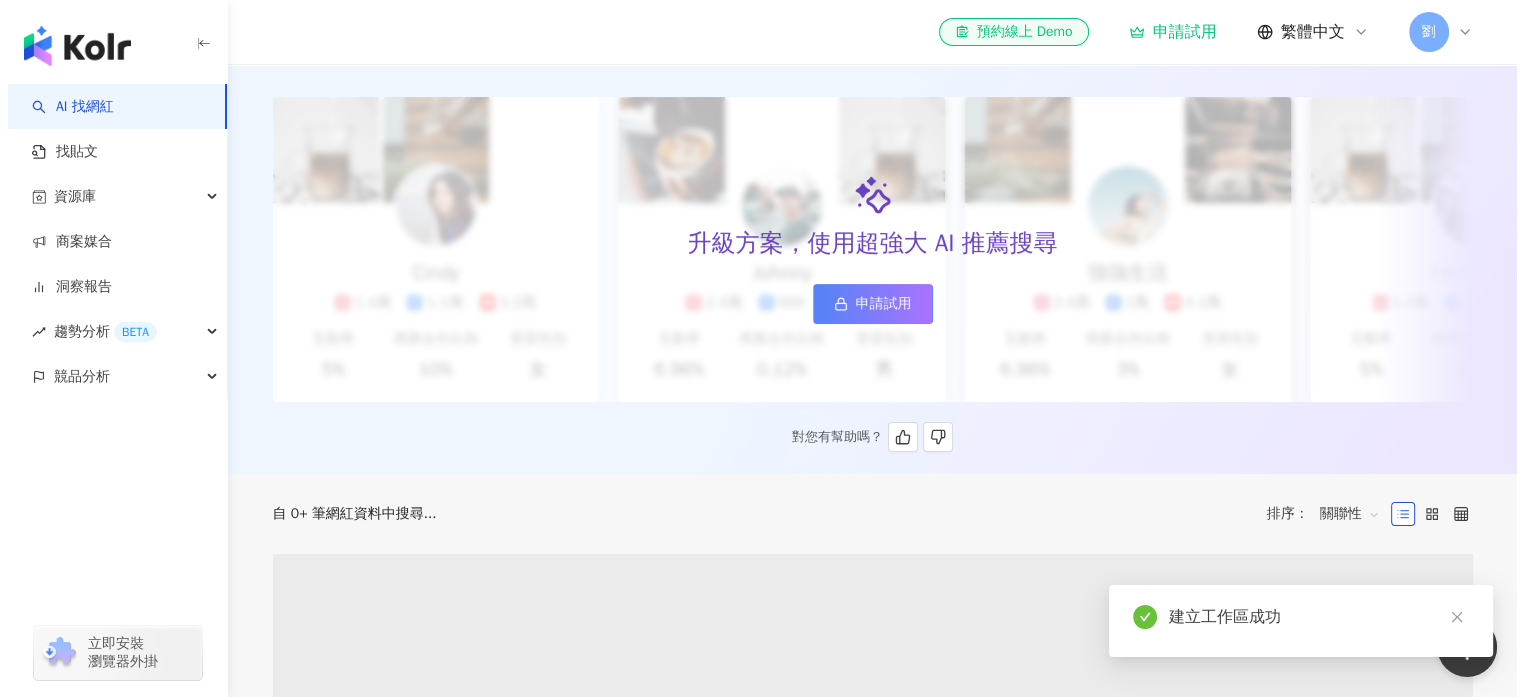 scroll, scrollTop: 0, scrollLeft: 0, axis: both 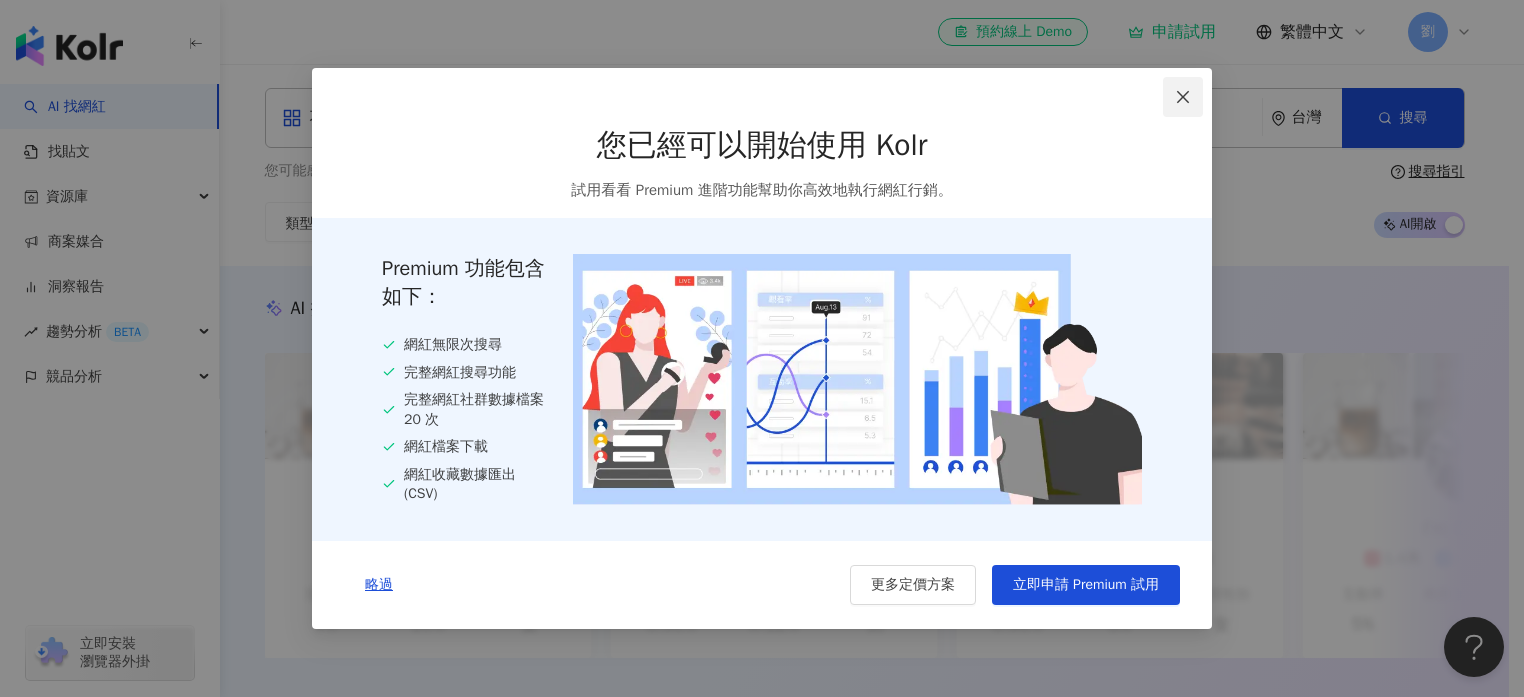click at bounding box center [1183, 97] 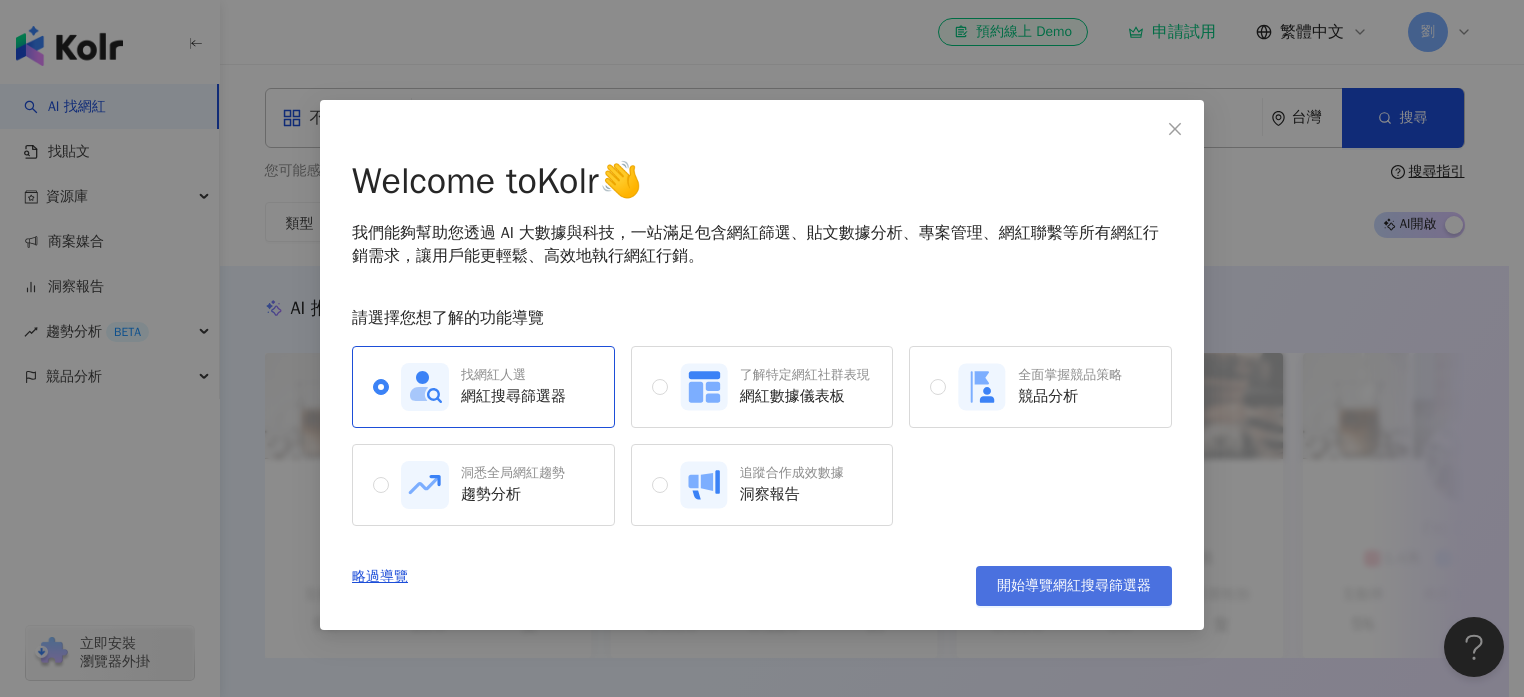 click on "開始導覽網紅搜尋篩選器" at bounding box center [1074, 586] 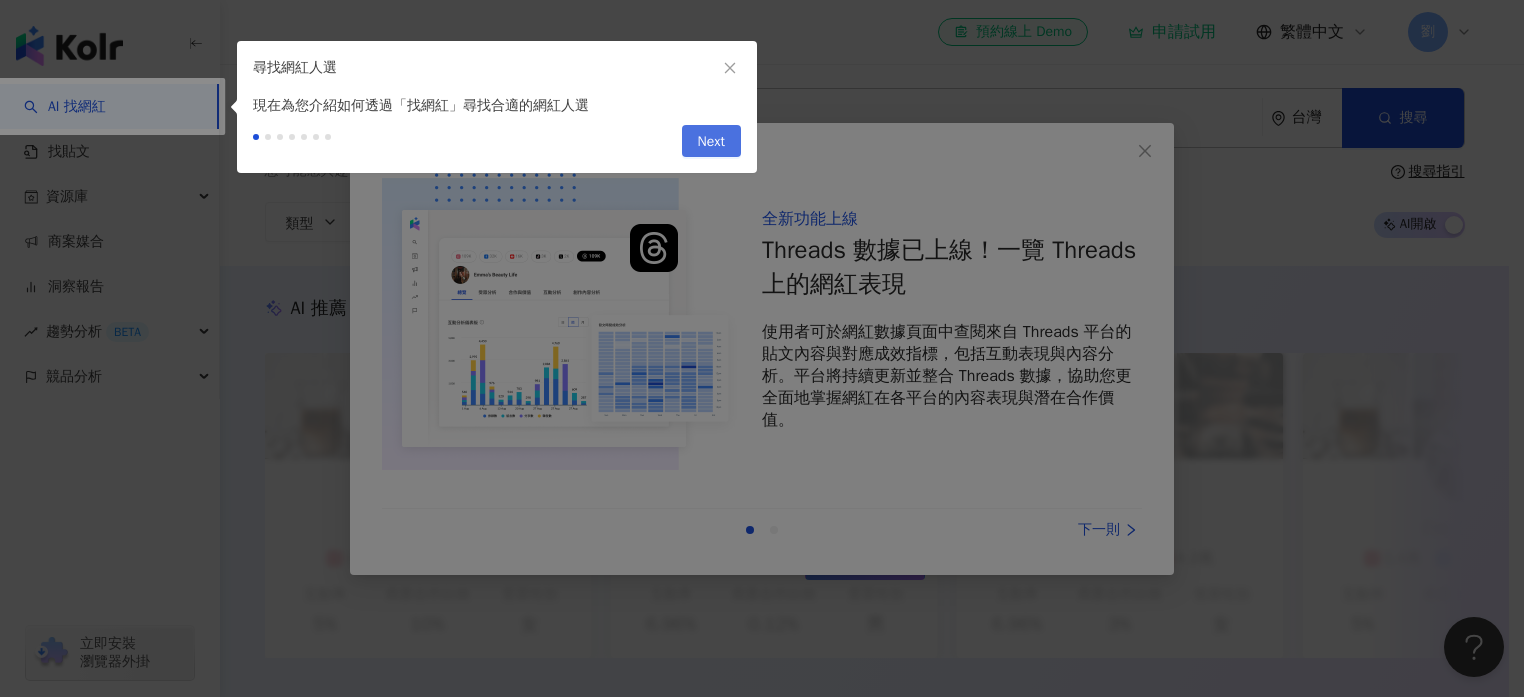 click on "Next" at bounding box center [711, 142] 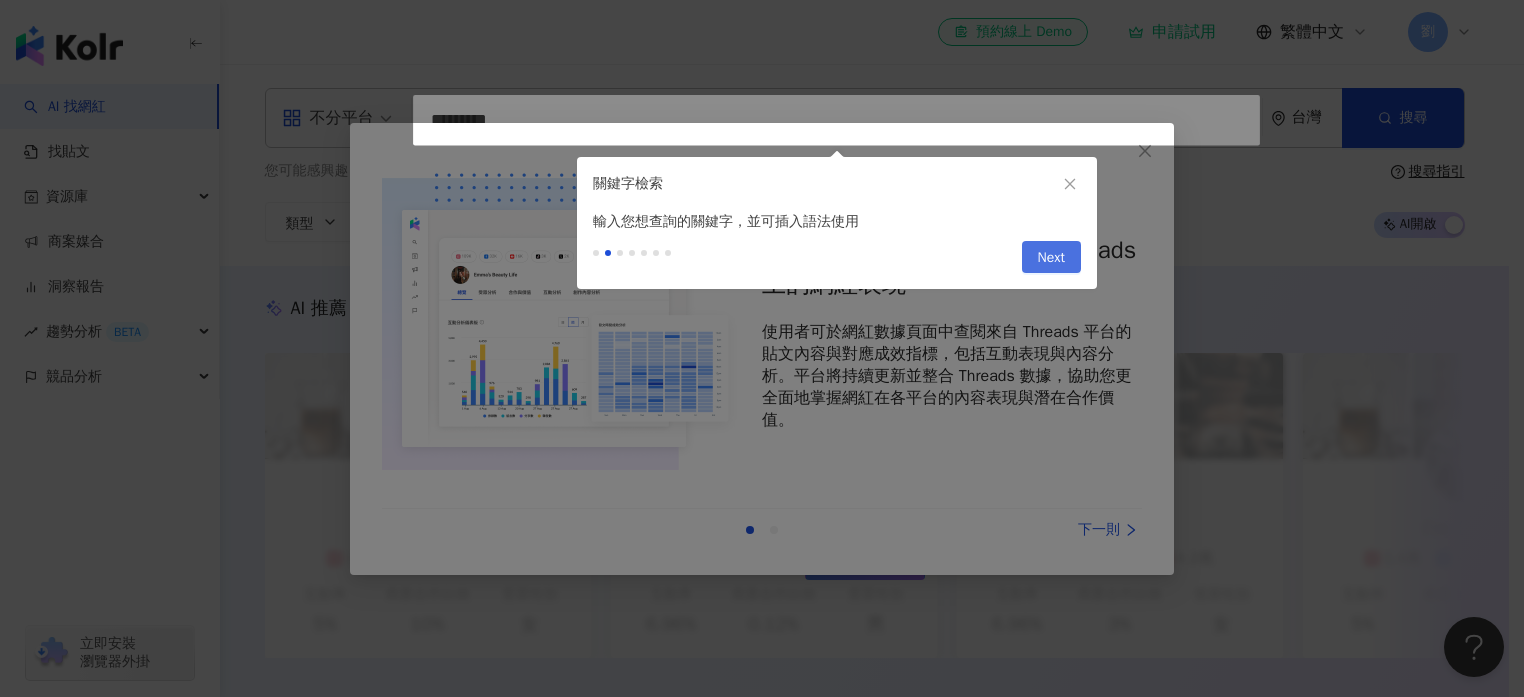 type on "*********" 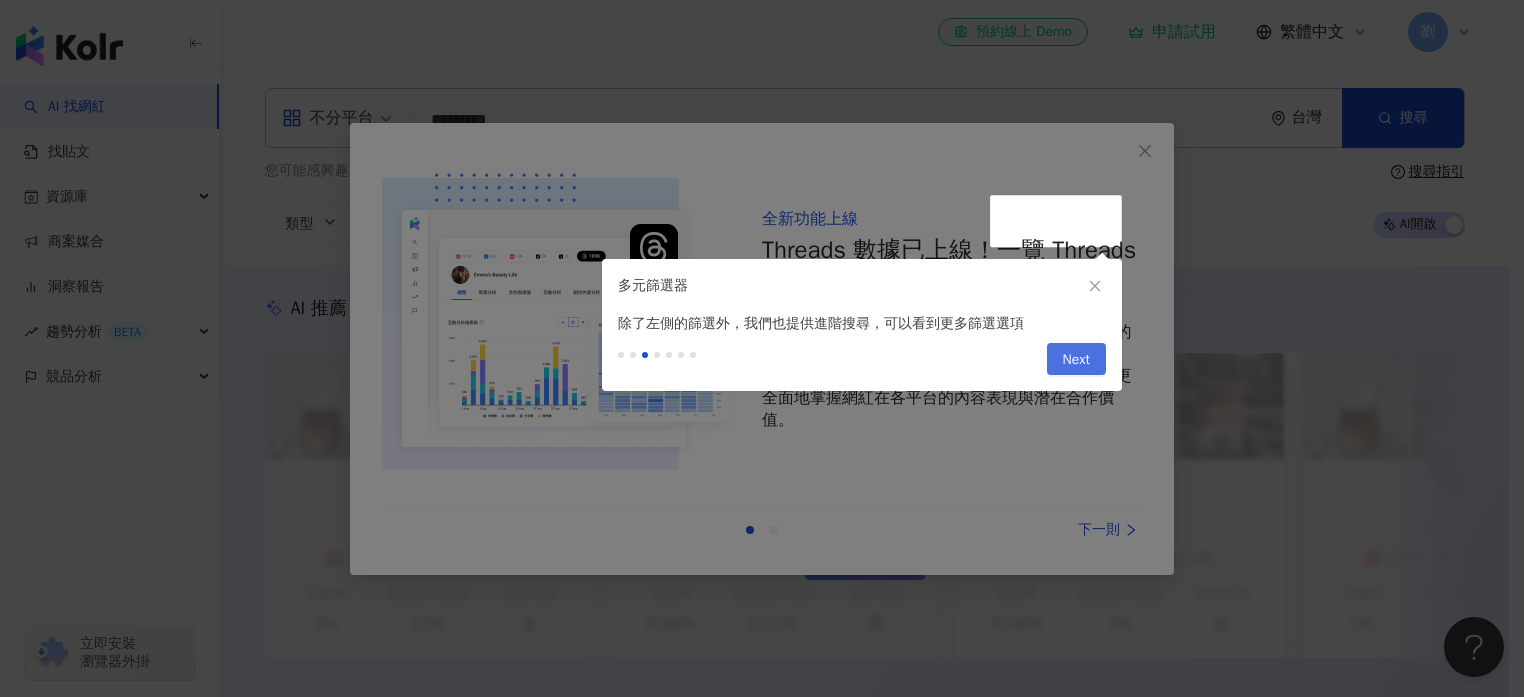click on "Next" at bounding box center [1076, 360] 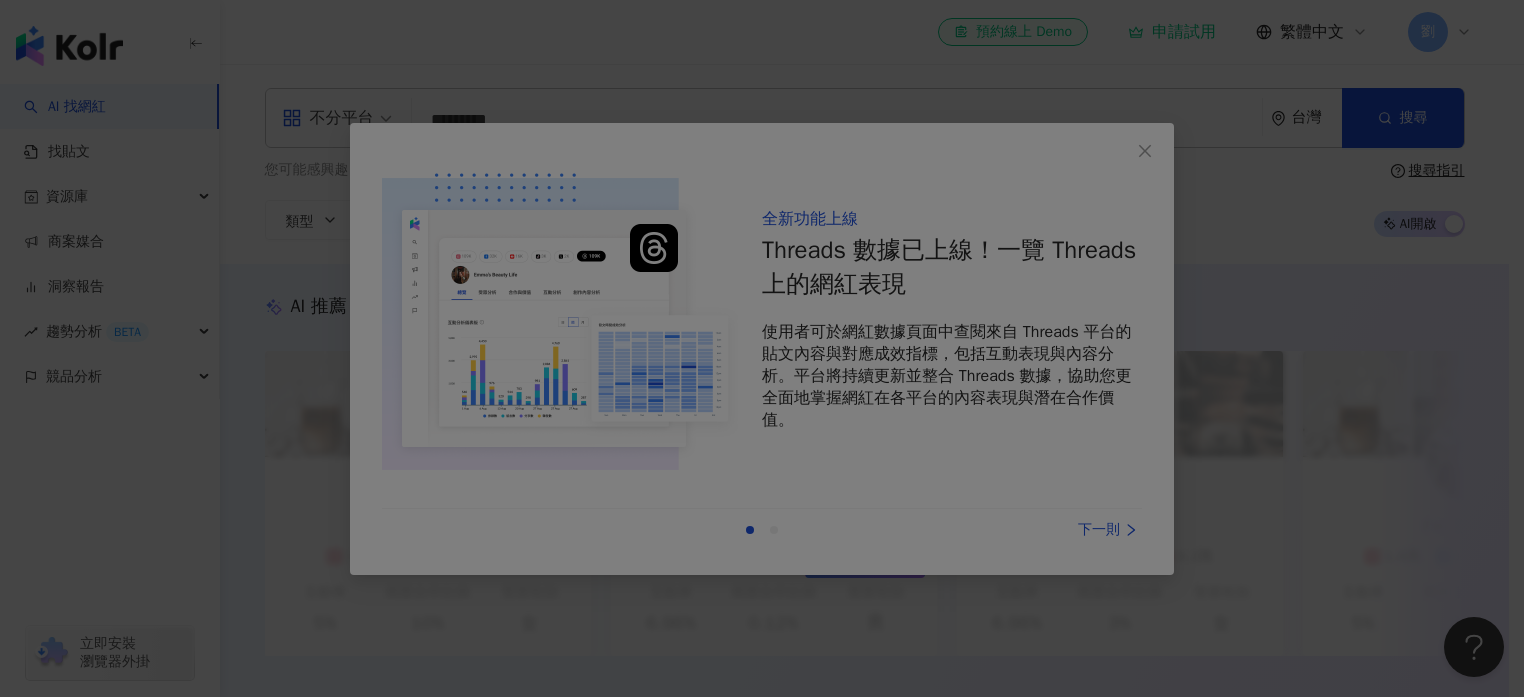 type 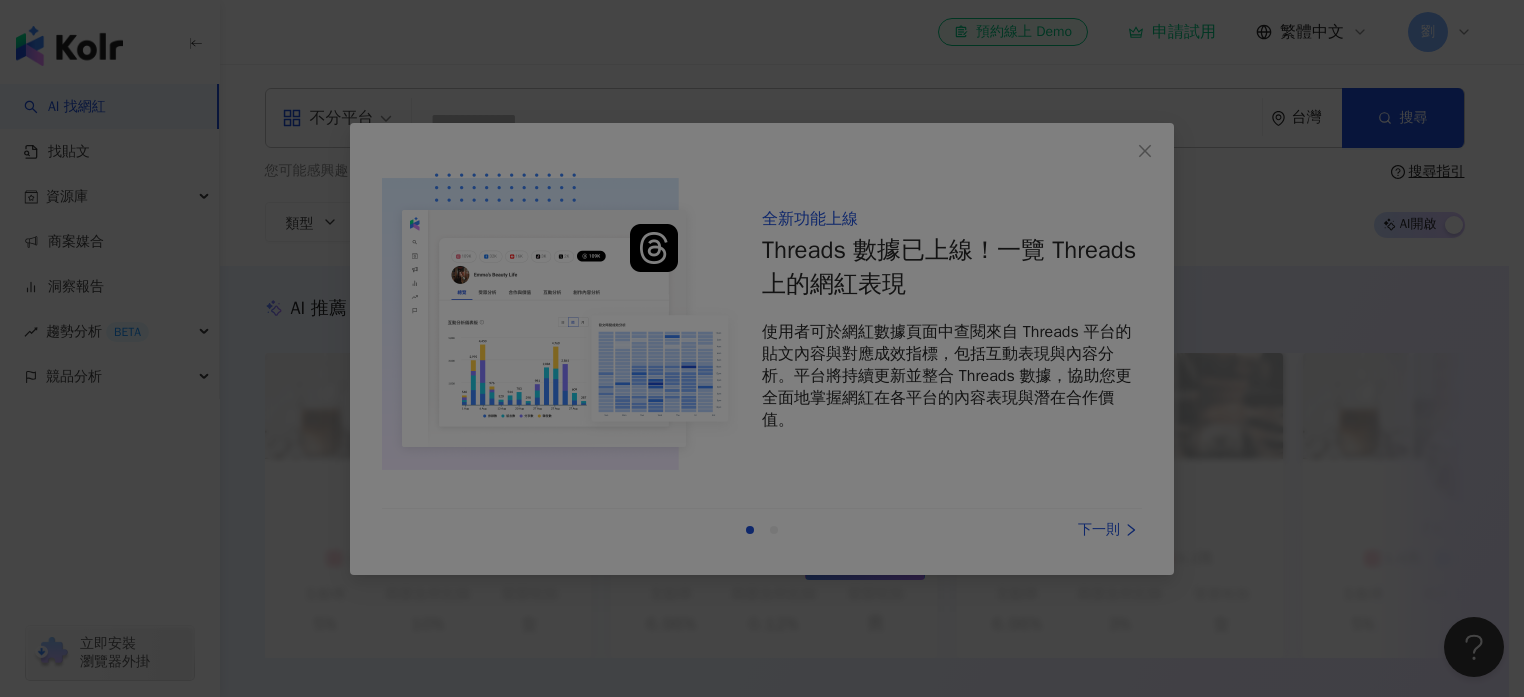 click at bounding box center [762, 348] 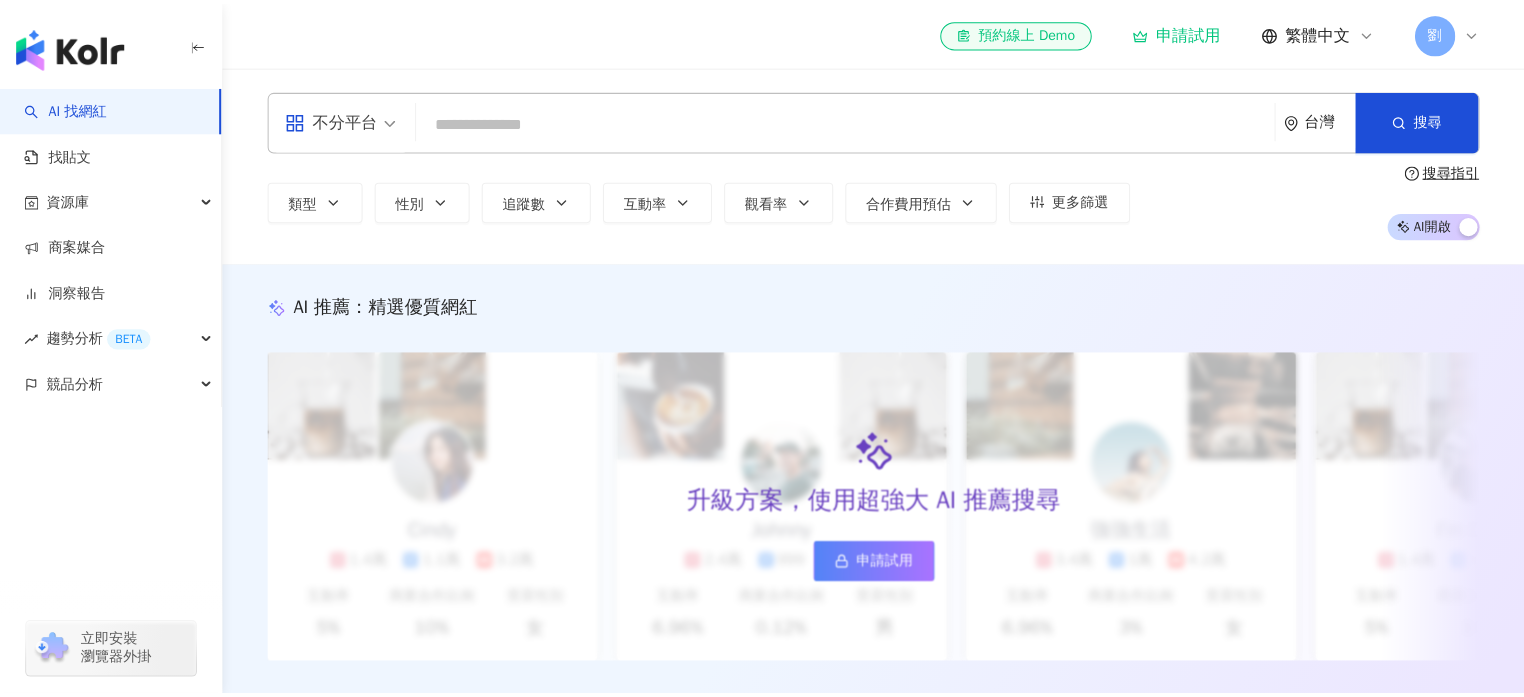scroll, scrollTop: 0, scrollLeft: 0, axis: both 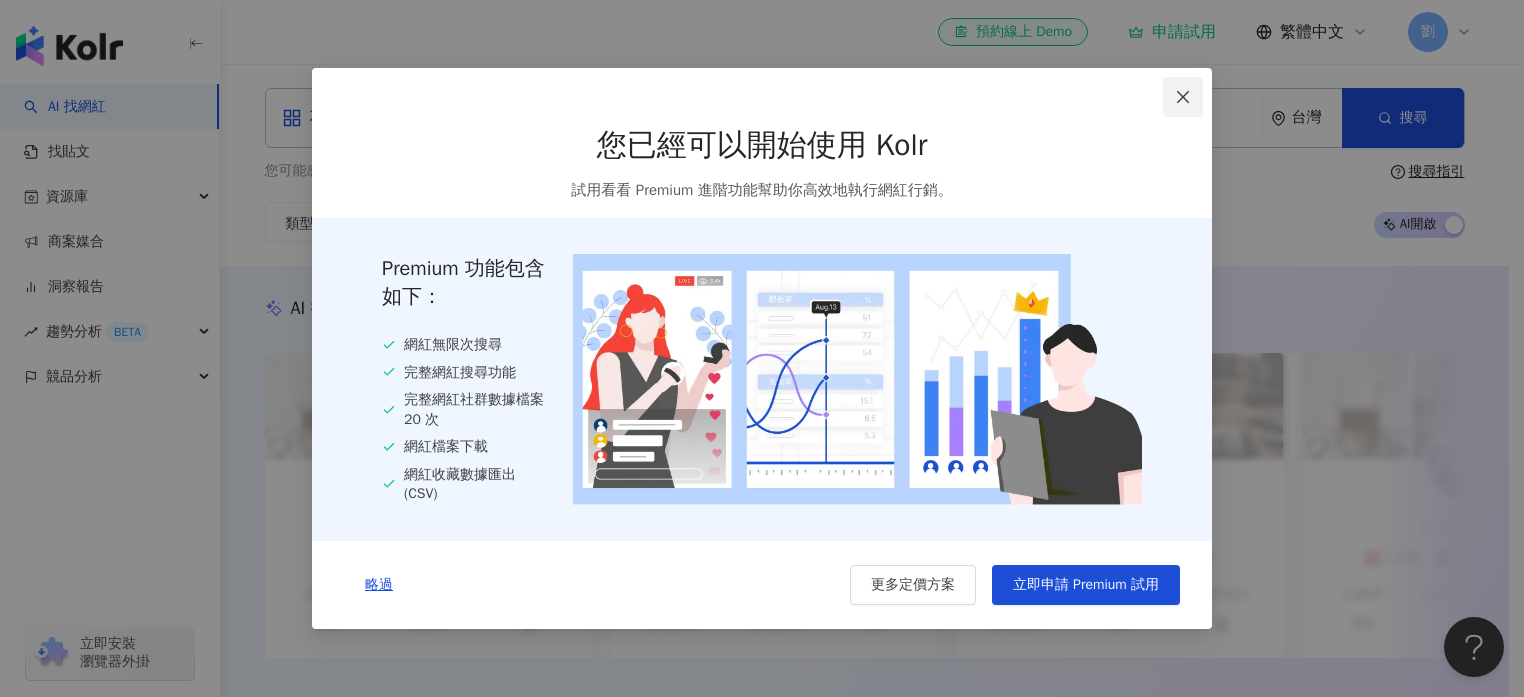 click 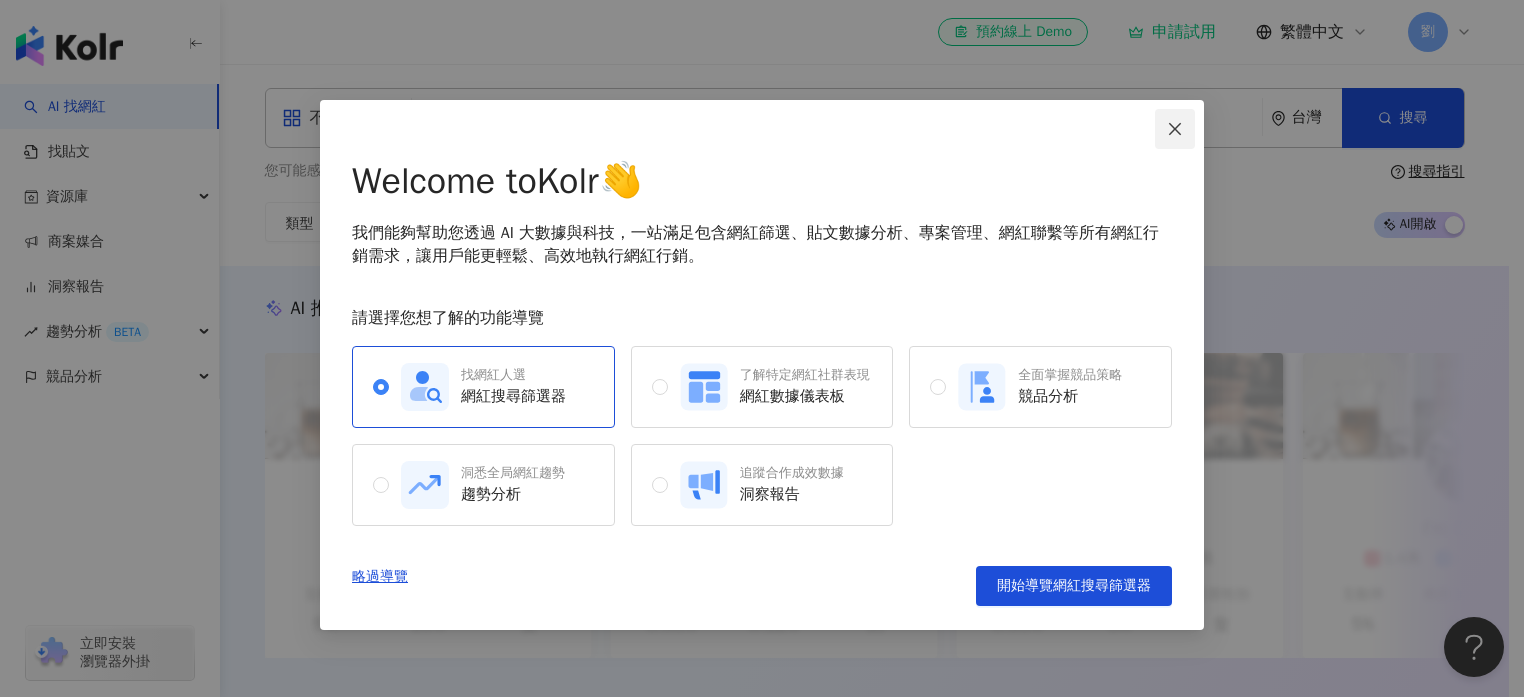 click 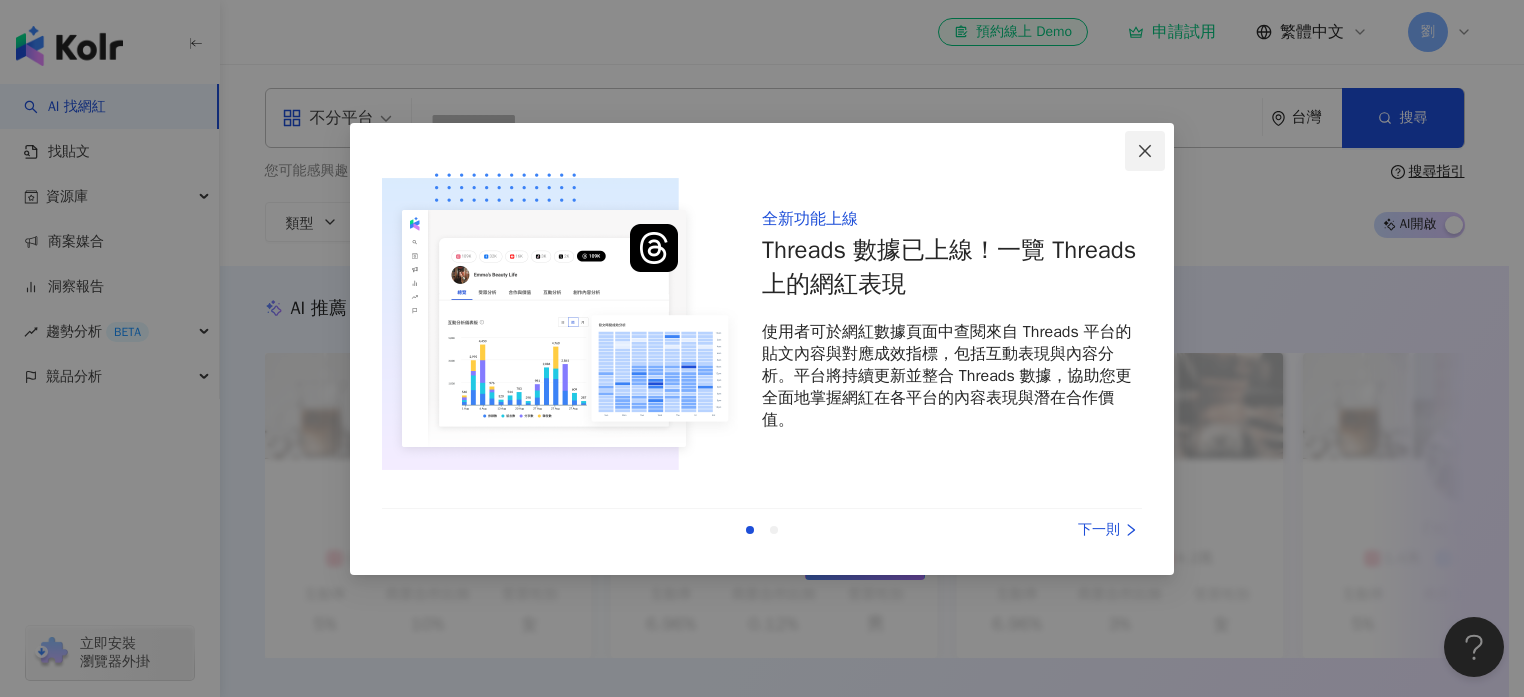 click 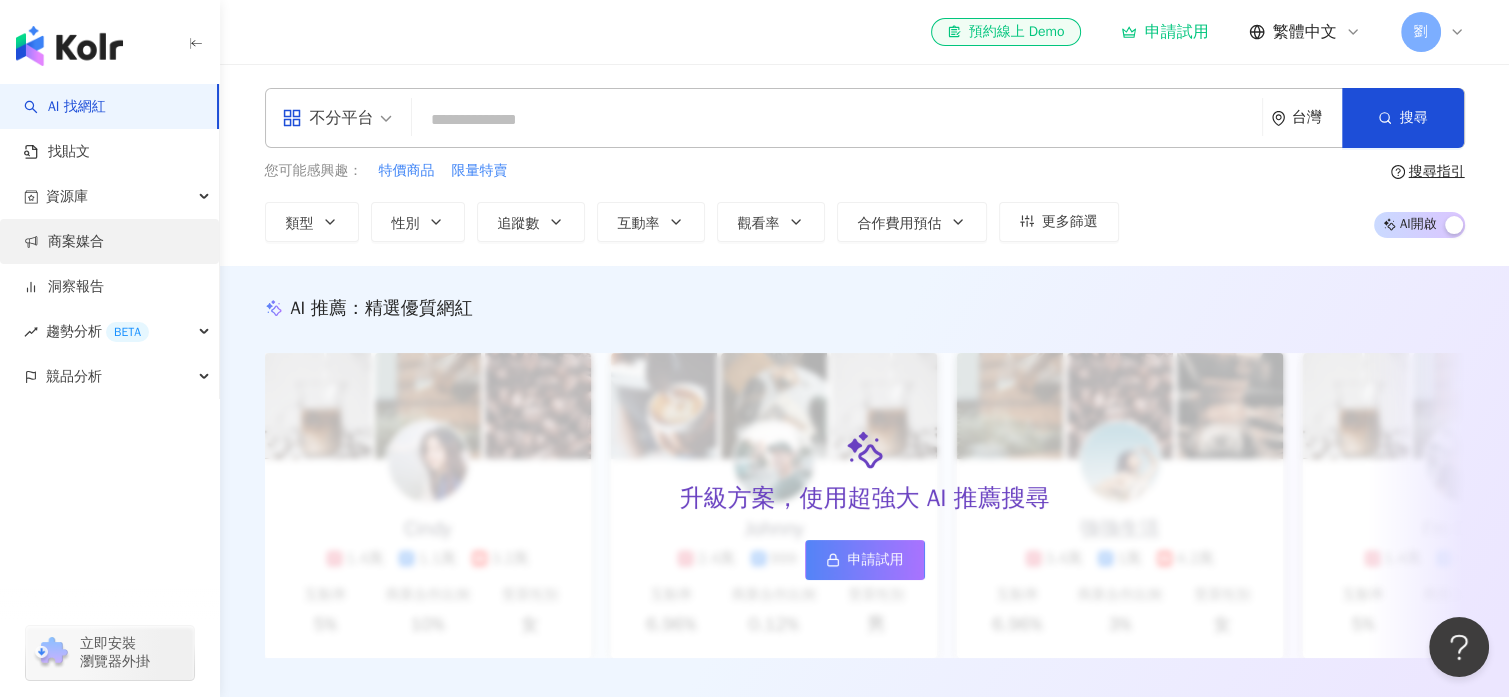 click on "商案媒合" at bounding box center (64, 242) 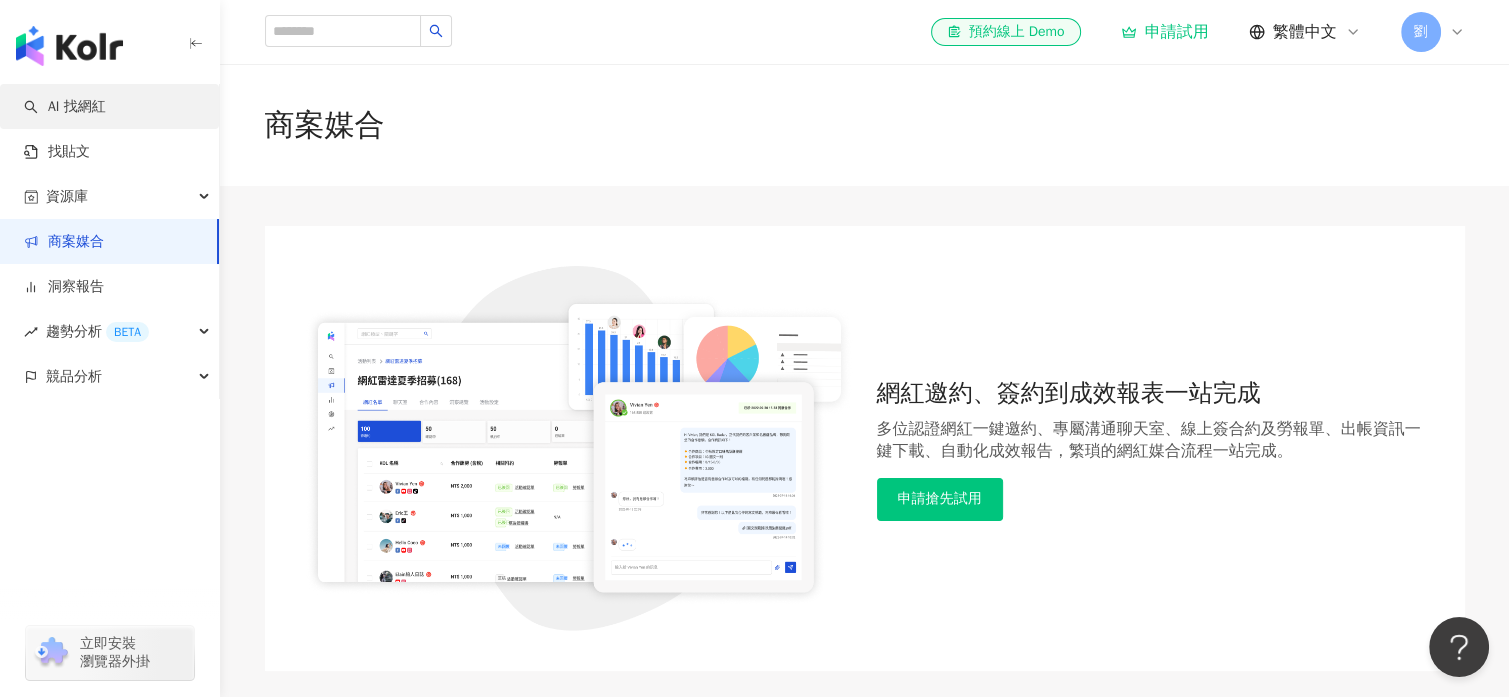 click on "AI 找網紅" at bounding box center [65, 107] 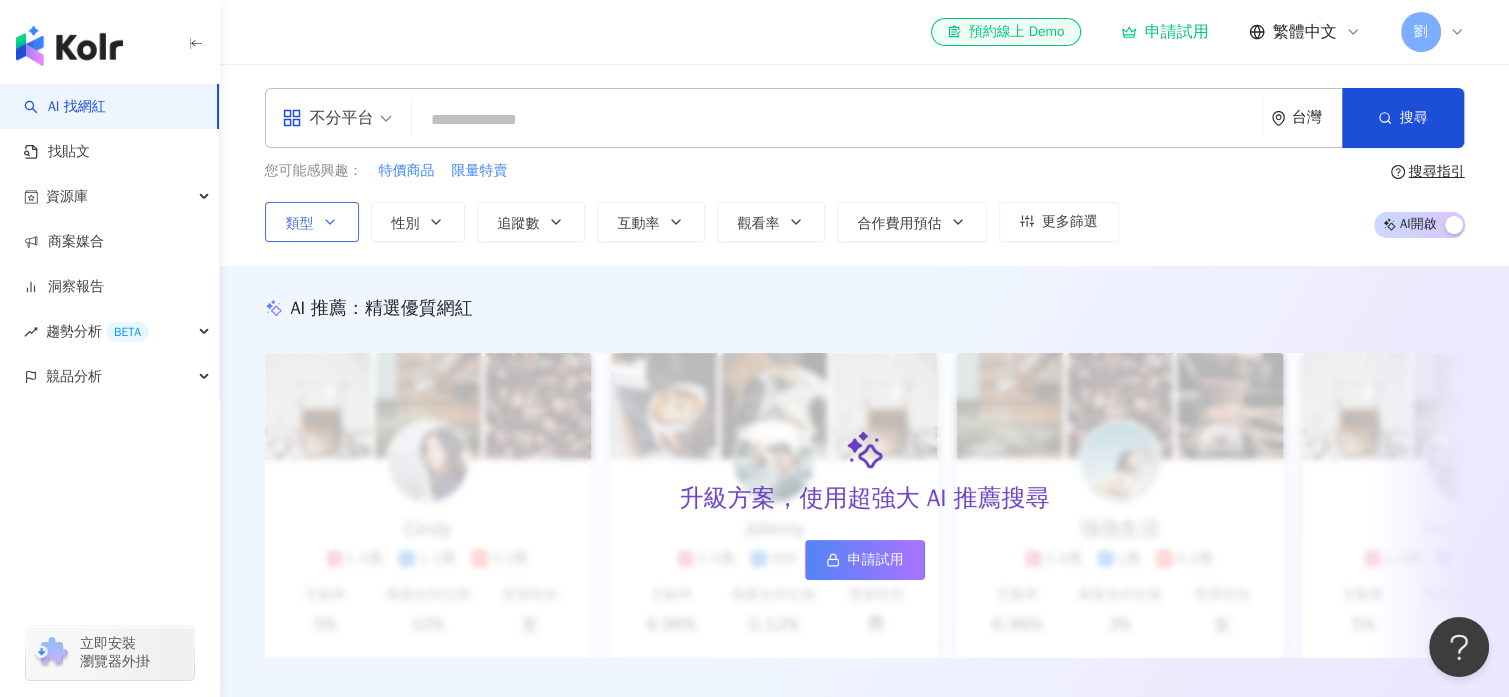 click 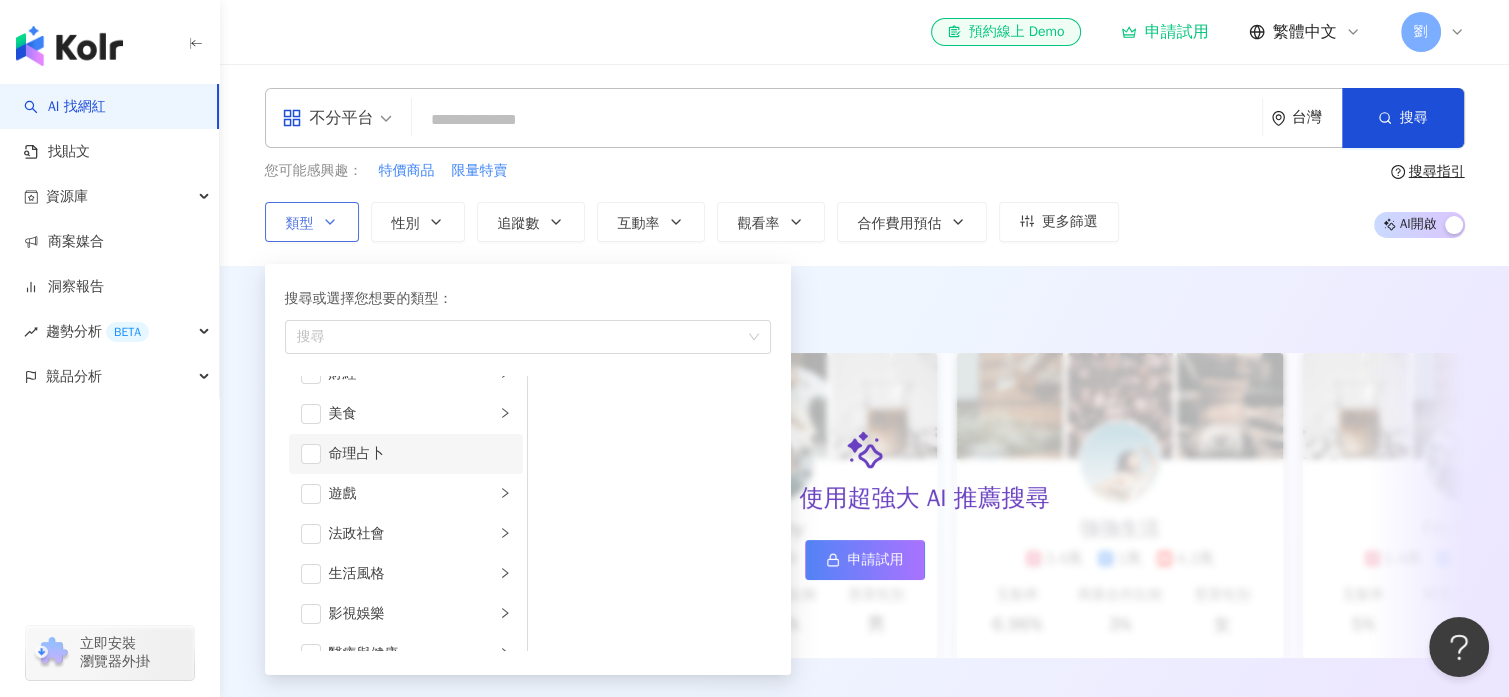 scroll, scrollTop: 400, scrollLeft: 0, axis: vertical 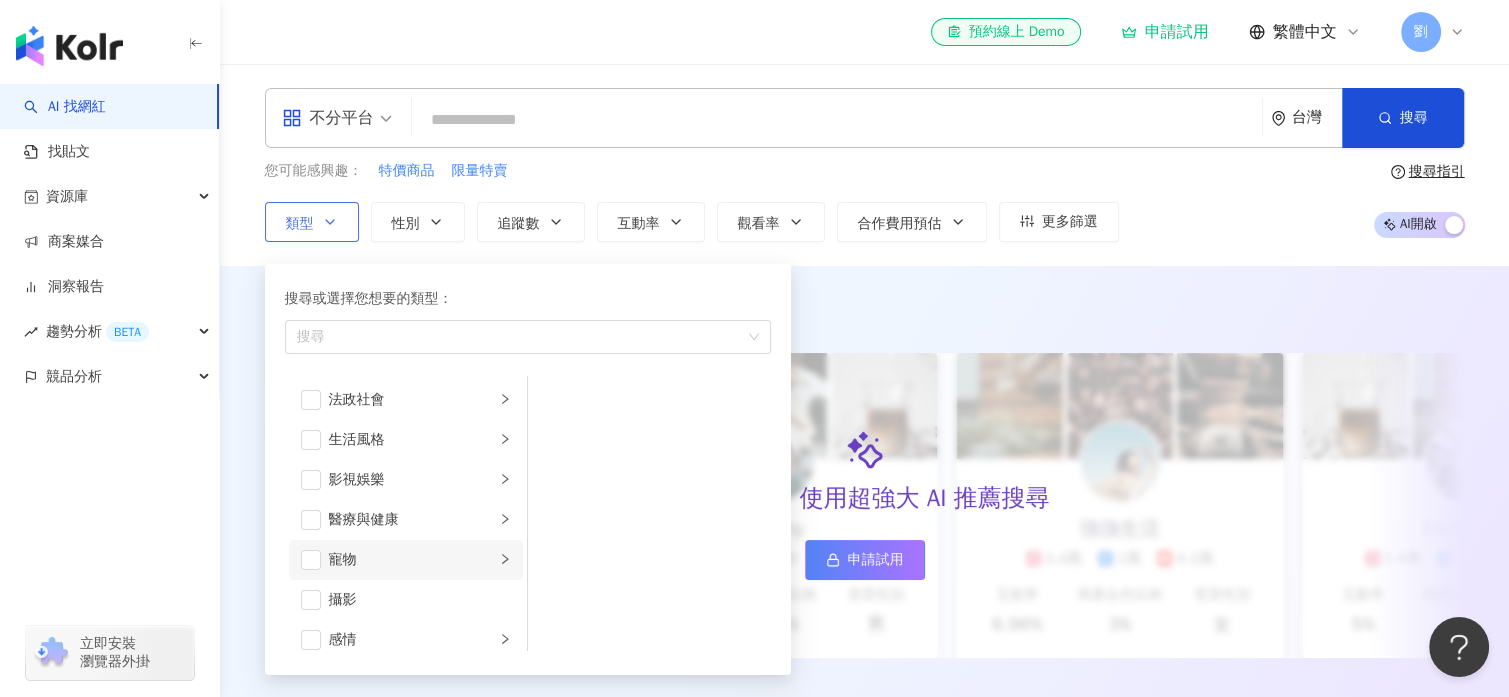 click on "寵物" at bounding box center (406, 560) 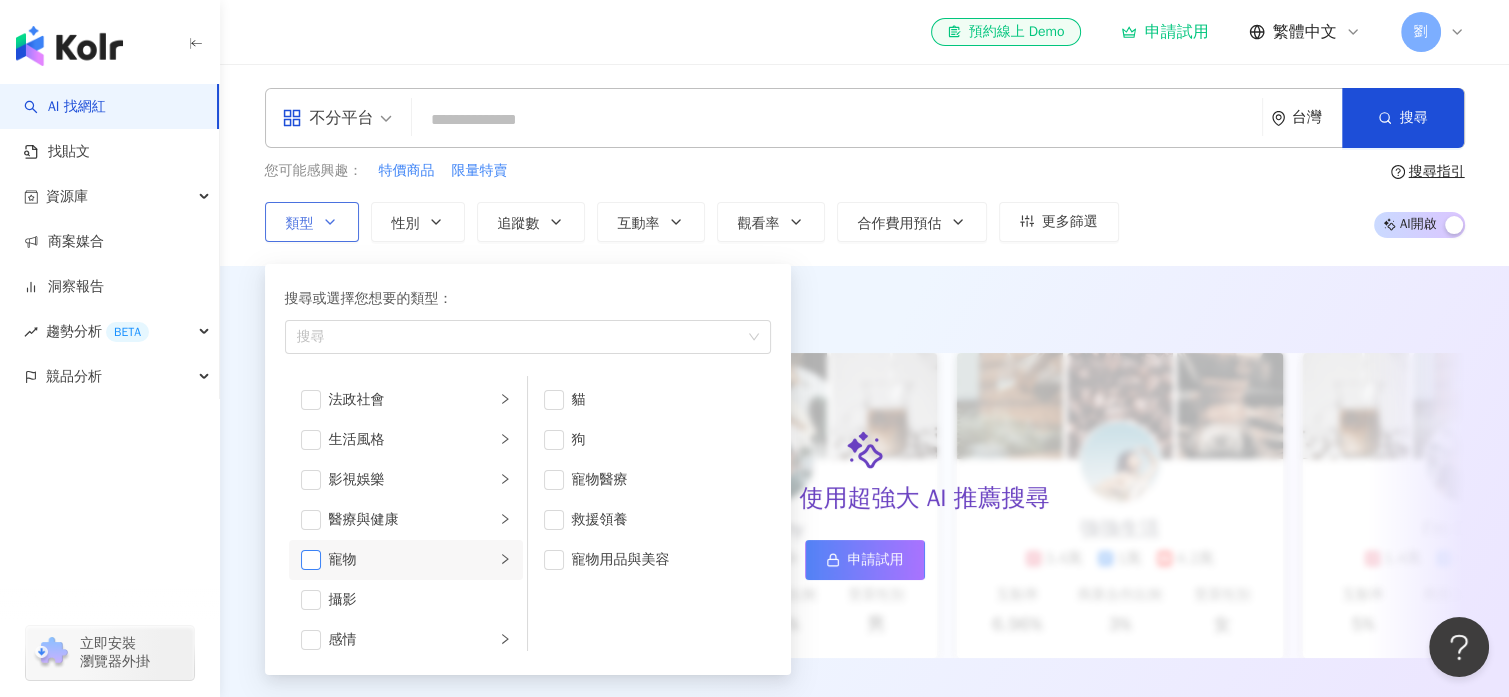 click at bounding box center (311, 560) 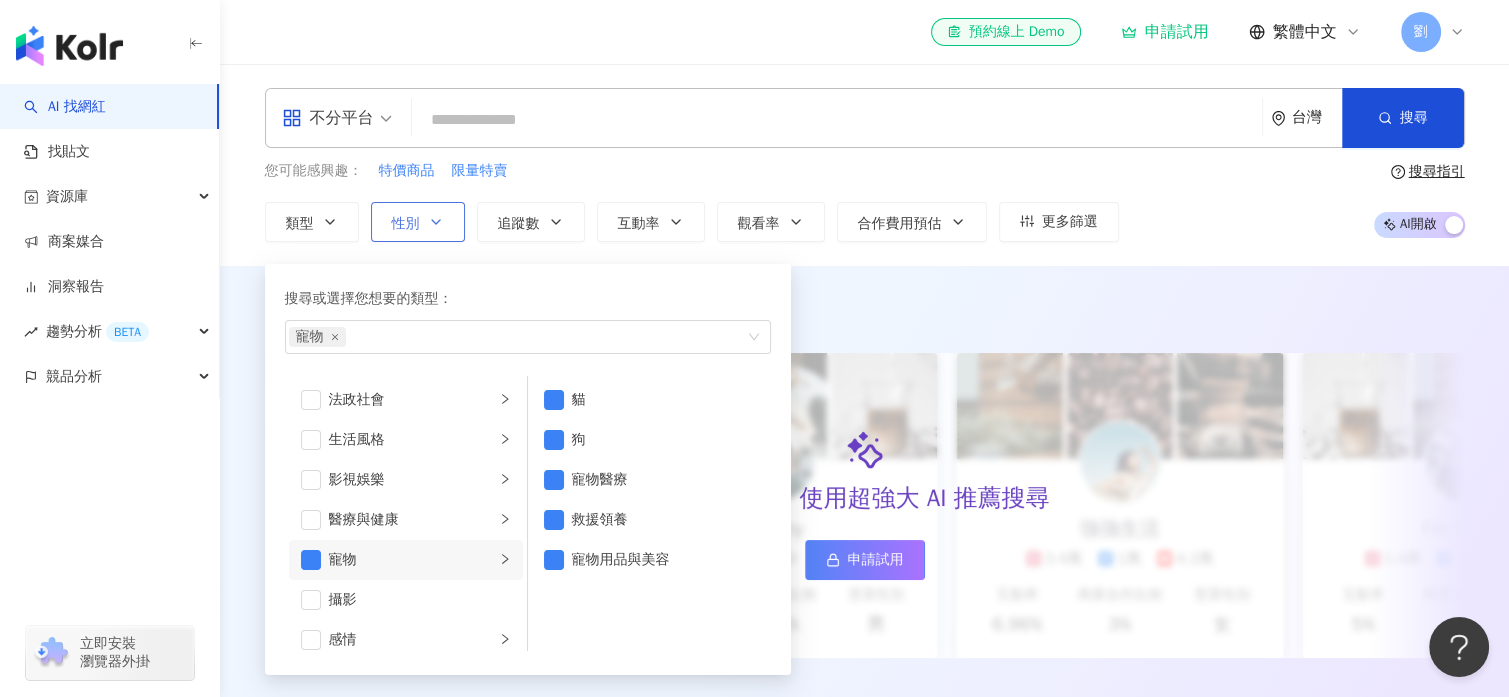 click 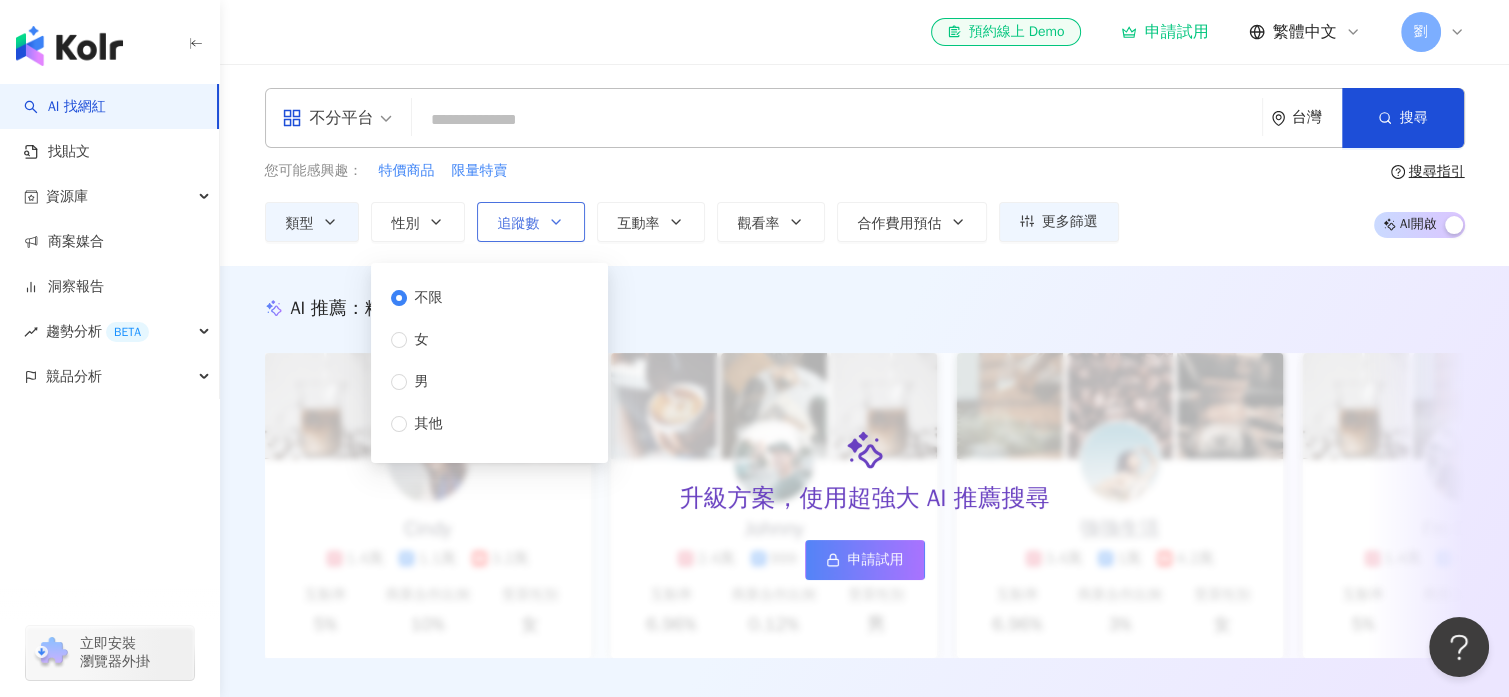 click 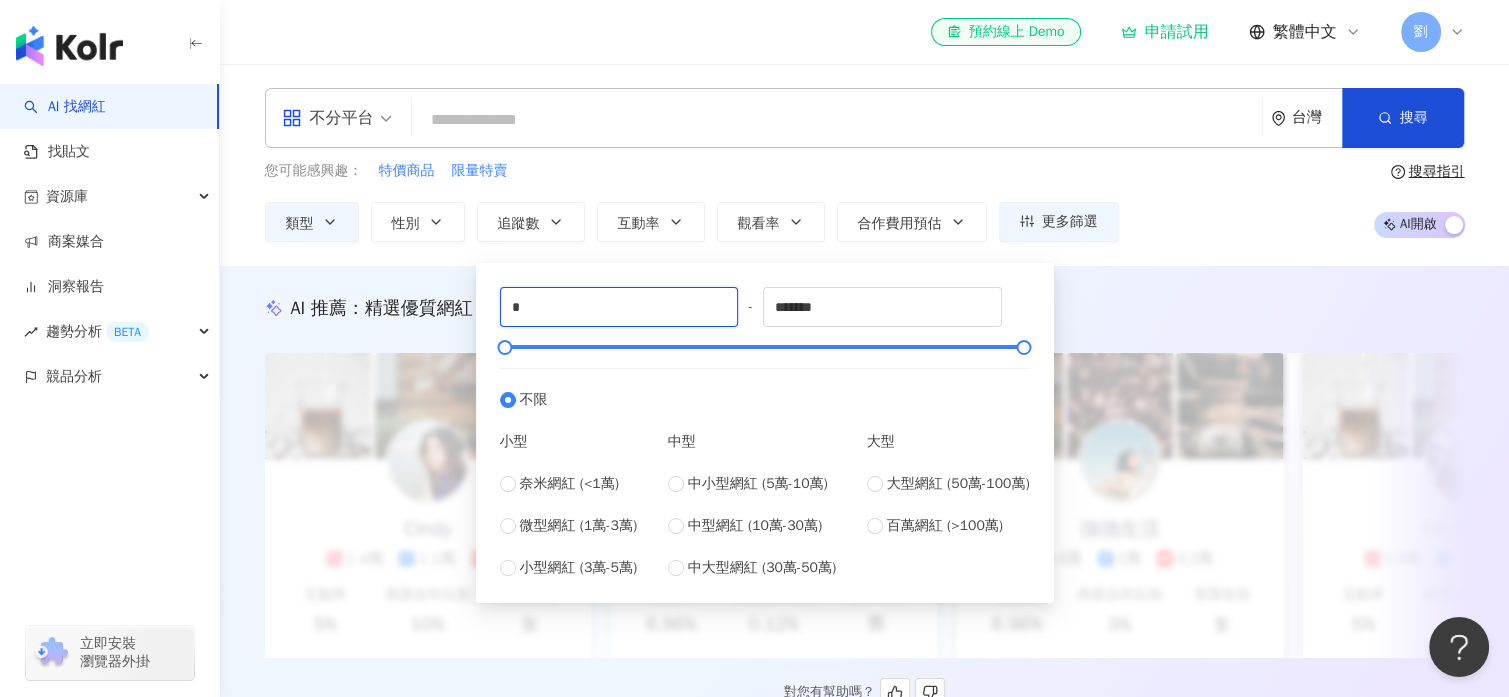 drag, startPoint x: 552, startPoint y: 315, endPoint x: 449, endPoint y: 309, distance: 103.17461 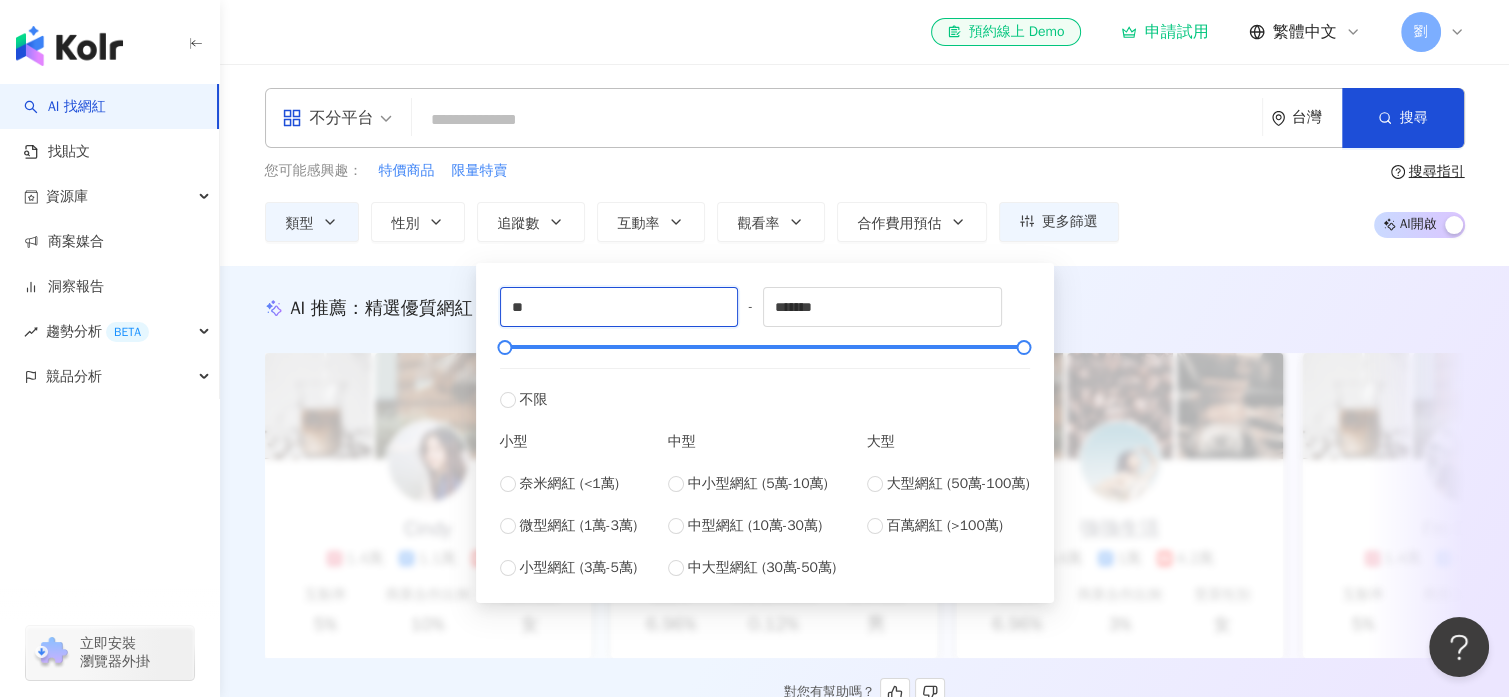 type on "*" 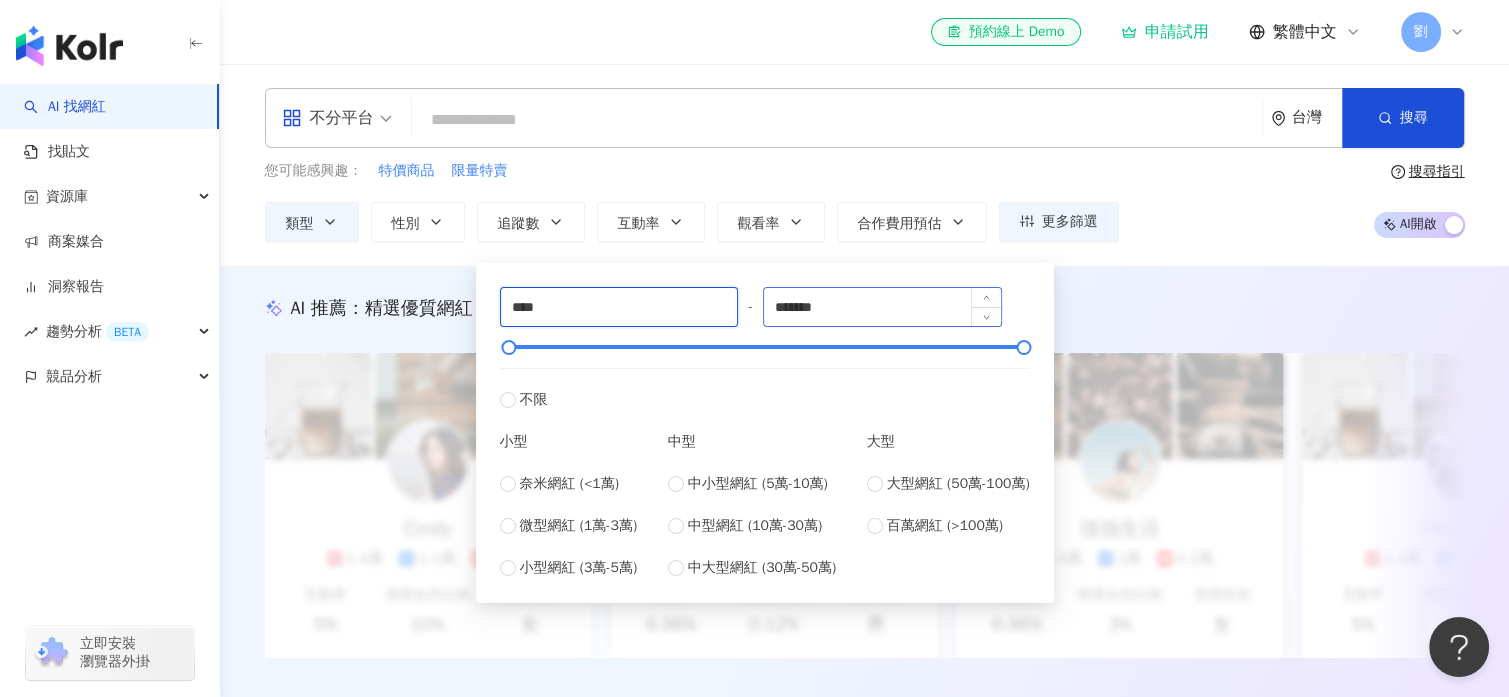type on "****" 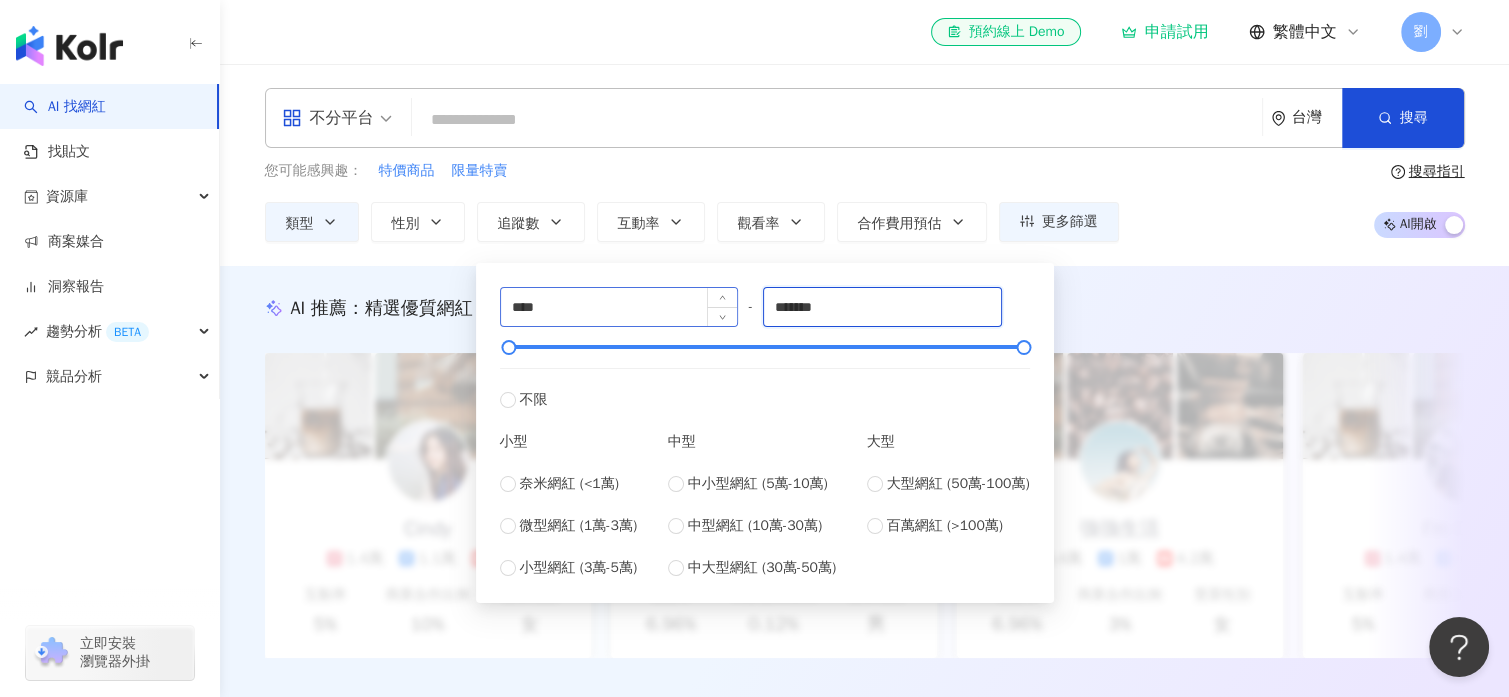 drag, startPoint x: 871, startPoint y: 302, endPoint x: 612, endPoint y: 289, distance: 259.32605 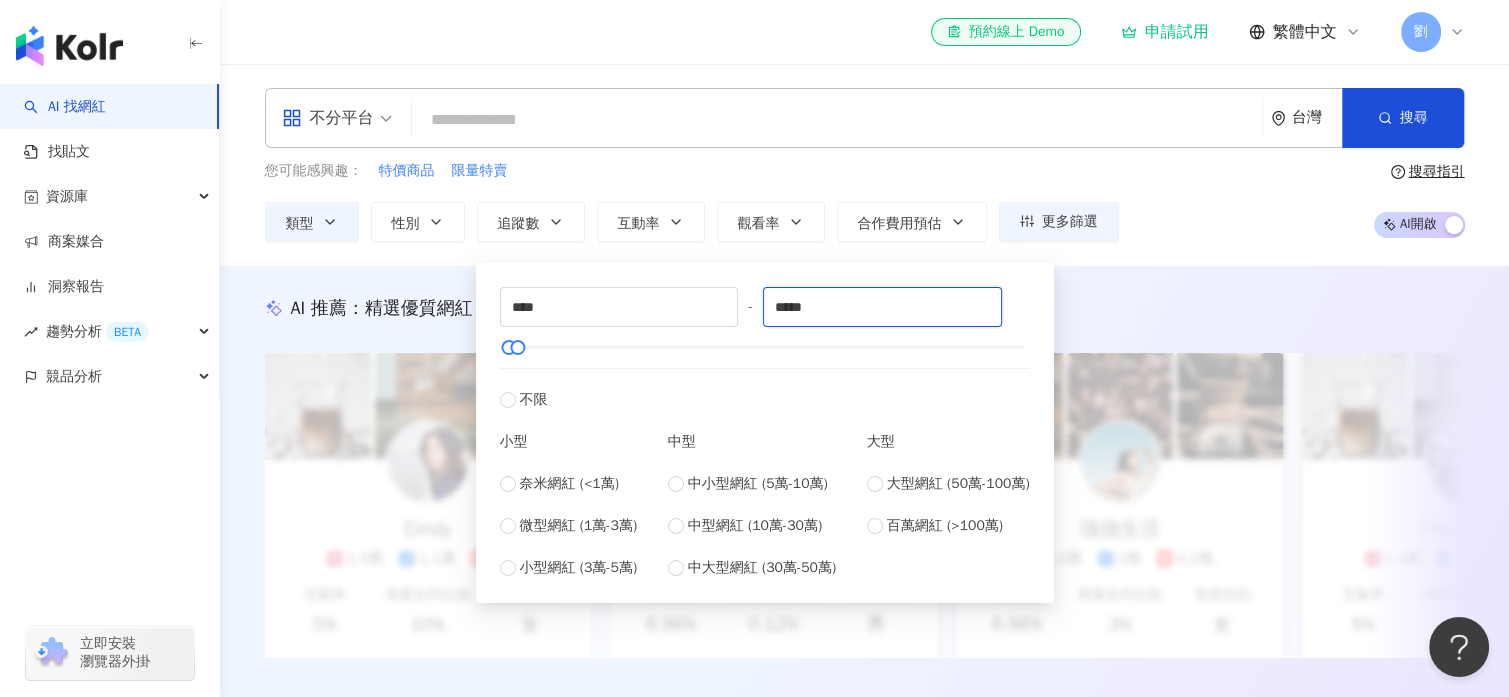 type on "*****" 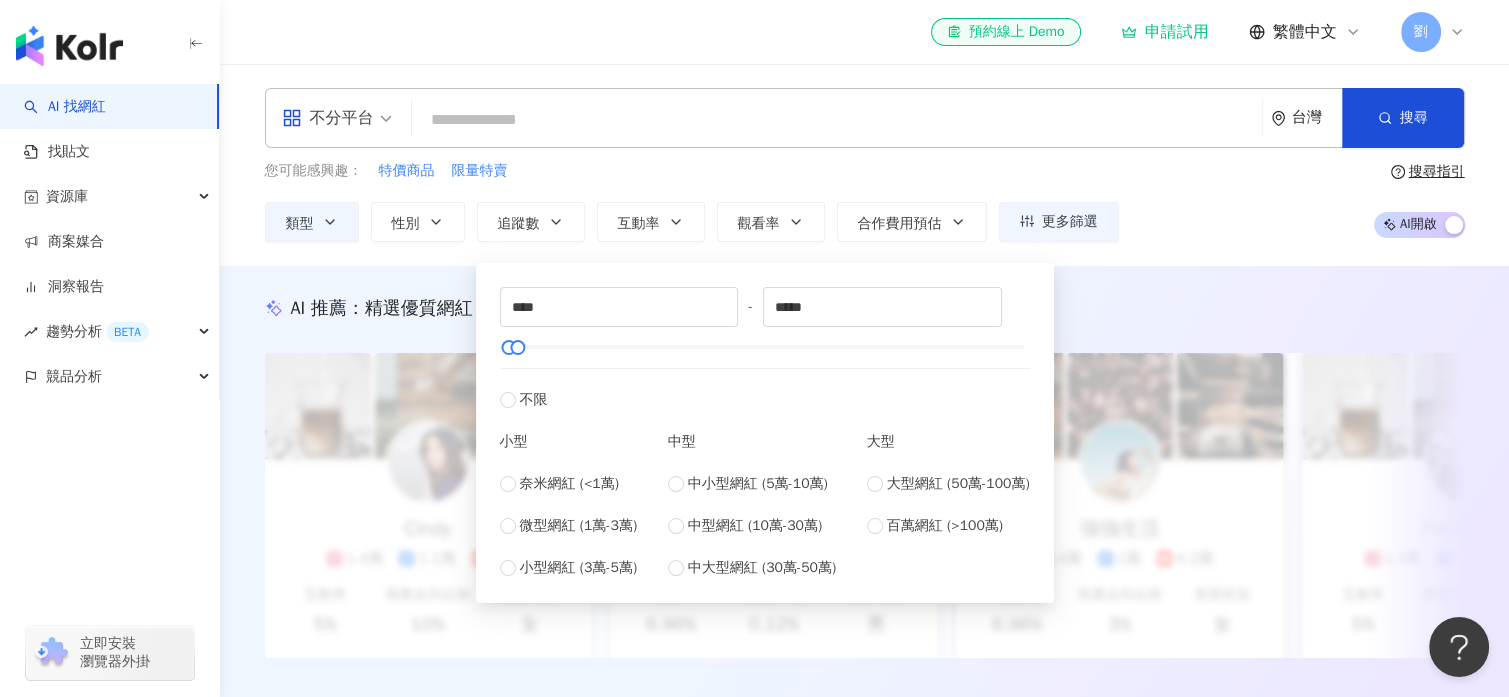 click on "AI 推薦 ： 精選優質網紅 升級方案，使用超強大 AI 推薦搜尋 申請試用 Cindy 1.4萬 1.1萬 3.2萬 互動率 5% 商業合作比例 10% 受眾性別 女 Johnny 2.4萬 999 4.2萬 互動率 6.96% 商業合作比例 0.12% 受眾性別 男 強強生活 3.4萬 1萬 4.2萬 互動率 6.96% 商業合作比例 3% 受眾性別 女 I’m Candy 1.4萬 1.1萬 3.2萬 互動率 5% 商業合作比例 10% 受眾性別 女 Mindy 2.4萬 999 4.2萬 互動率 6.96% 商業合作比例 0.12% 受眾性別 男 美食探險家 3.4萬 1萬 4.2萬 互動率 6.96% 商業合作比例 3% 受眾性別 女 雨天窩在窗邊 1.4萬 1.1萬 3.2萬 互動率 5% 商業合作比例 10% 受眾性別 女 甜點地圖 2.4萬 999 4.2萬 互動率 6.96% 商業合作比例 0.12% 受眾性別 男 味蕾旅行家 3.4萬 1萬 4.2萬 互動率 6.96% 商業合作比例 3% 受眾性別 女 甜甜ㄉ每一天 1.4萬 1.1萬 3.2萬 互動率 5% 商業合作比例 10% 受眾性別 女 品牌 A 2.4萬 999 4.2萬 互動率 6.96% 0.12% 男 1萬" at bounding box center [864, 498] 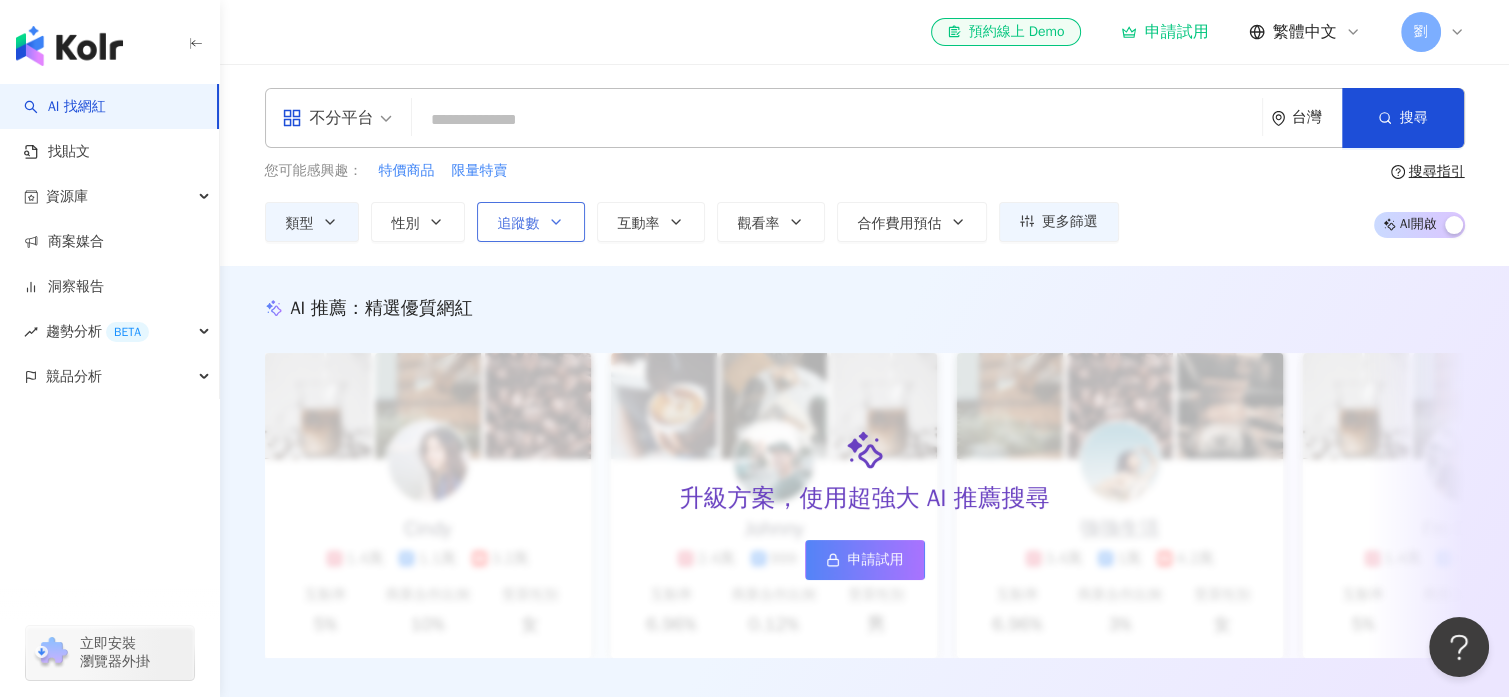 click 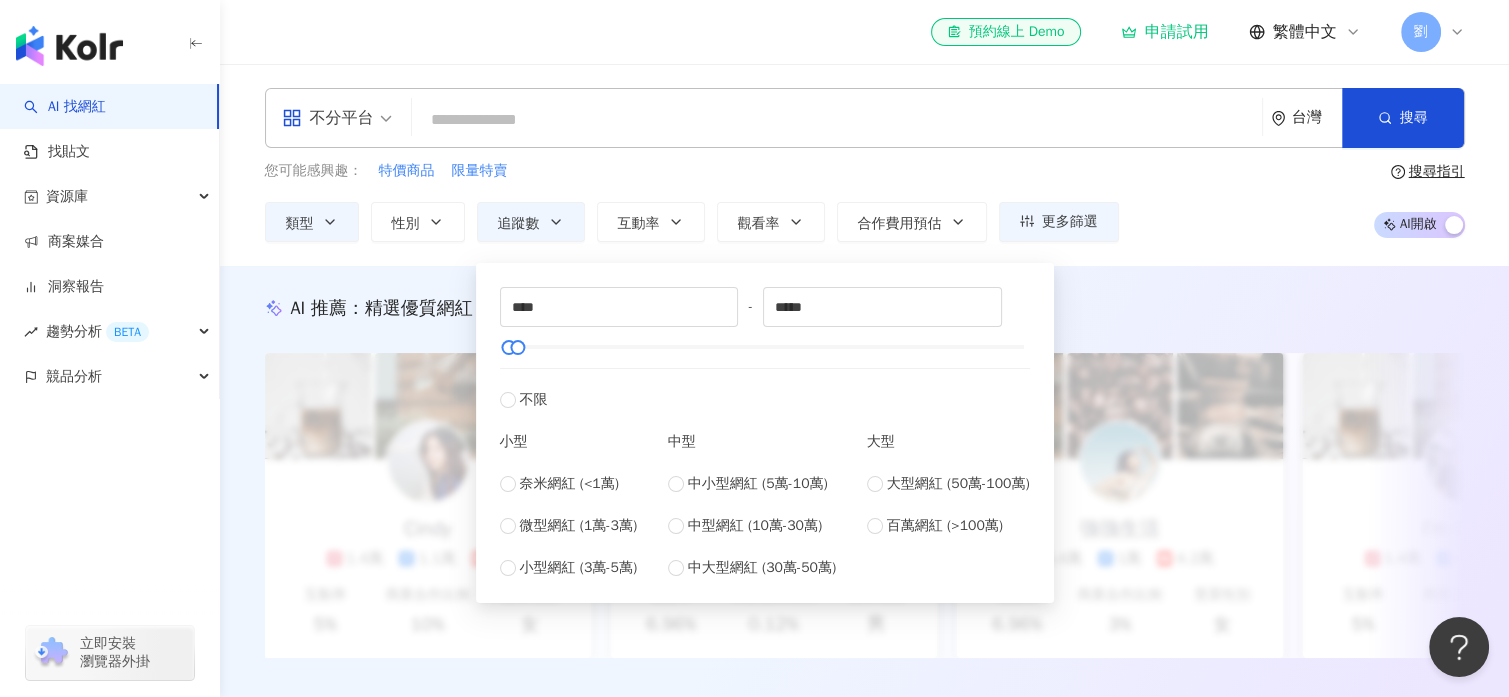 click on "您可能感興趣： 特價商品  限量特賣" at bounding box center [692, 171] 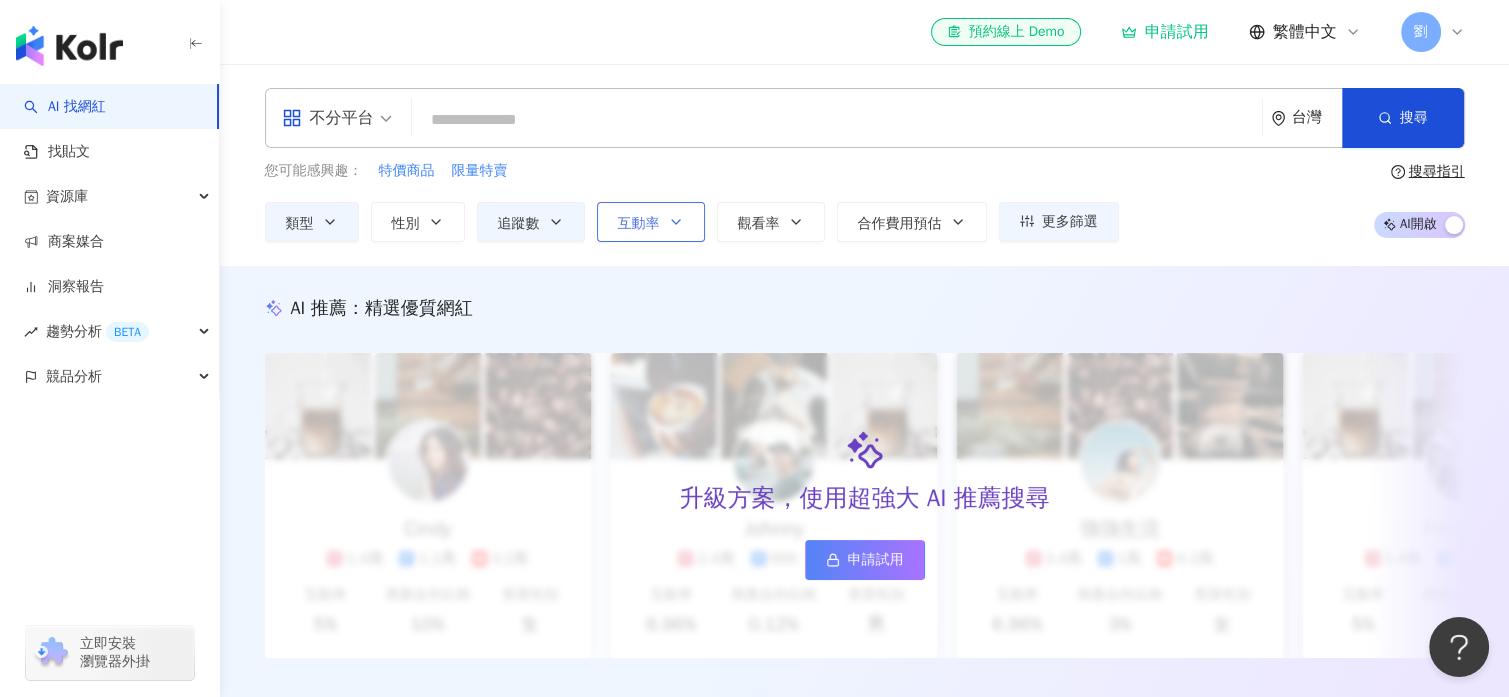 click 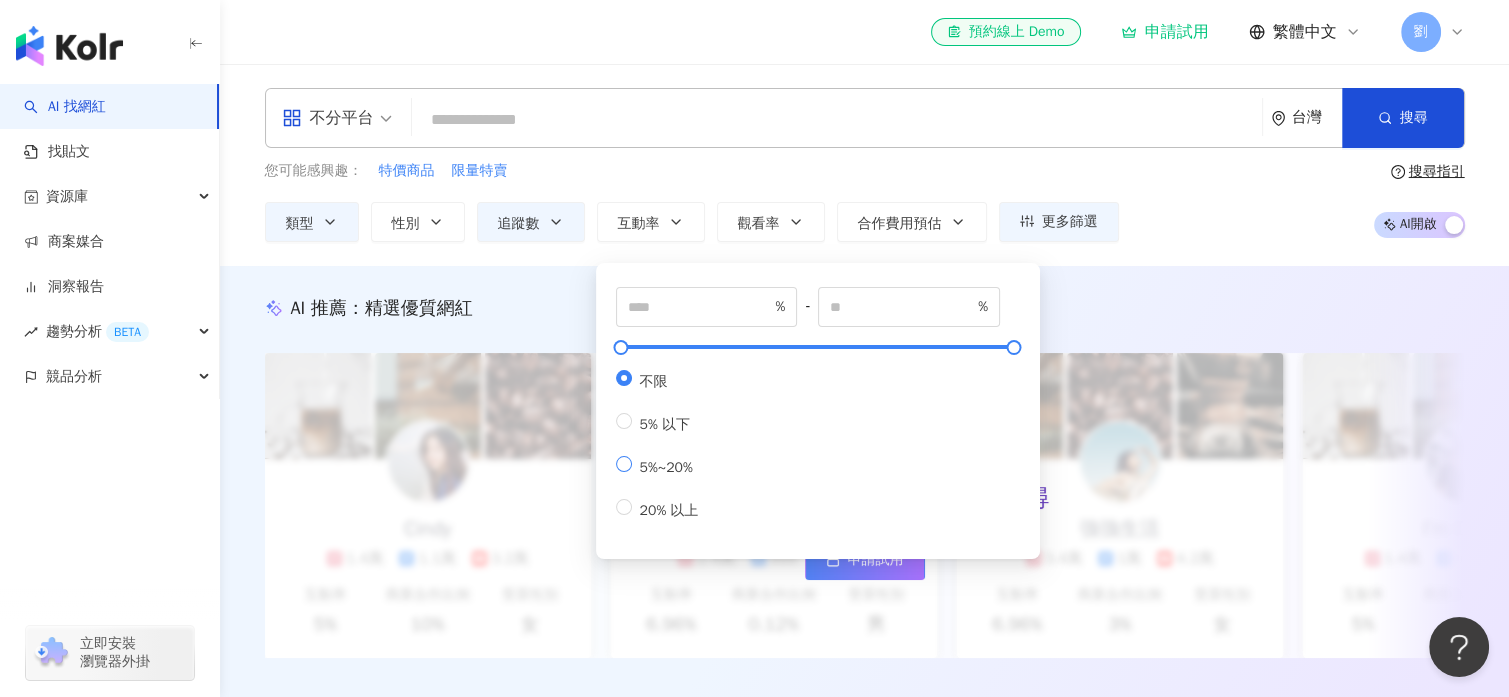 type on "*" 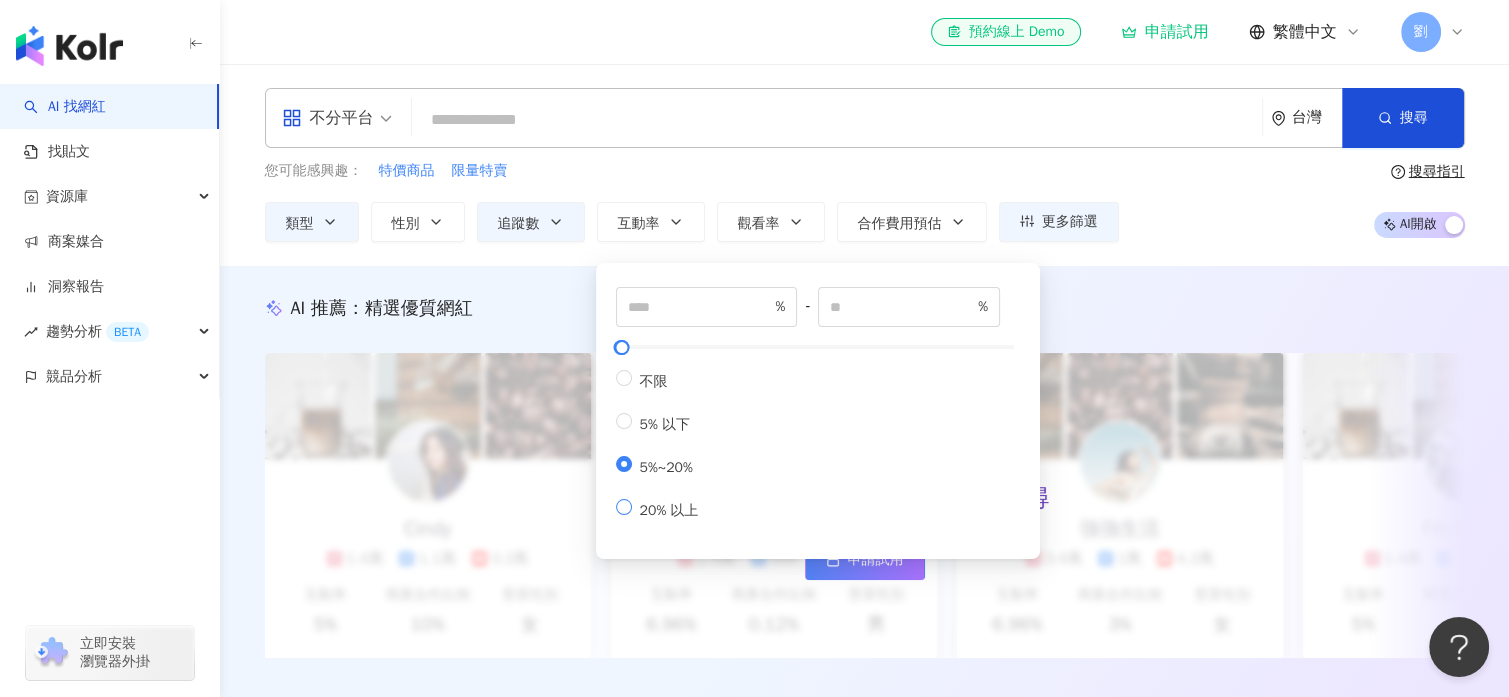 type on "**" 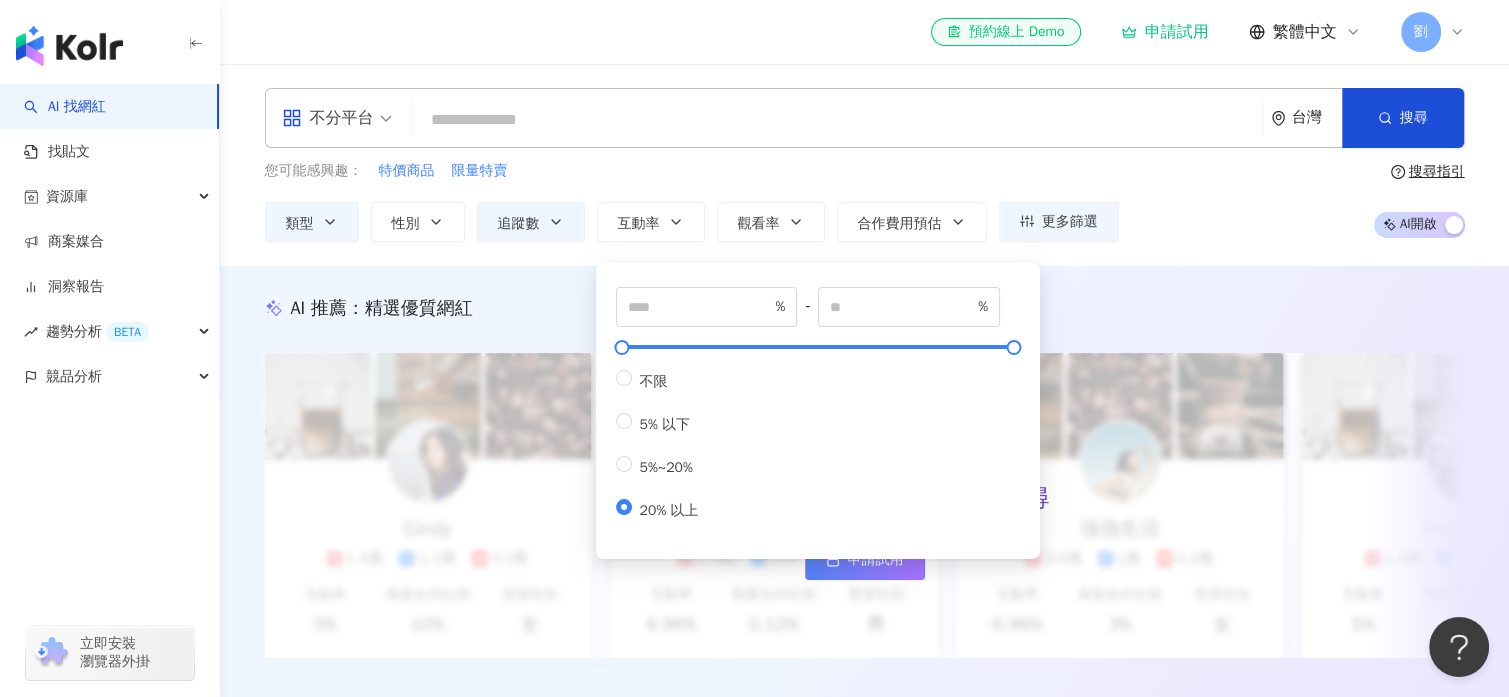 click on "不分平台 台灣 搜尋 您可能感興趣： 特價商品  限量特賣  類型 性別 追蹤數 互動率 觀看率 合作費用預估  更多篩選 不限 女 男 其他 ****  -  ***** 不限 小型 奈米網紅 (<1萬) 微型網紅 (1萬-3萬) 小型網紅 (3萬-5萬) 中型 中小型網紅 (5萬-10萬) 中型網紅 (10萬-30萬) 中大型網紅 (30萬-50萬) 大型 大型網紅 (50萬-100萬) 百萬網紅 (>100萬) ** %  -  % 不限 5% 以下 5%~20% 20% 以上 搜尋指引 AI  開啟 AI  關閉" at bounding box center [864, 165] 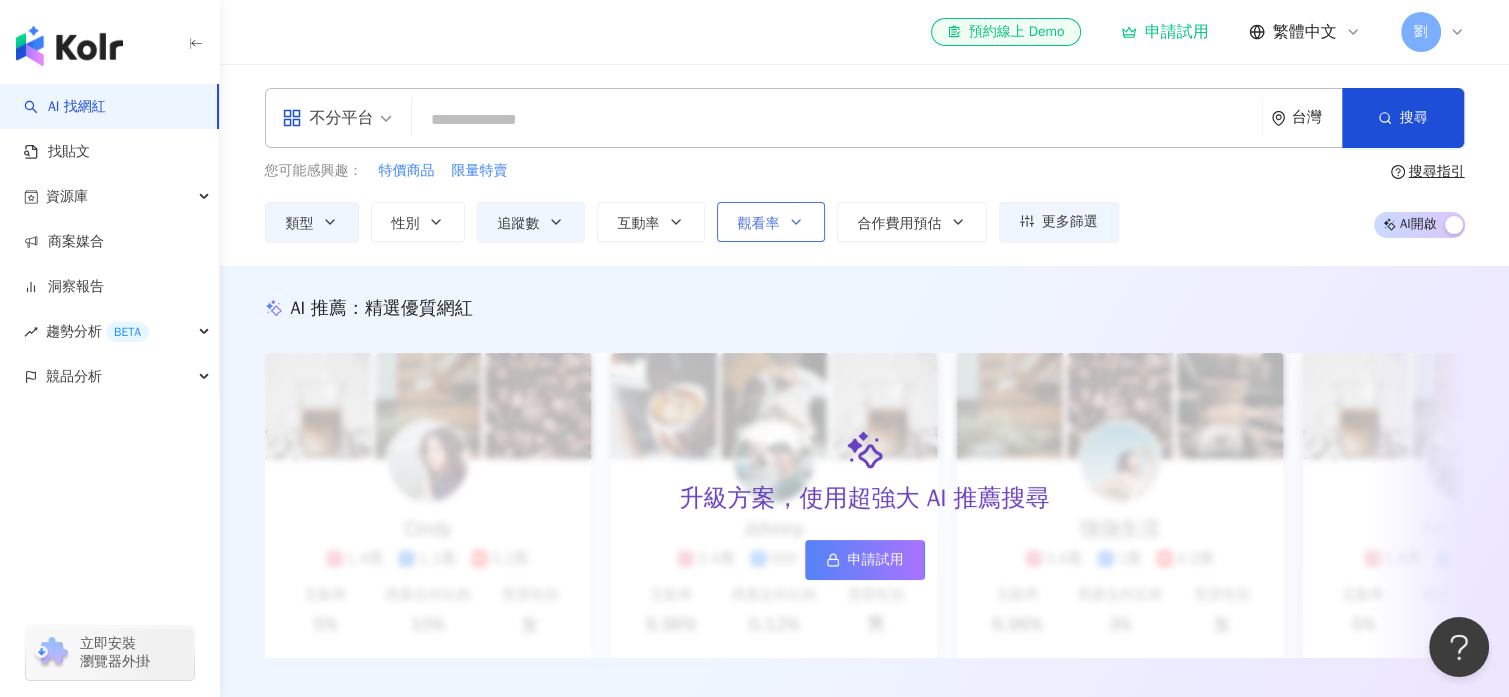 click on "觀看率" at bounding box center (771, 222) 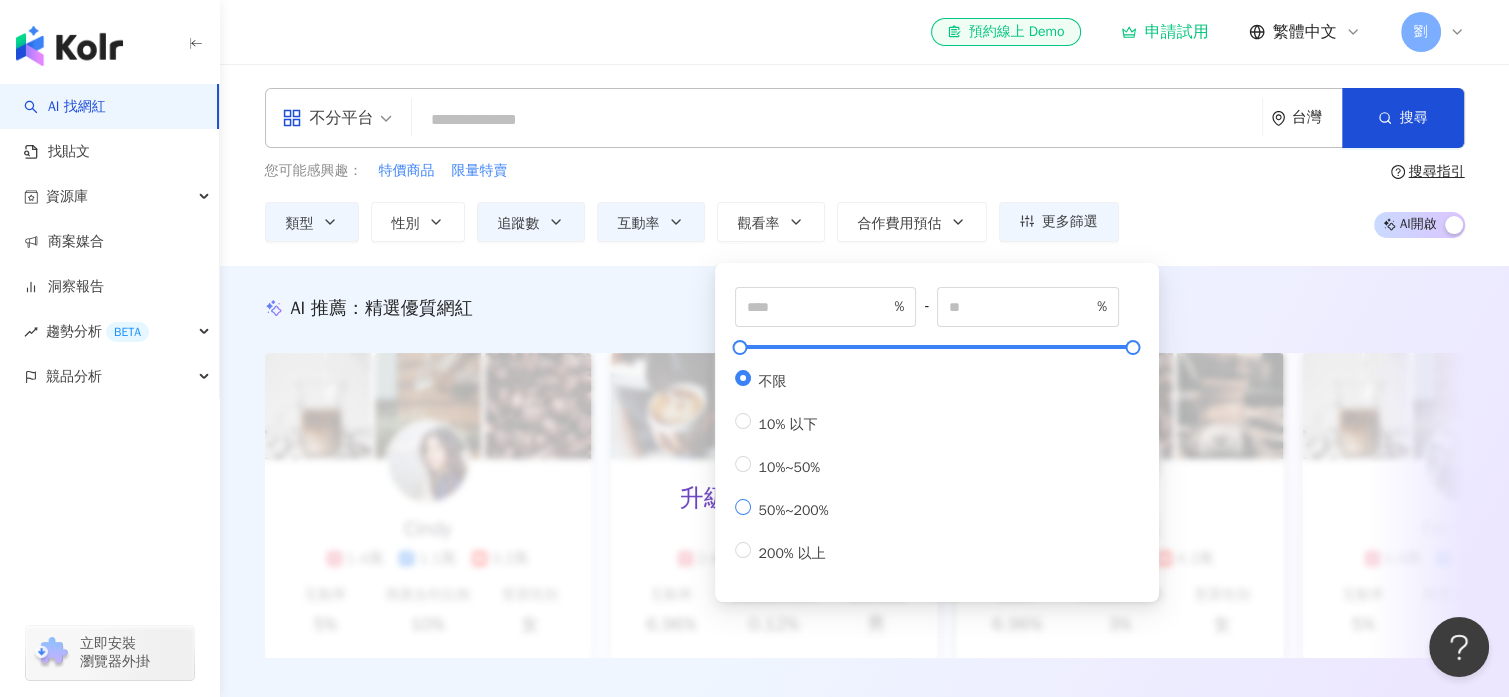 type on "**" 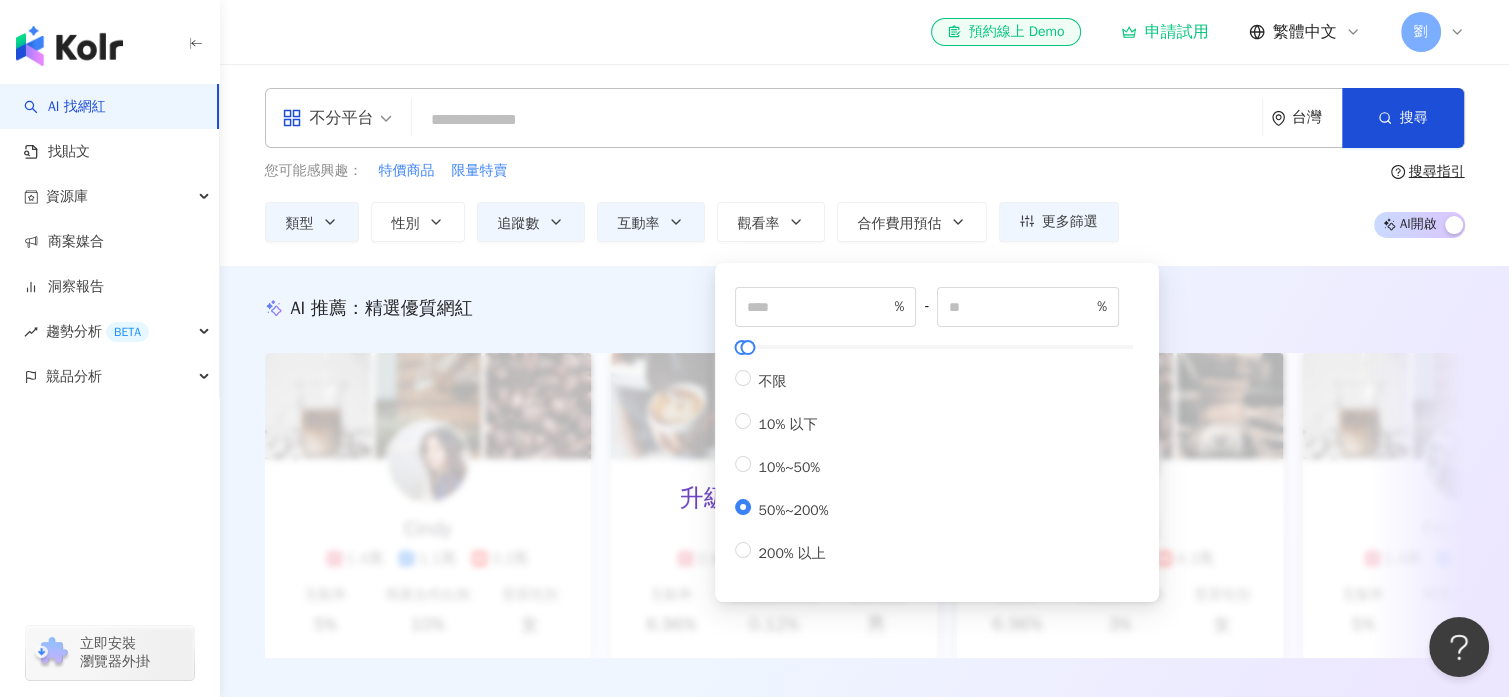 click on "AI 推薦 ： 精選優質網紅 升級方案，使用超強大 AI 推薦搜尋 申請試用 Cindy 1.4萬 1.1萬 3.2萬 互動率 5% 商業合作比例 10% 受眾性別 女 Johnny 2.4萬 999 4.2萬 互動率 6.96% 商業合作比例 0.12% 受眾性別 男 強強生活 3.4萬 1萬 4.2萬 互動率 6.96% 商業合作比例 3% 受眾性別 女 I’m Candy 1.4萬 1.1萬 3.2萬 互動率 5% 商業合作比例 10% 受眾性別 女 Mindy 2.4萬 999 4.2萬 互動率 6.96% 商業合作比例 0.12% 受眾性別 男 美食探險家 3.4萬 1萬 4.2萬 互動率 6.96% 商業合作比例 3% 受眾性別 女 雨天窩在窗邊 1.4萬 1.1萬 3.2萬 互動率 5% 商業合作比例 10% 受眾性別 女 甜點地圖 2.4萬 999 4.2萬 互動率 6.96% 商業合作比例 0.12% 受眾性別 男 味蕾旅行家 3.4萬 1萬 4.2萬 互動率 6.96% 商業合作比例 3% 受眾性別 女 甜甜ㄉ每一天 1.4萬 1.1萬 3.2萬 互動率 5% 商業合作比例 10% 受眾性別 女 品牌 A 2.4萬 999 4.2萬 互動率 6.96% 0.12% 男 1萬" at bounding box center (864, 498) 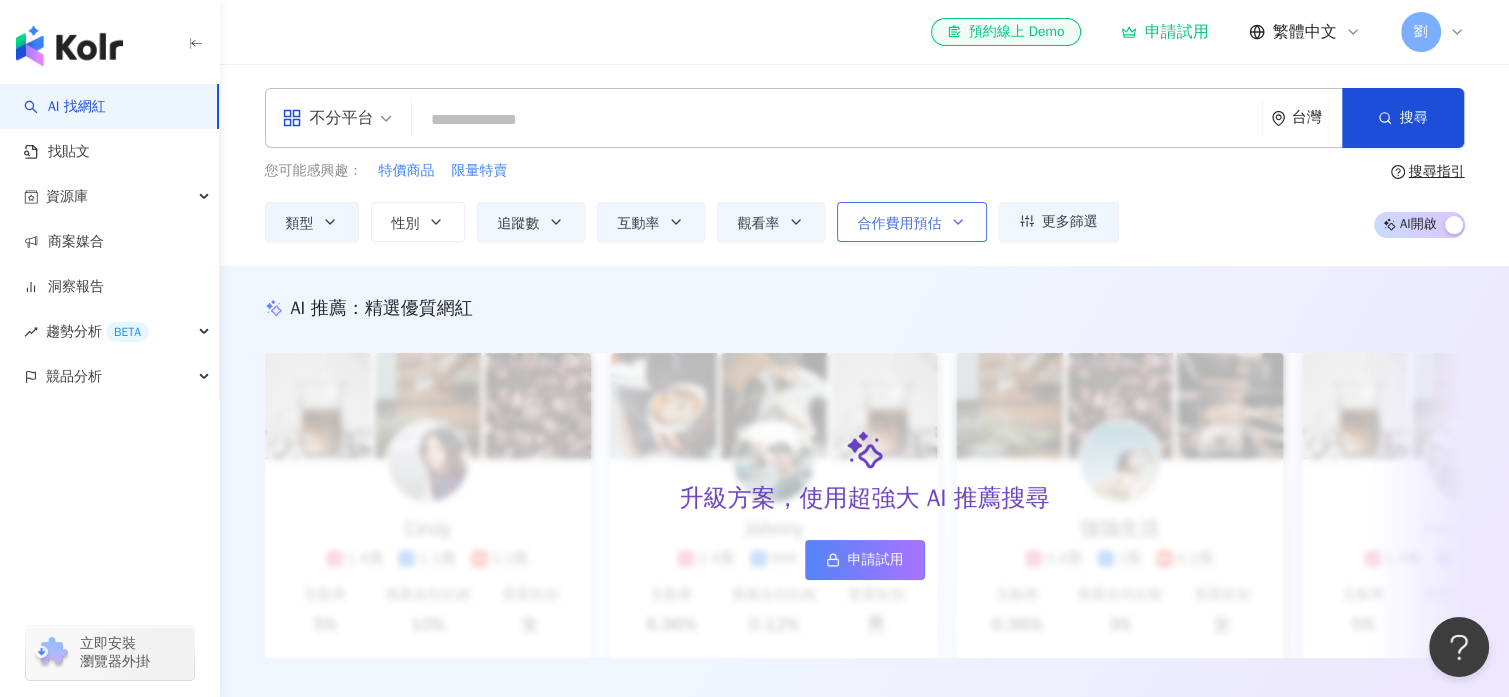 click on "合作費用預估" at bounding box center [912, 222] 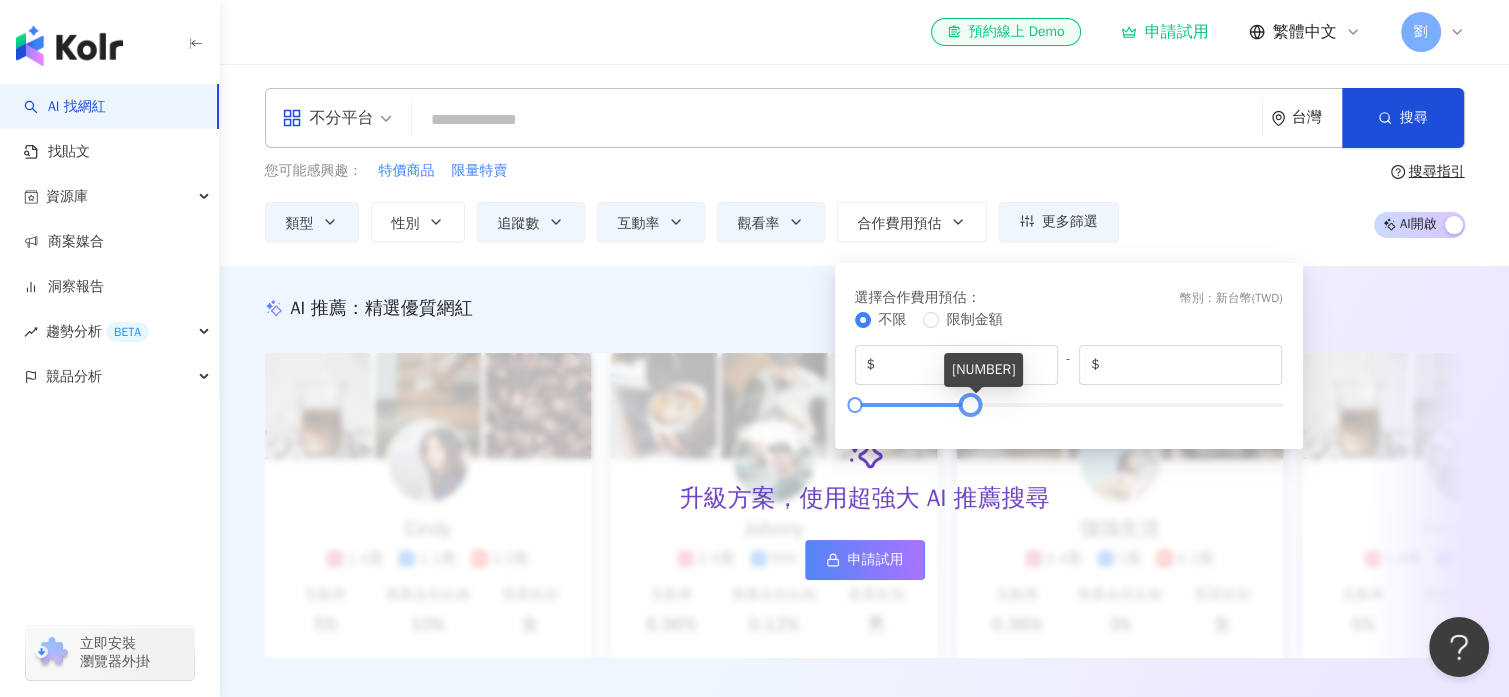 type on "******" 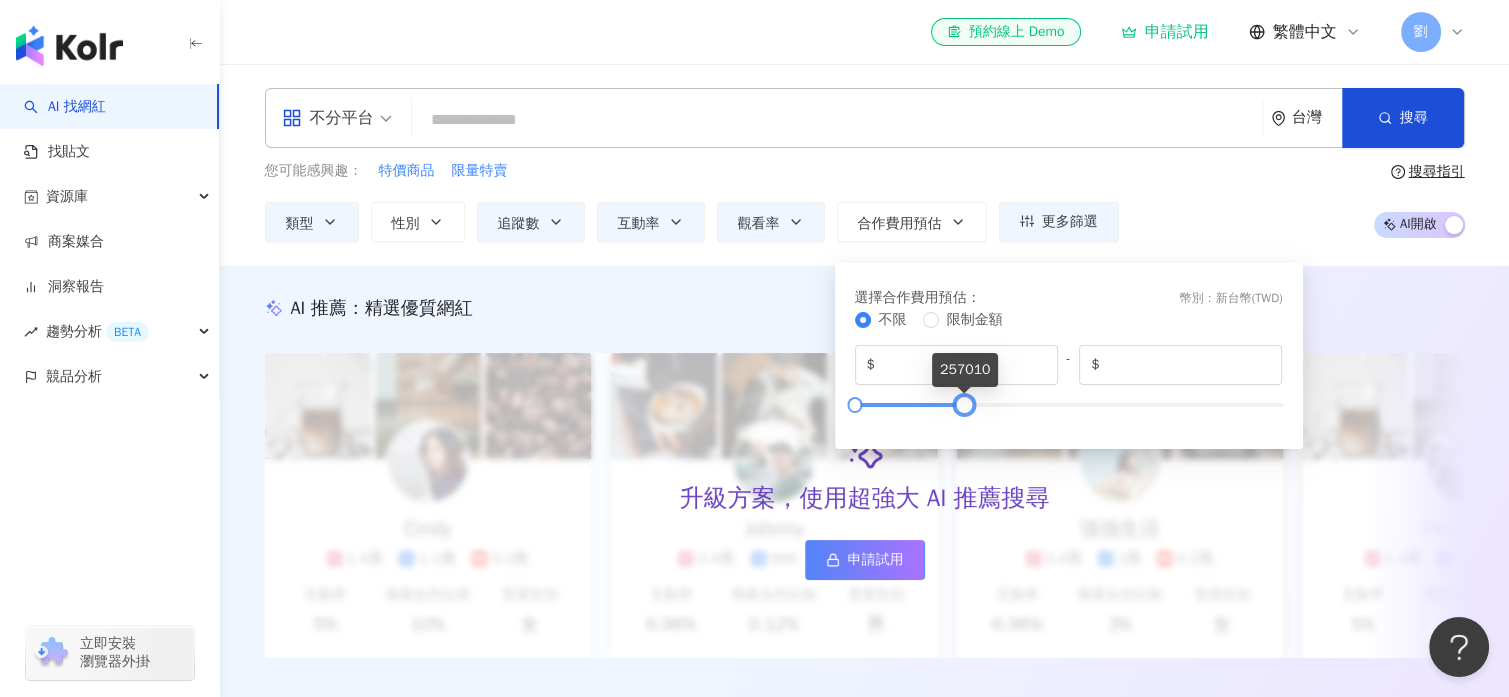 drag, startPoint x: 1278, startPoint y: 405, endPoint x: 960, endPoint y: 398, distance: 318.07703 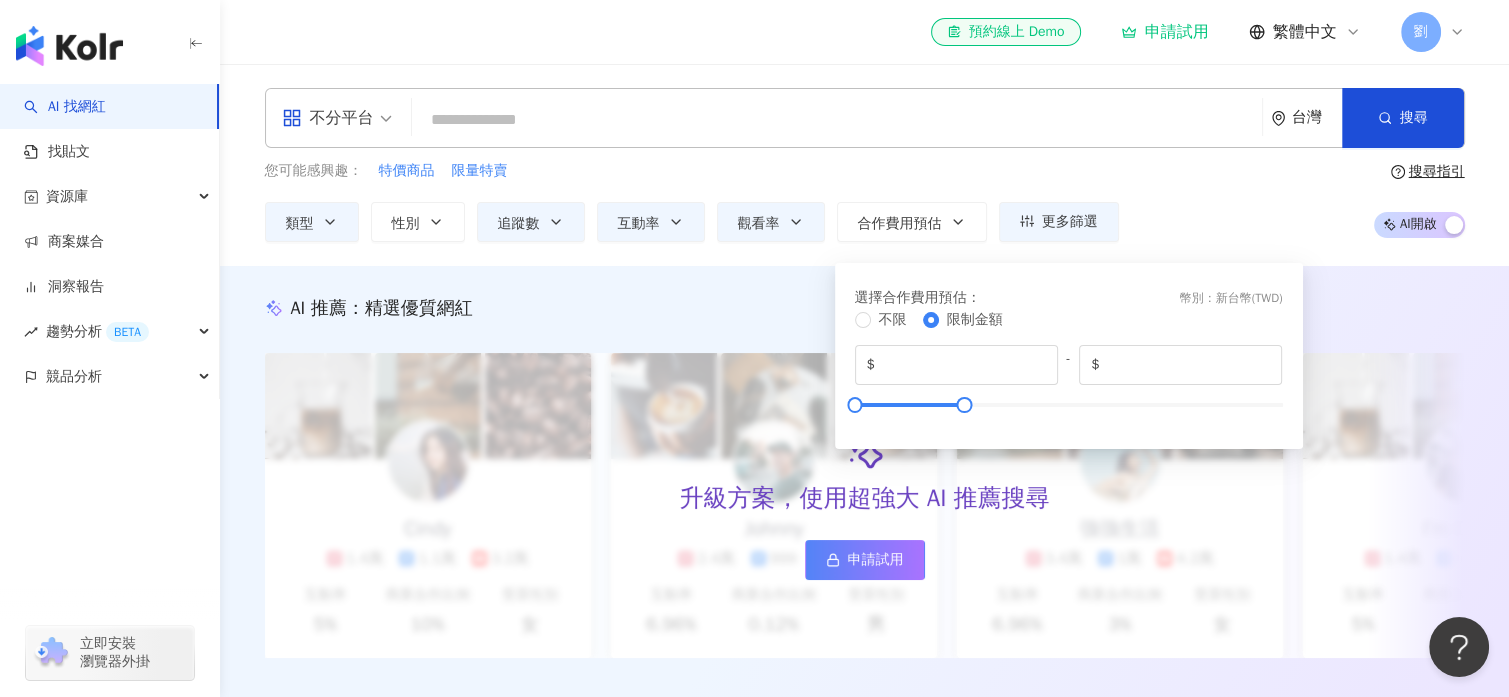 click on "您可能感興趣： 特價商品  限量特賣  類型 性別 追蹤數 互動率 觀看率 合作費用預估  更多篩選 不限 女 男 其他 ****  -  ***** 不限 小型 奈米網紅 (<1萬) 微型網紅 (1萬-3萬) 小型網紅 (3萬-5萬) 中型 中小型網紅 (5萬-10萬) 中型網紅 (10萬-30萬) 中大型網紅 (30萬-50萬) 大型 大型網紅 (50萬-100萬) 百萬網紅 (>100萬) ** %  -  % 不限 5% 以下 5%~20% 20% 以上 ** %  -  *** % 不限 10% 以下 10%~50% 50%~200% 200% 以上 選擇合作費用預估  ： 幣別 ： 新台幣 ( TWD ) 不限 限制金額 $ *  -  $ ****** 搜尋指引 AI  開啟 AI  關閉" at bounding box center [865, 201] 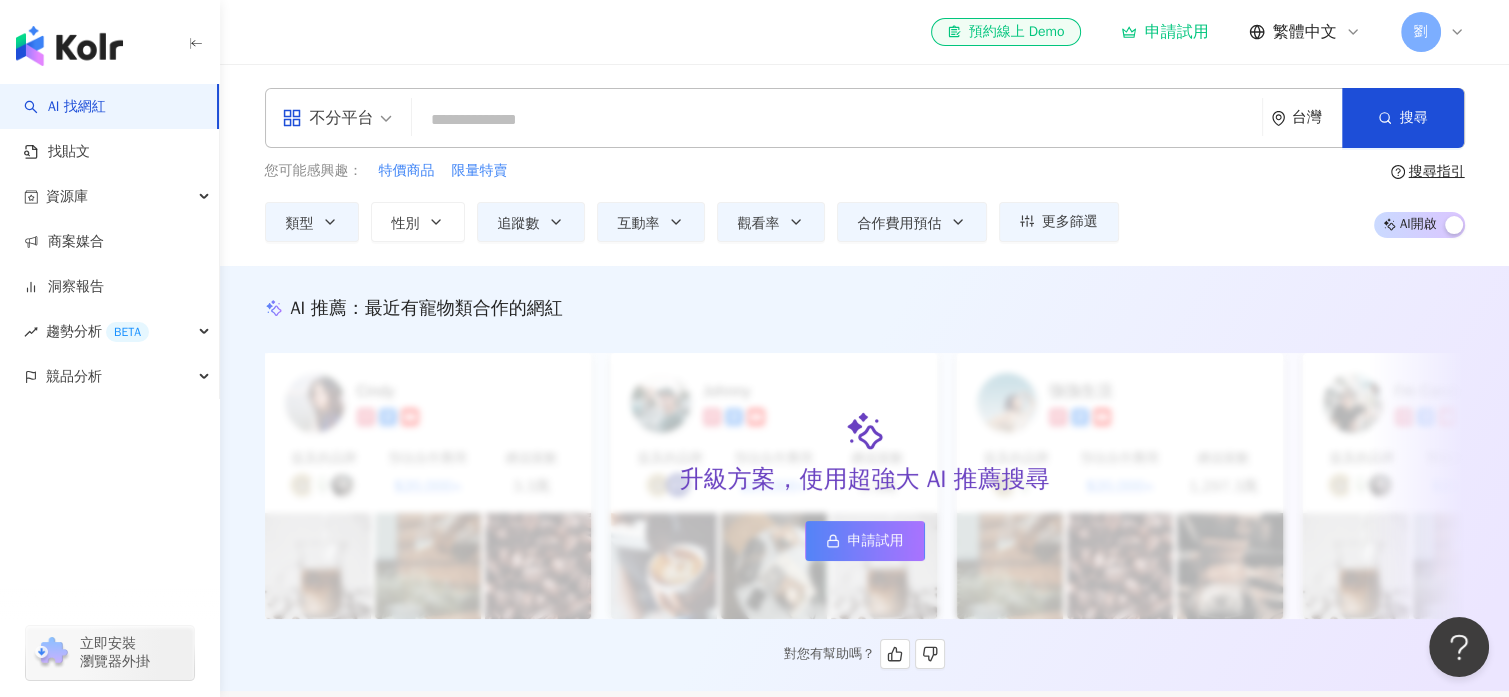 click on "申請試用" at bounding box center (865, 541) 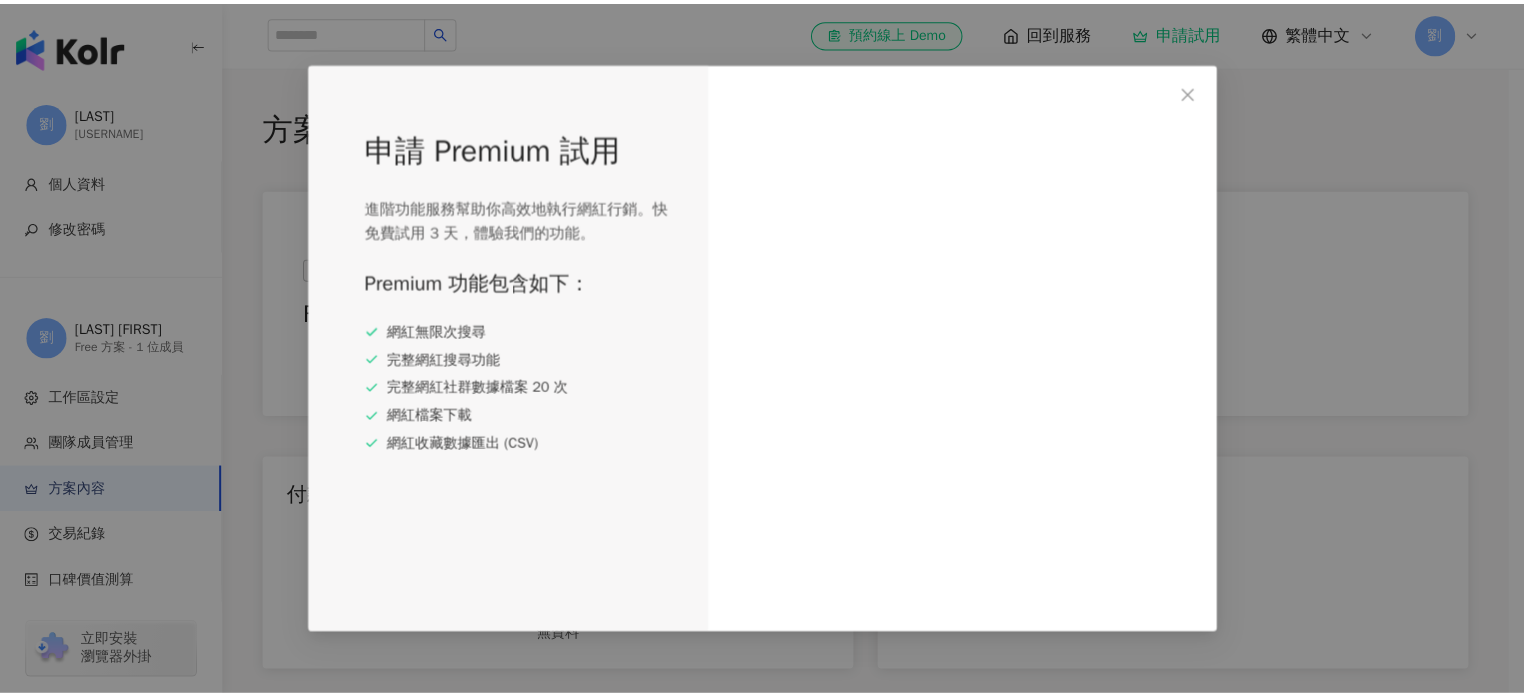 scroll, scrollTop: 0, scrollLeft: 0, axis: both 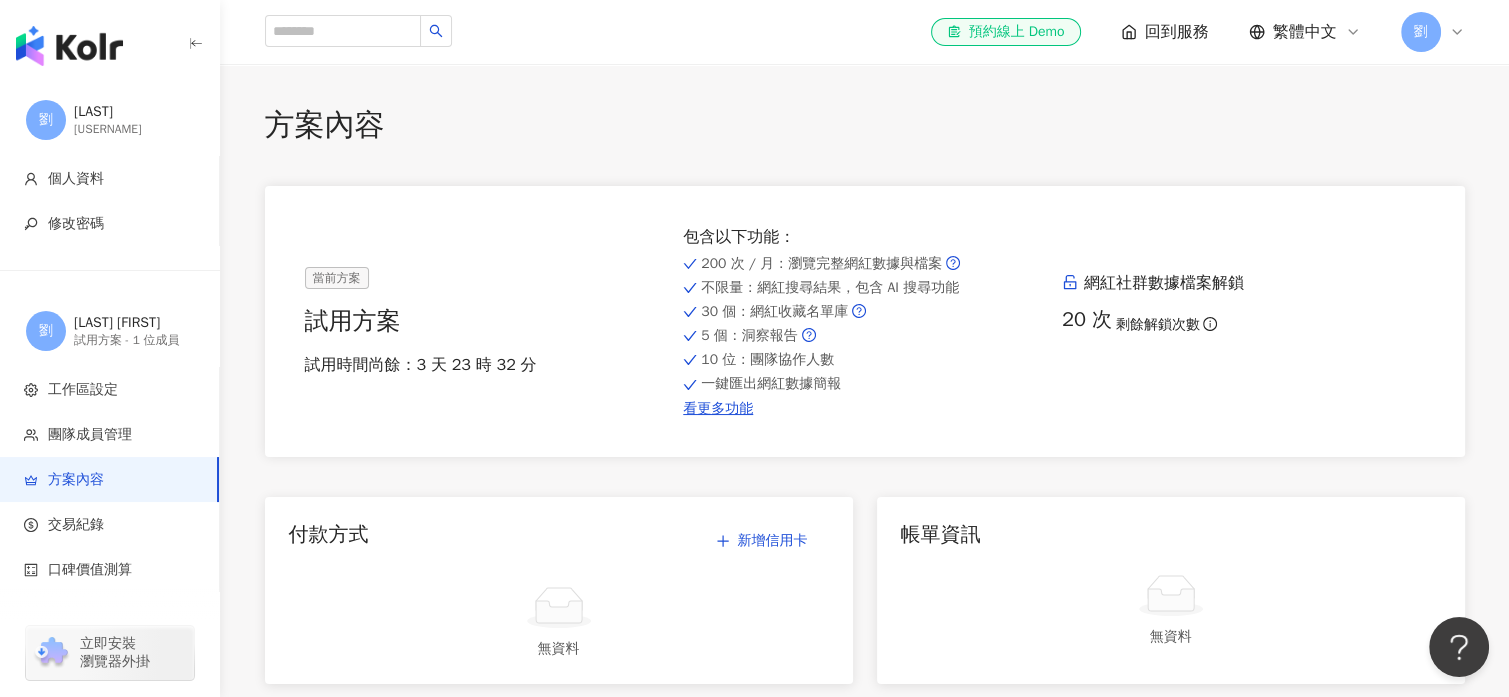 drag, startPoint x: 1049, startPoint y: 472, endPoint x: 1051, endPoint y: 405, distance: 67.02985 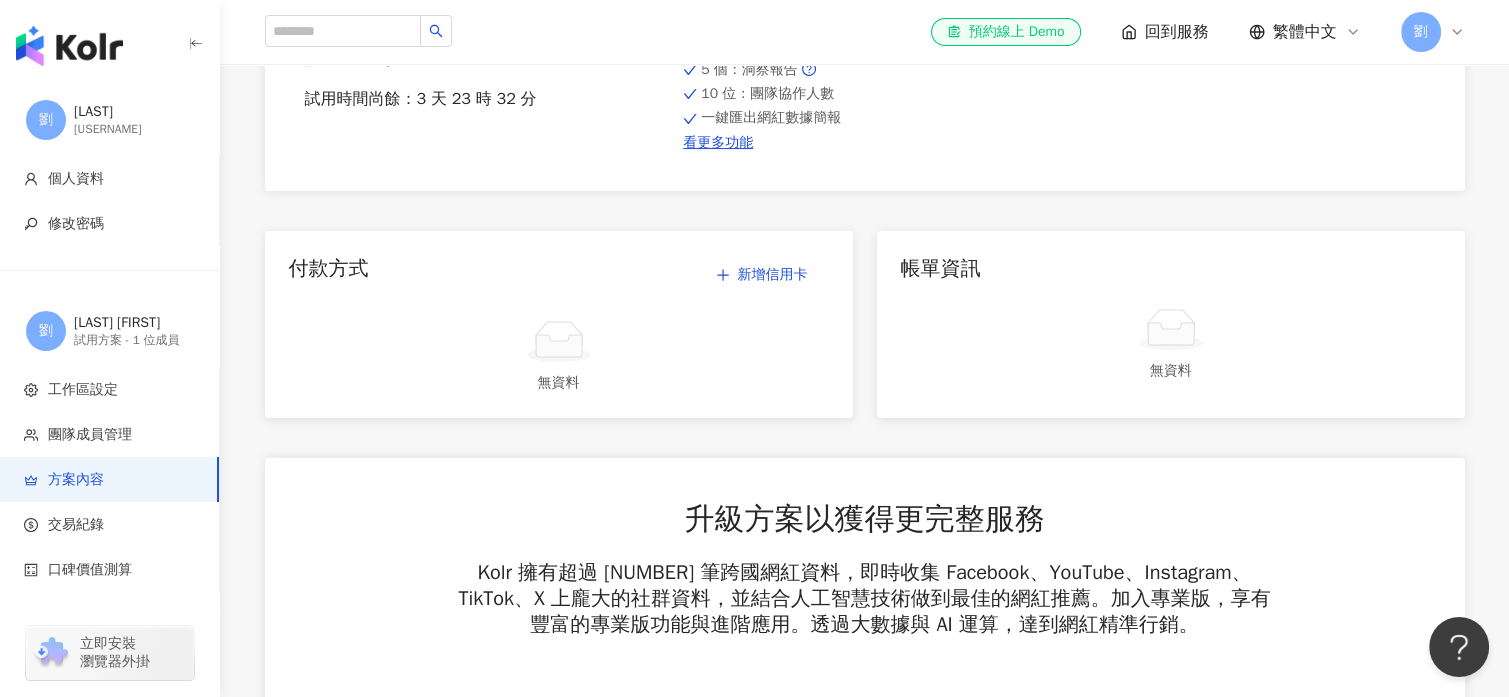 scroll, scrollTop: 0, scrollLeft: 0, axis: both 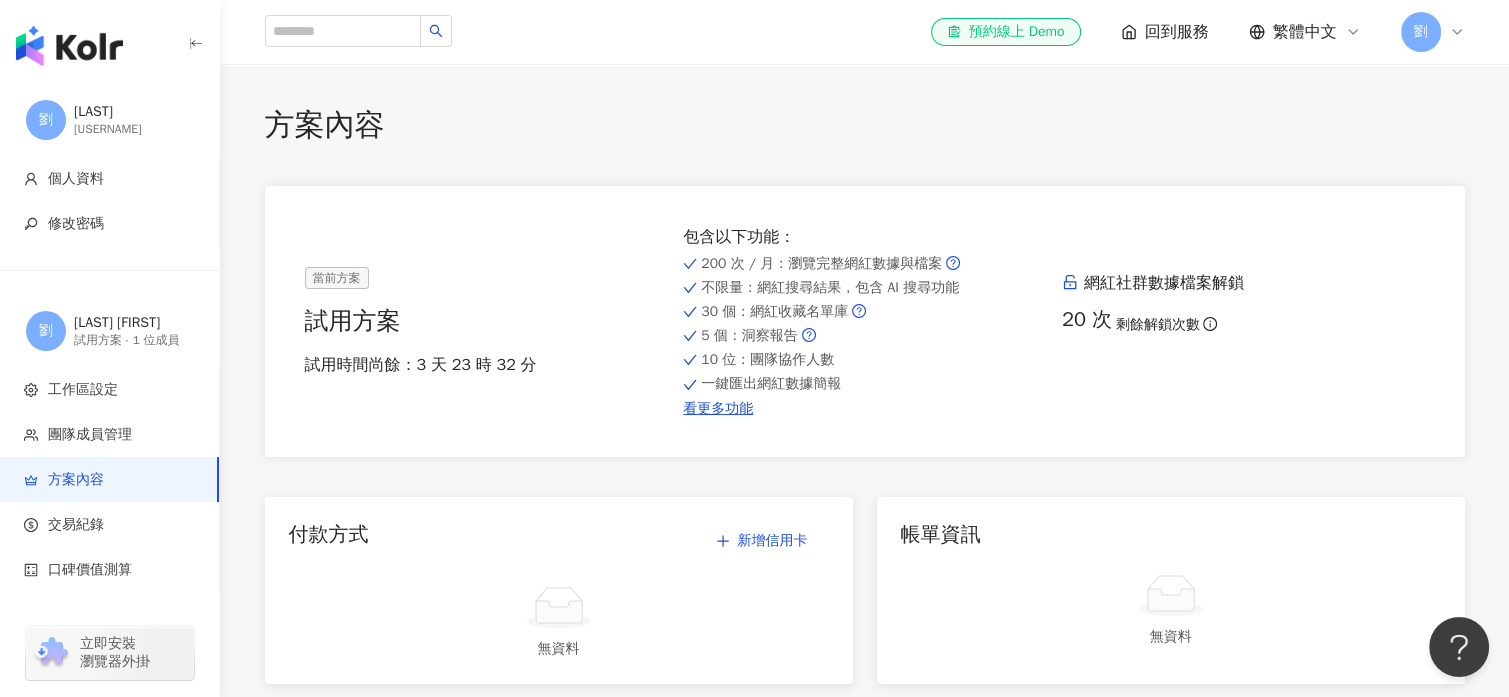 click at bounding box center [69, 46] 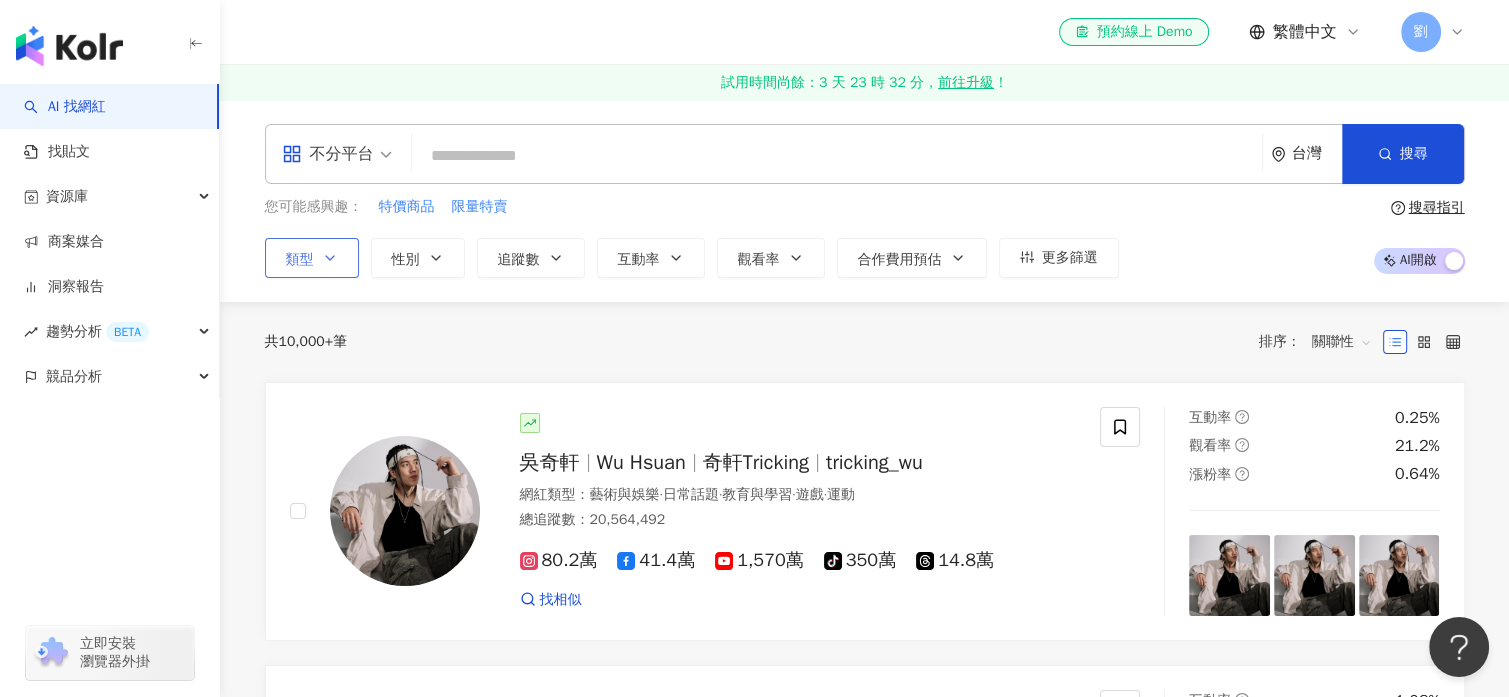 click 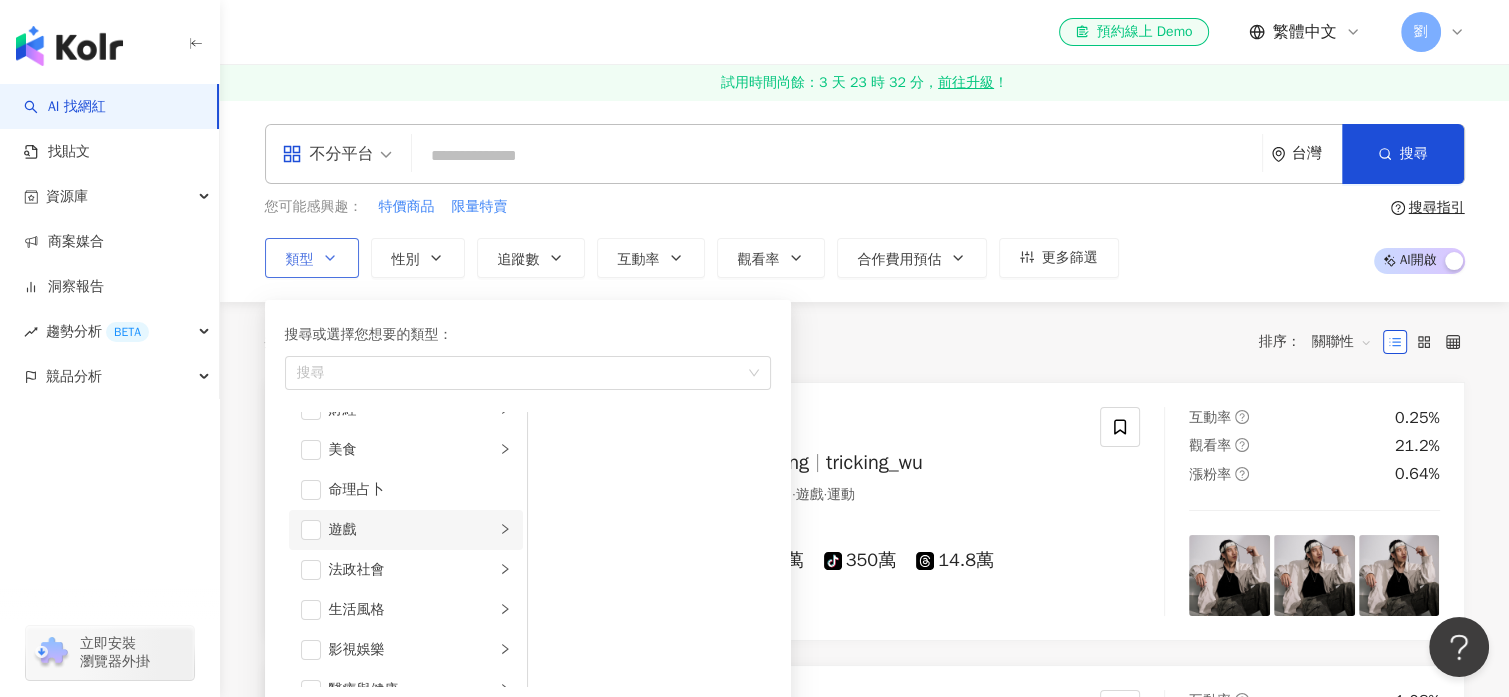 scroll, scrollTop: 400, scrollLeft: 0, axis: vertical 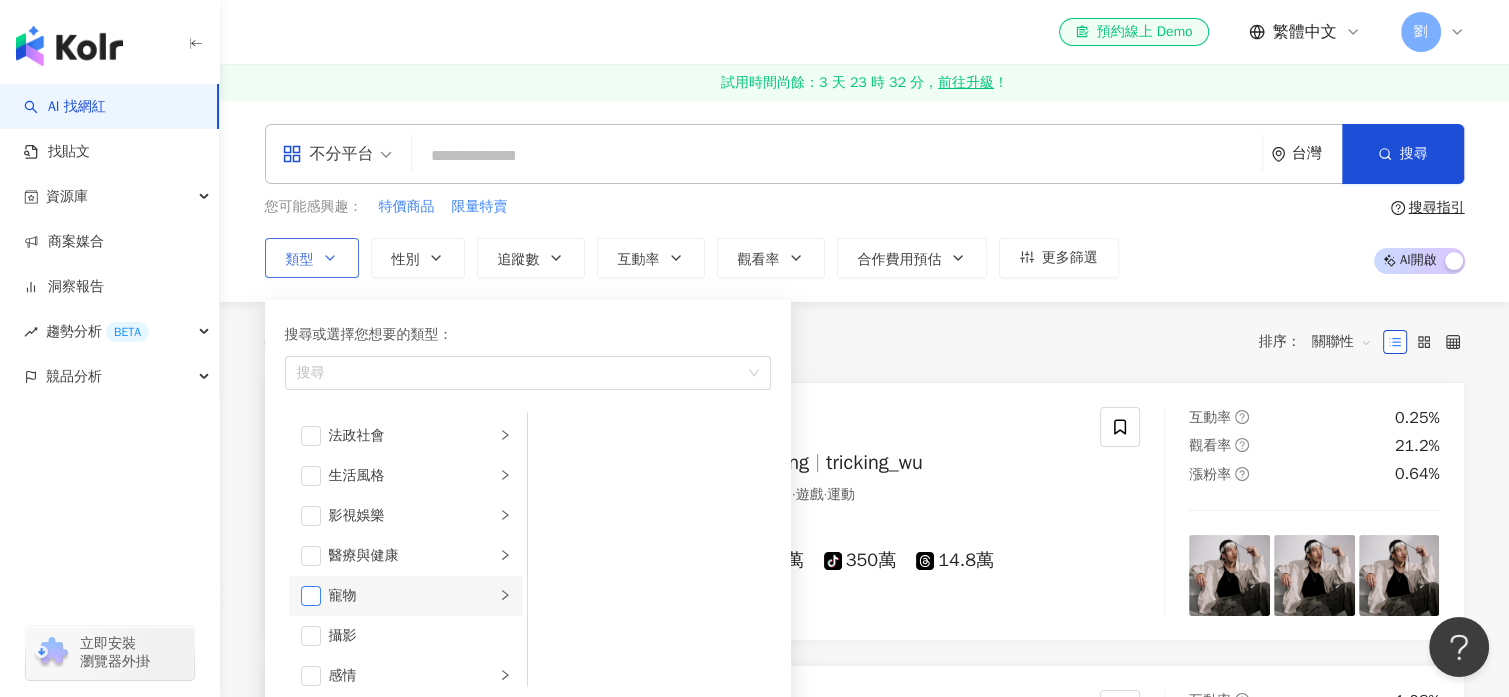click at bounding box center (311, 596) 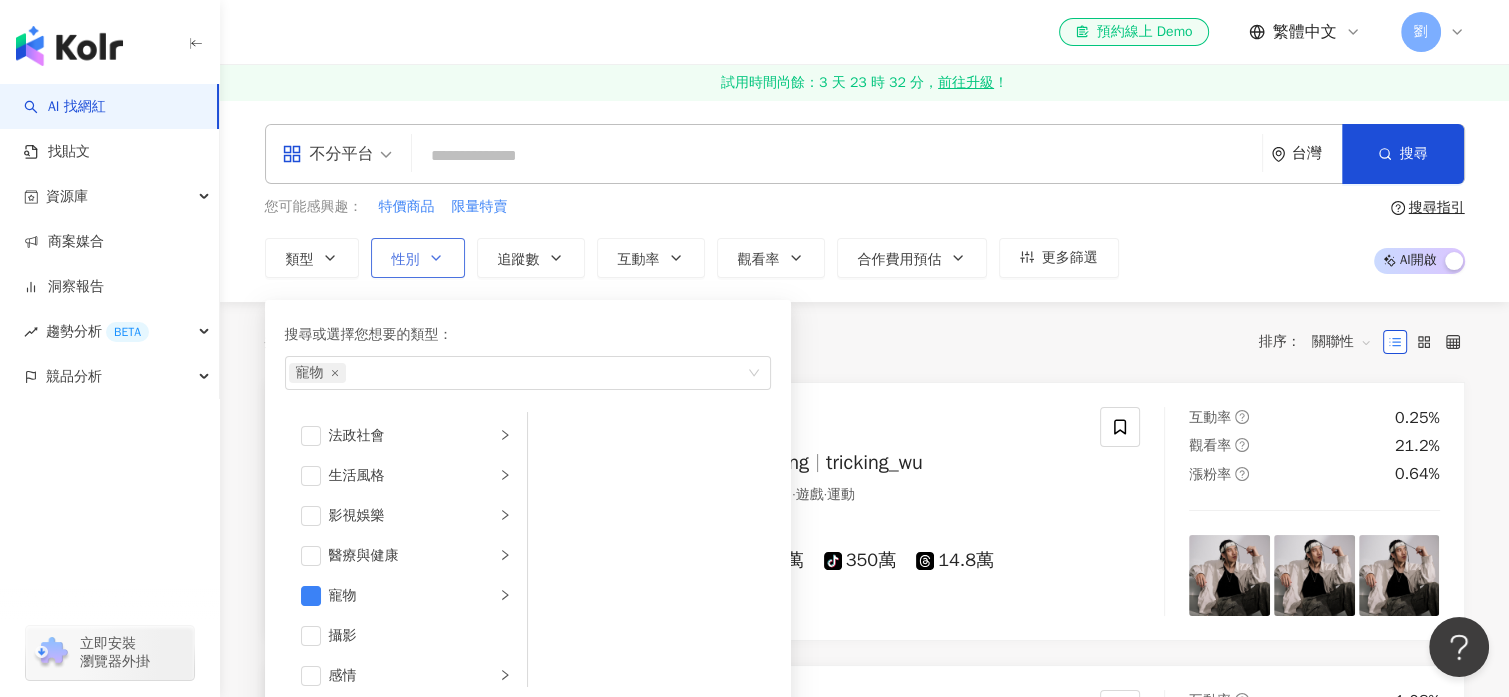 click 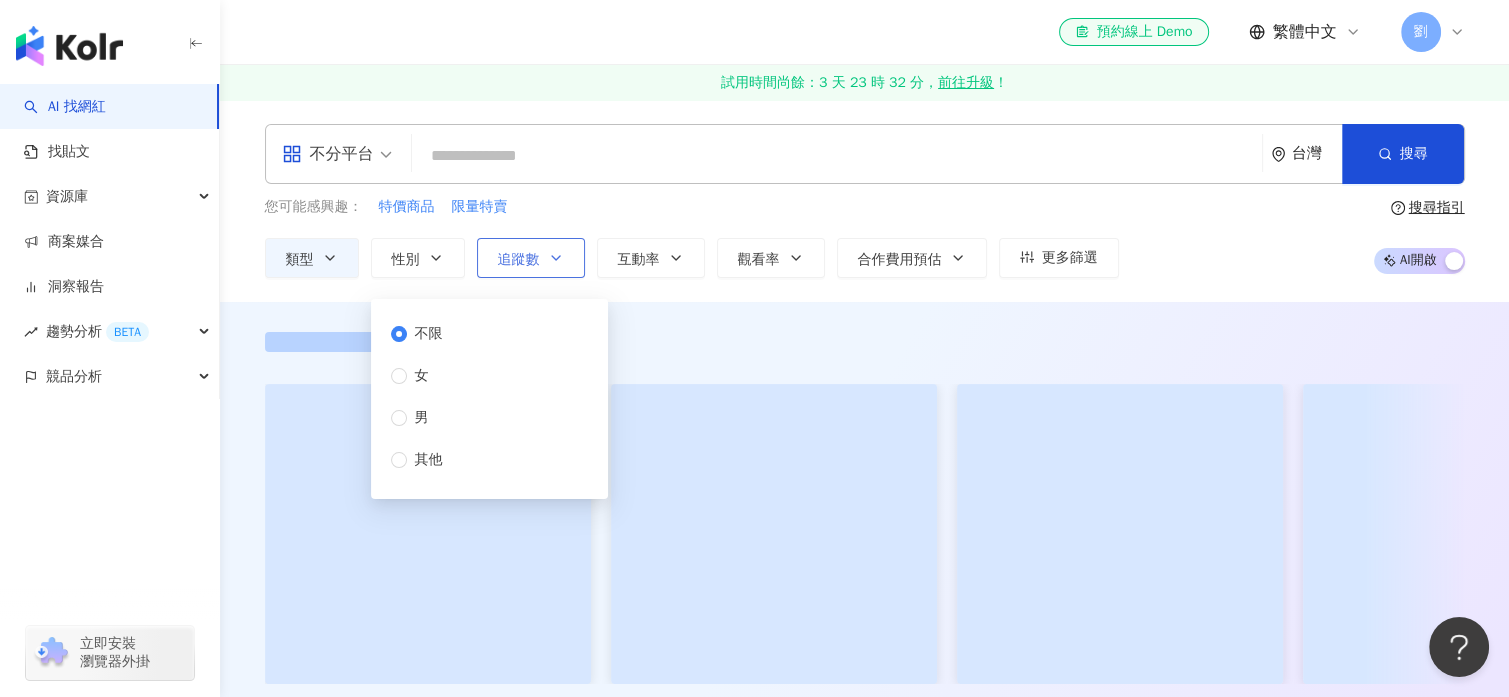 click on "追蹤數" at bounding box center (531, 258) 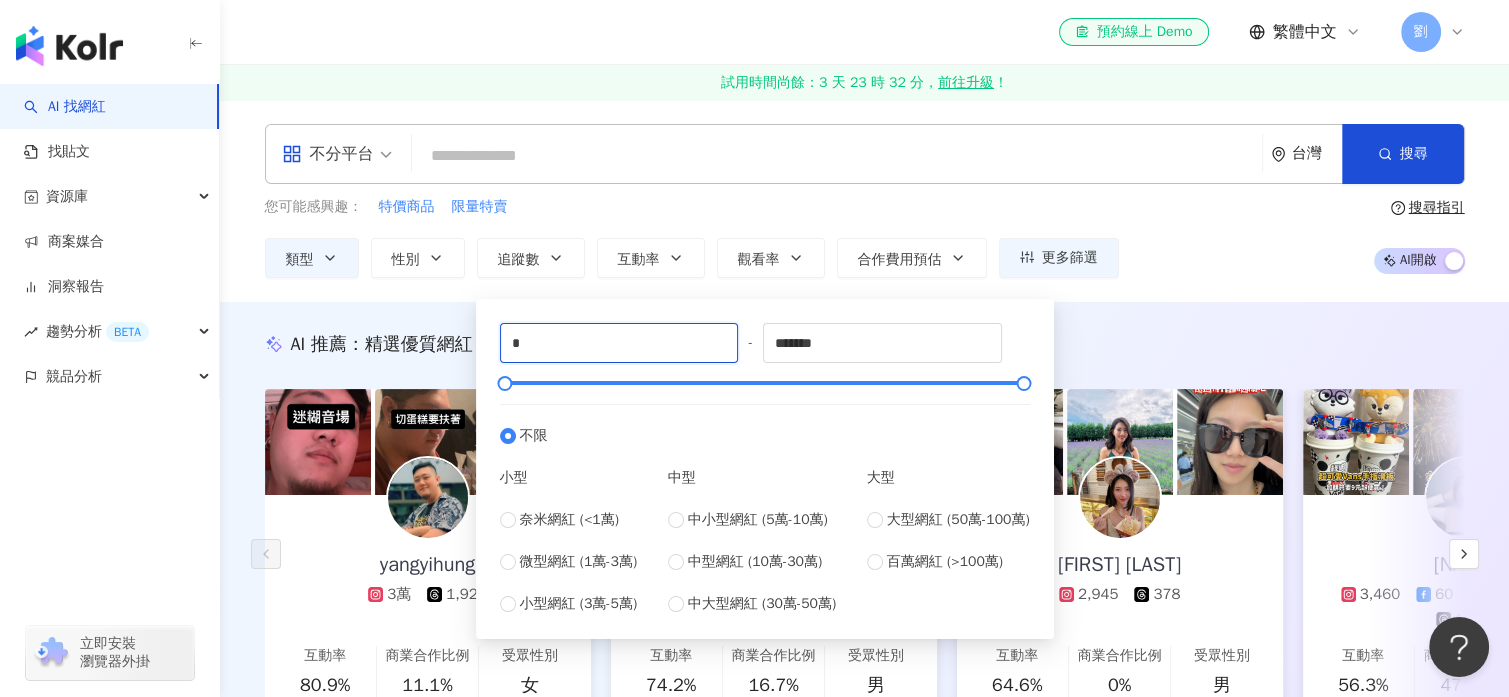 drag, startPoint x: 587, startPoint y: 343, endPoint x: 428, endPoint y: 329, distance: 159.61516 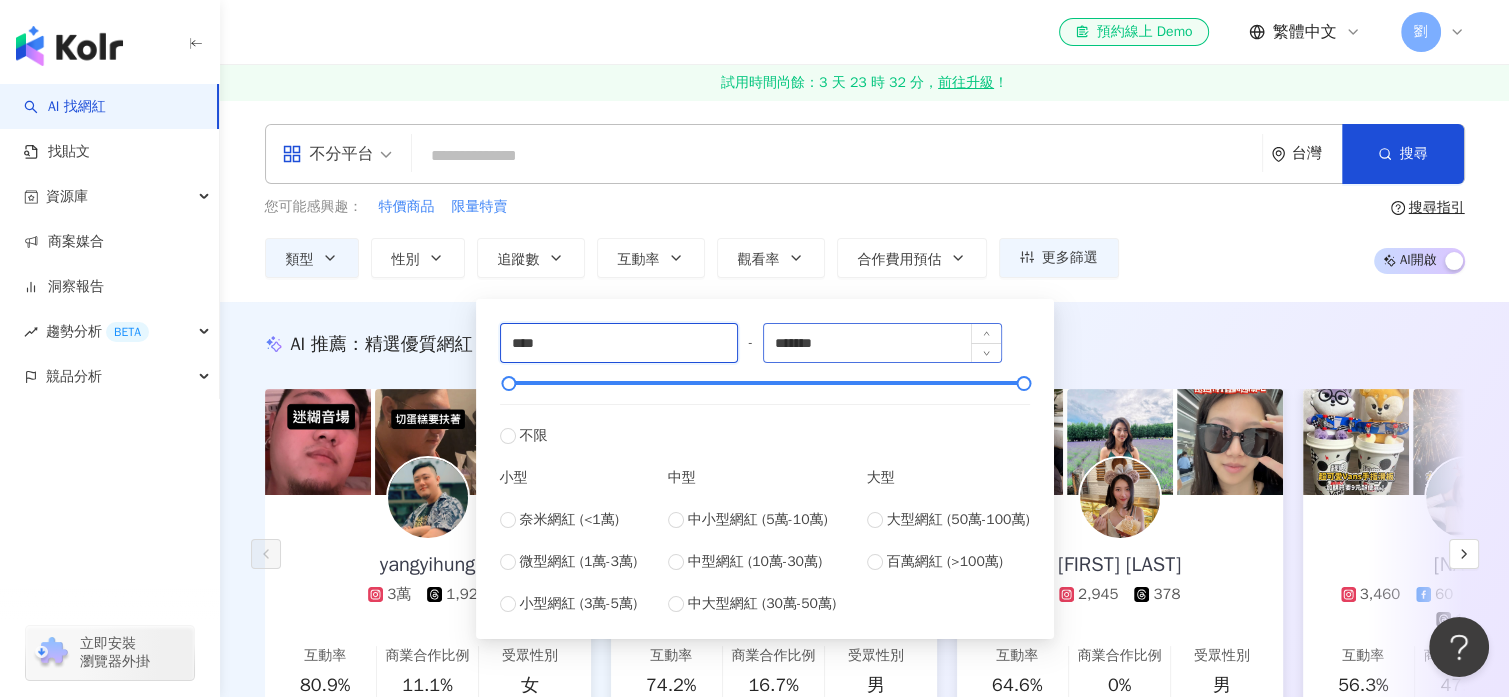 type on "****" 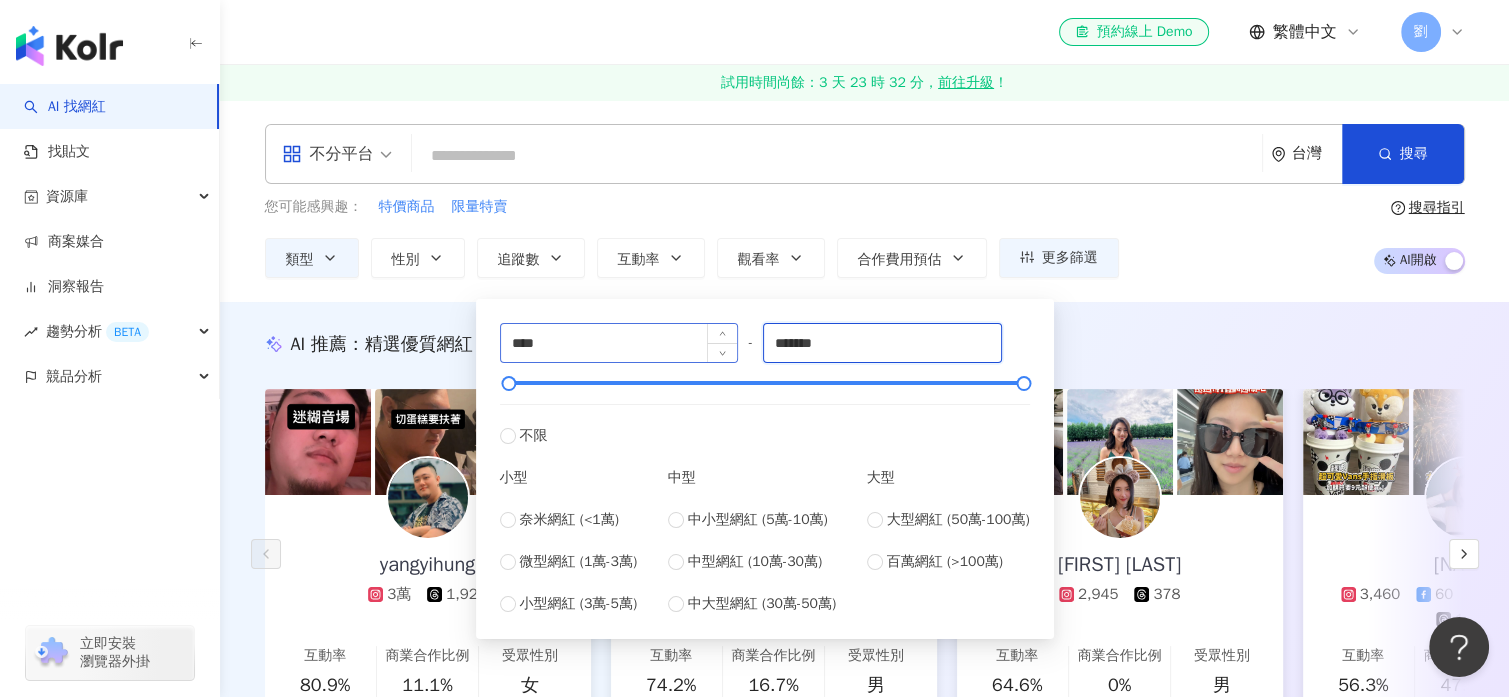 drag, startPoint x: 852, startPoint y: 339, endPoint x: 598, endPoint y: 331, distance: 254.12595 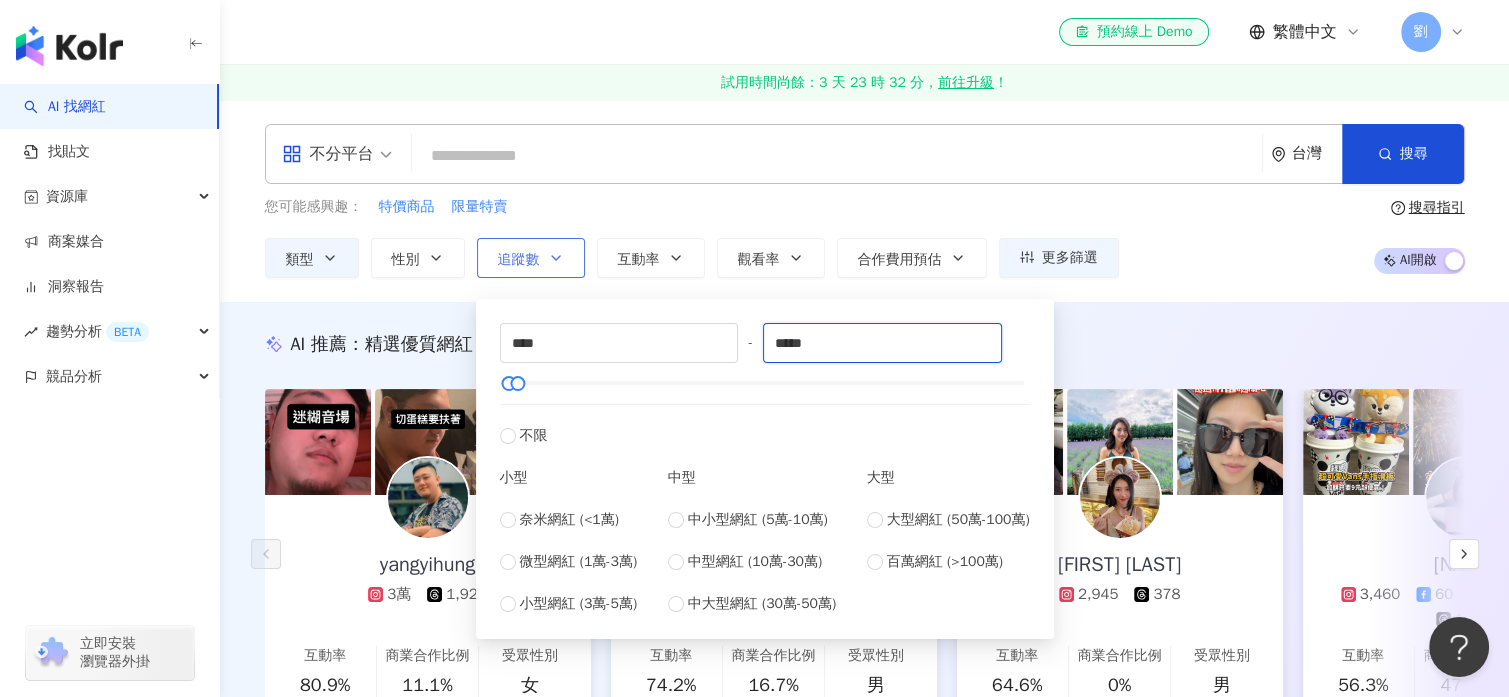 type on "*****" 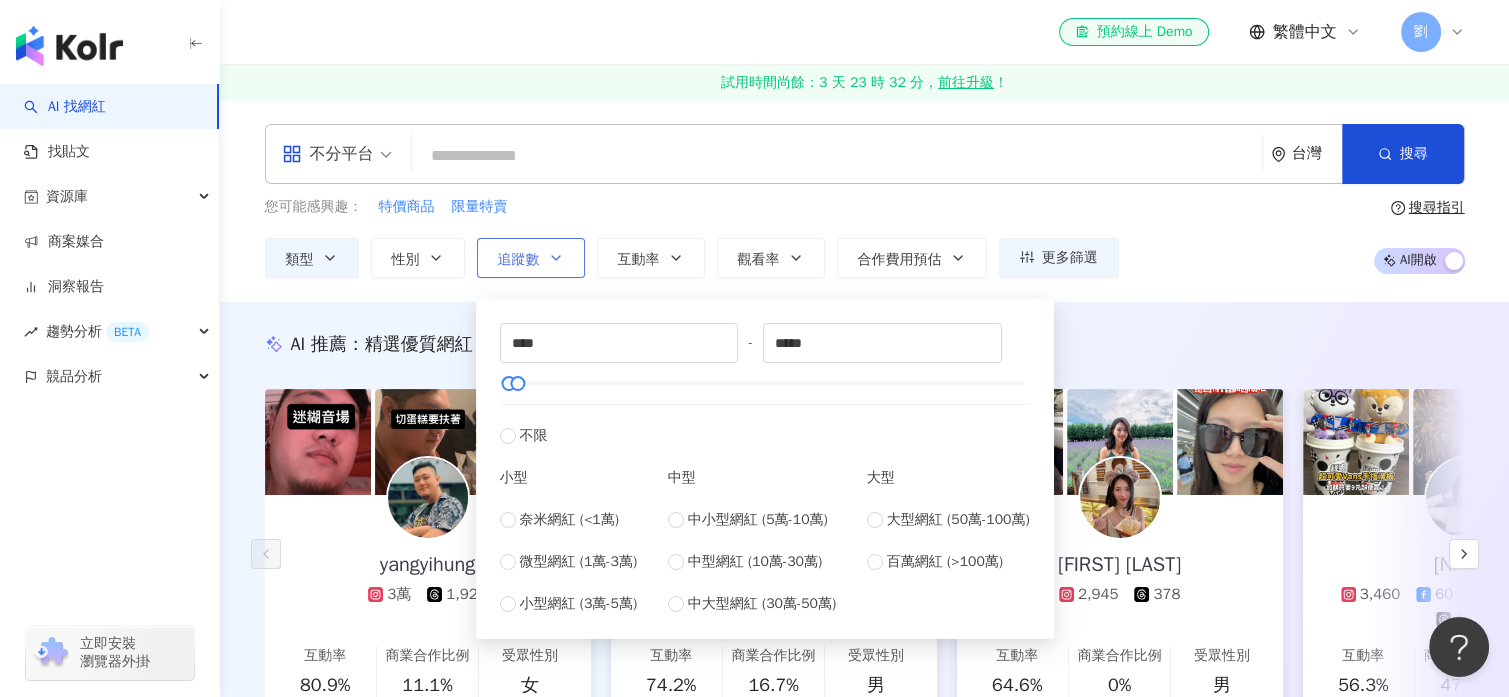 click on "追蹤數" at bounding box center (531, 258) 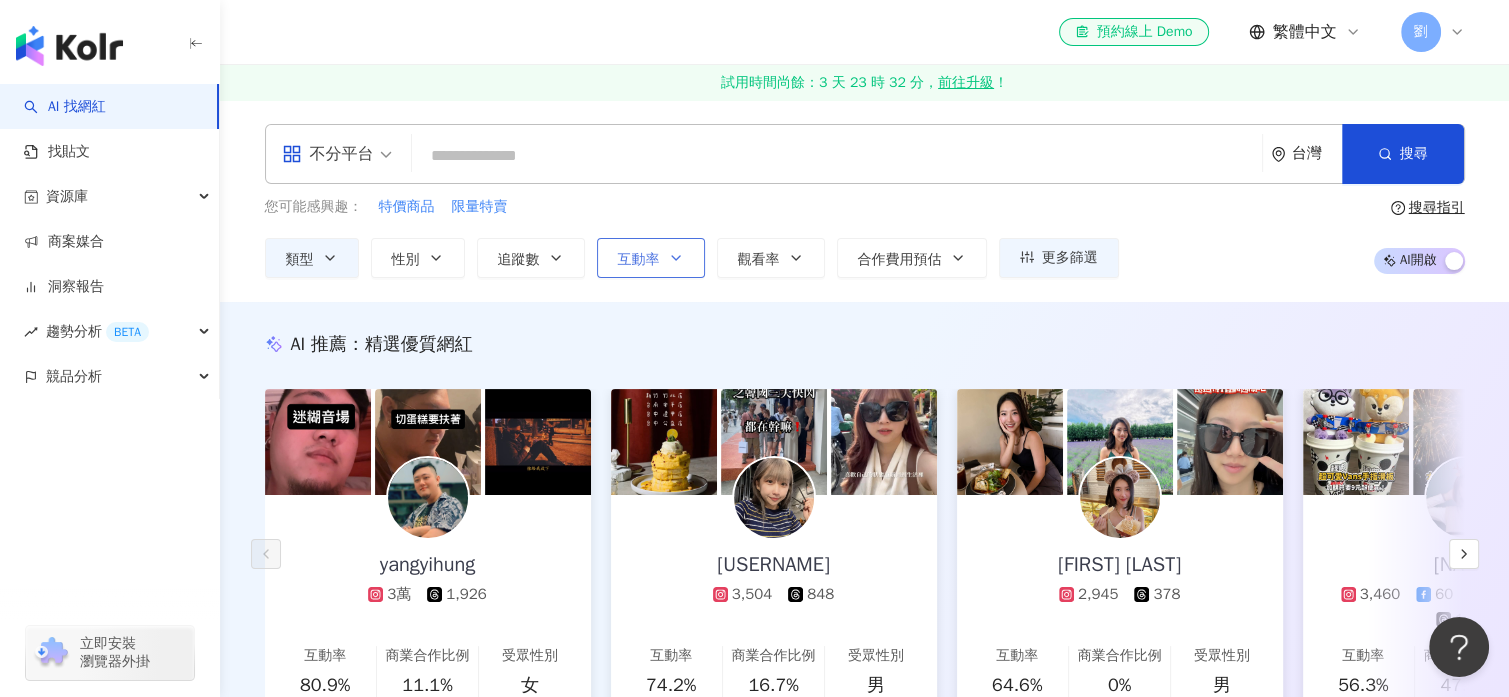click on "互動率" at bounding box center [651, 258] 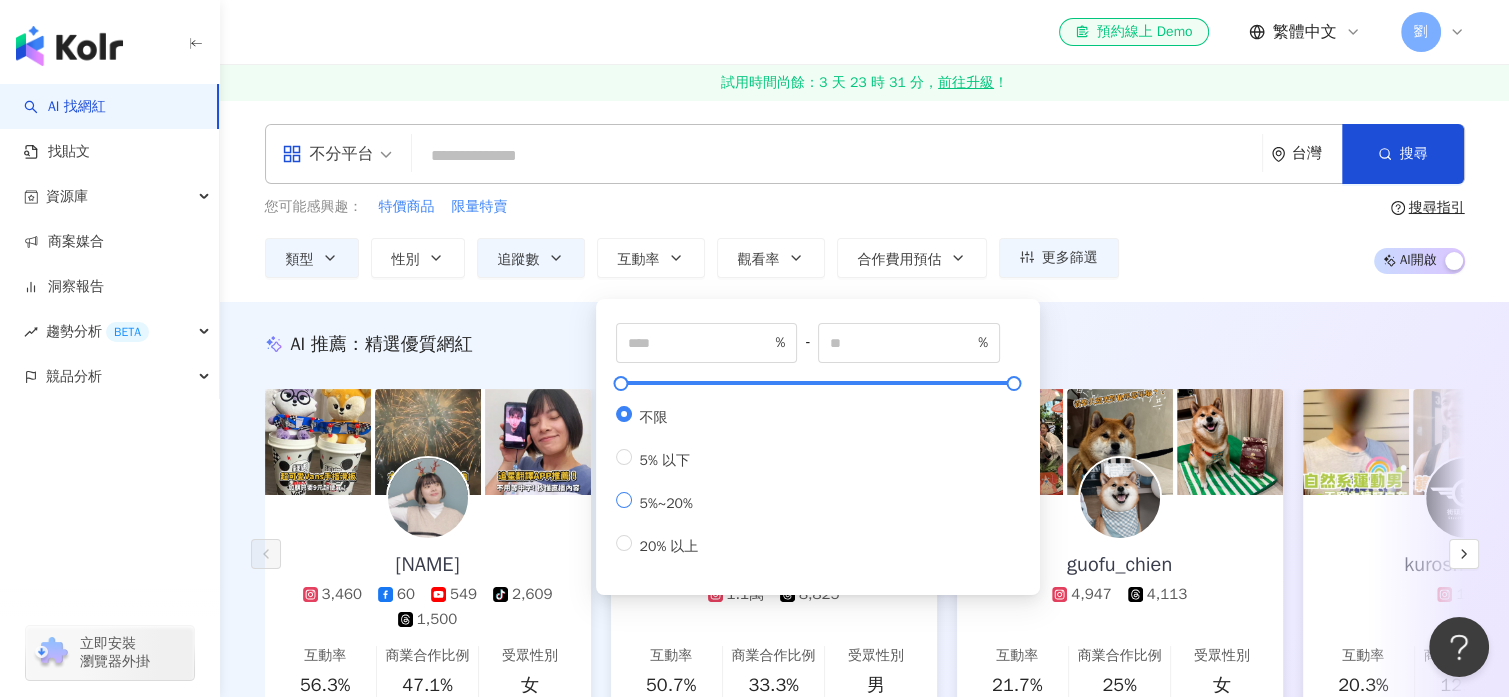 type on "*" 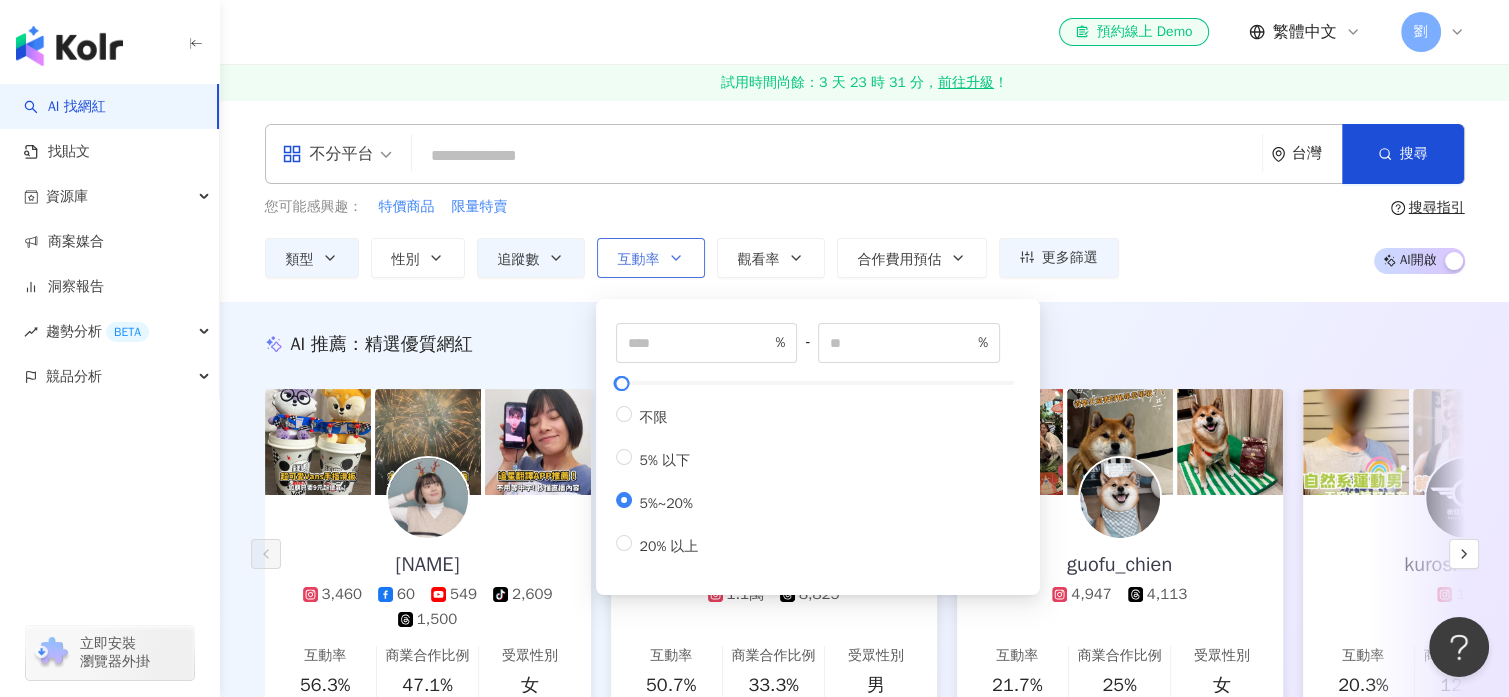 click 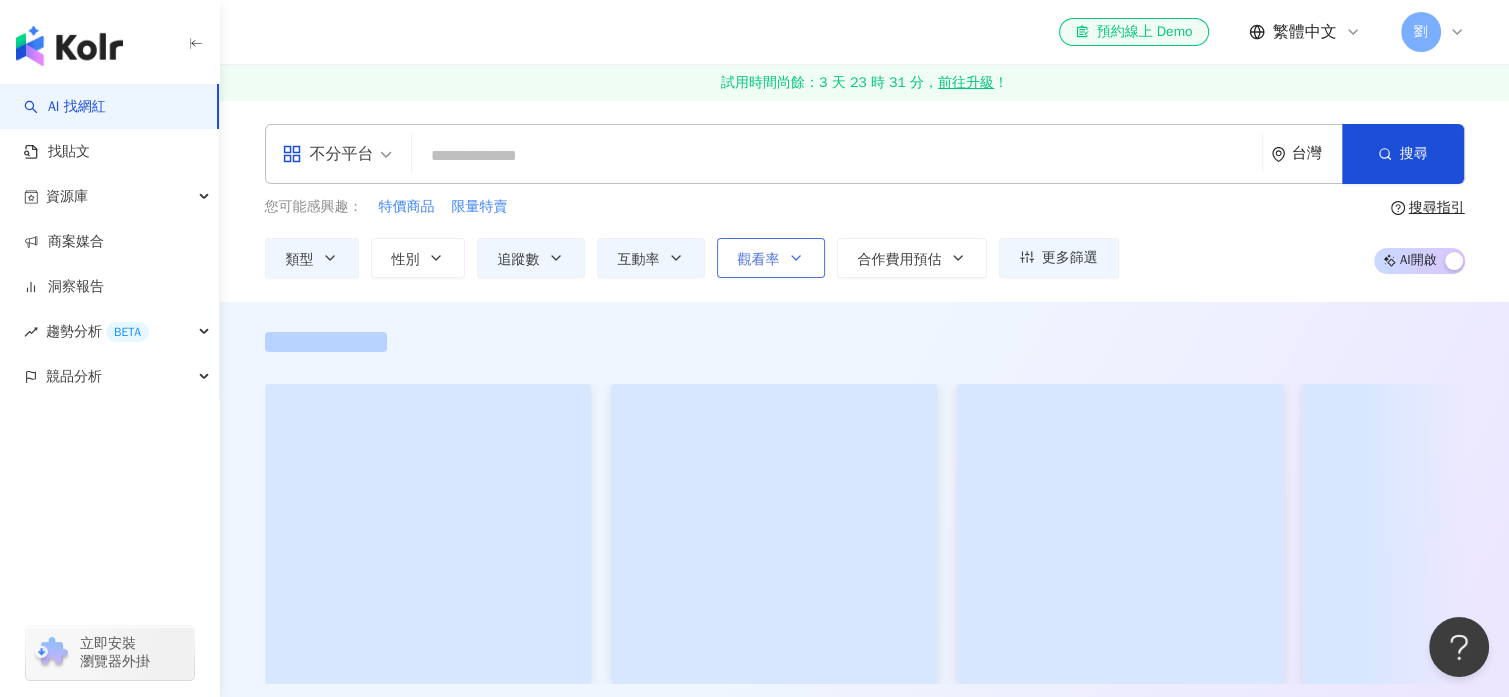 click 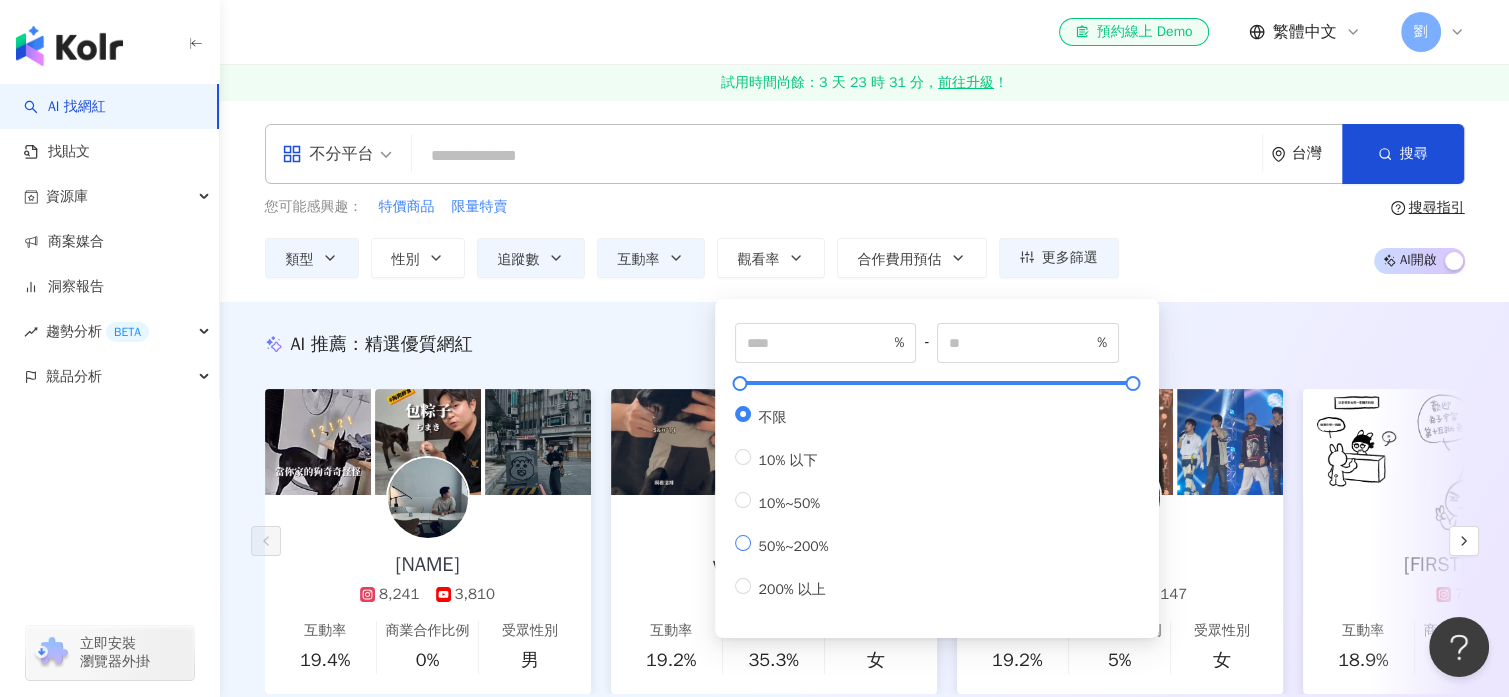 type on "**" 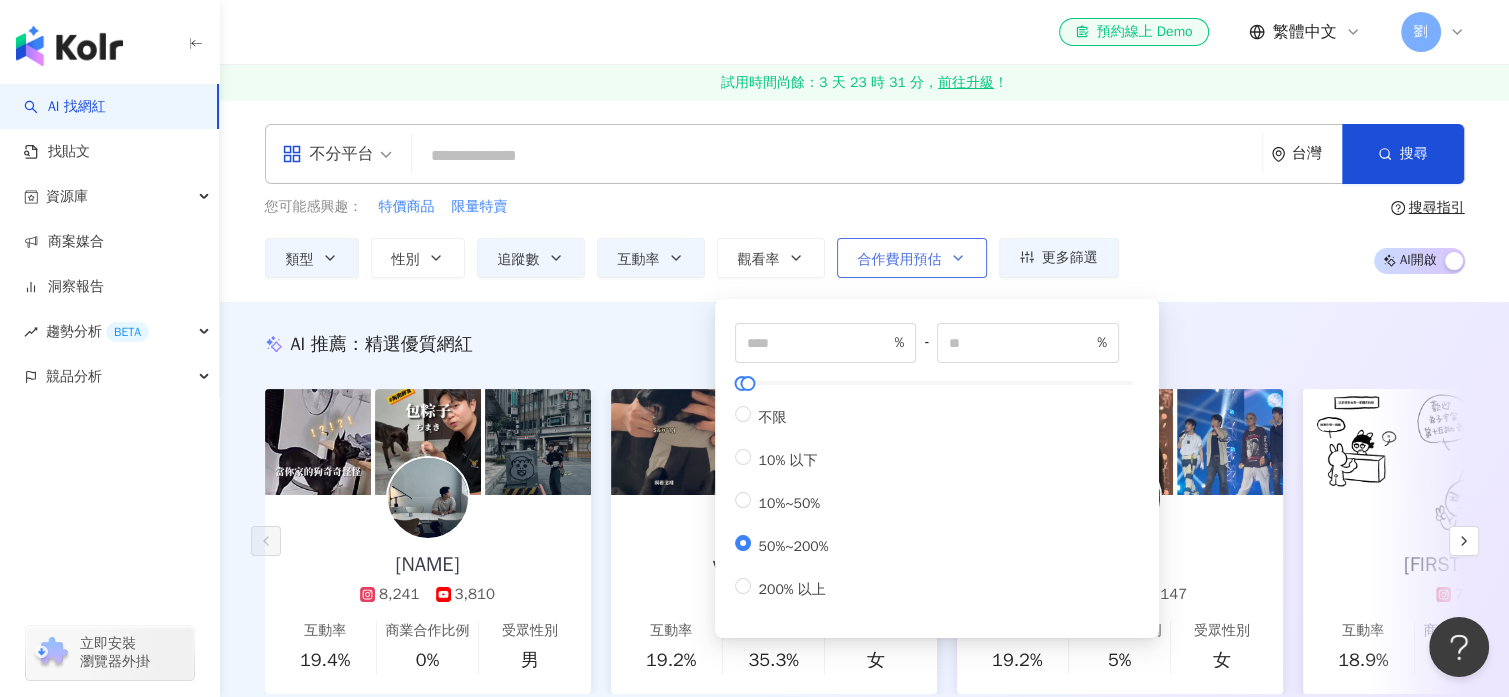 click 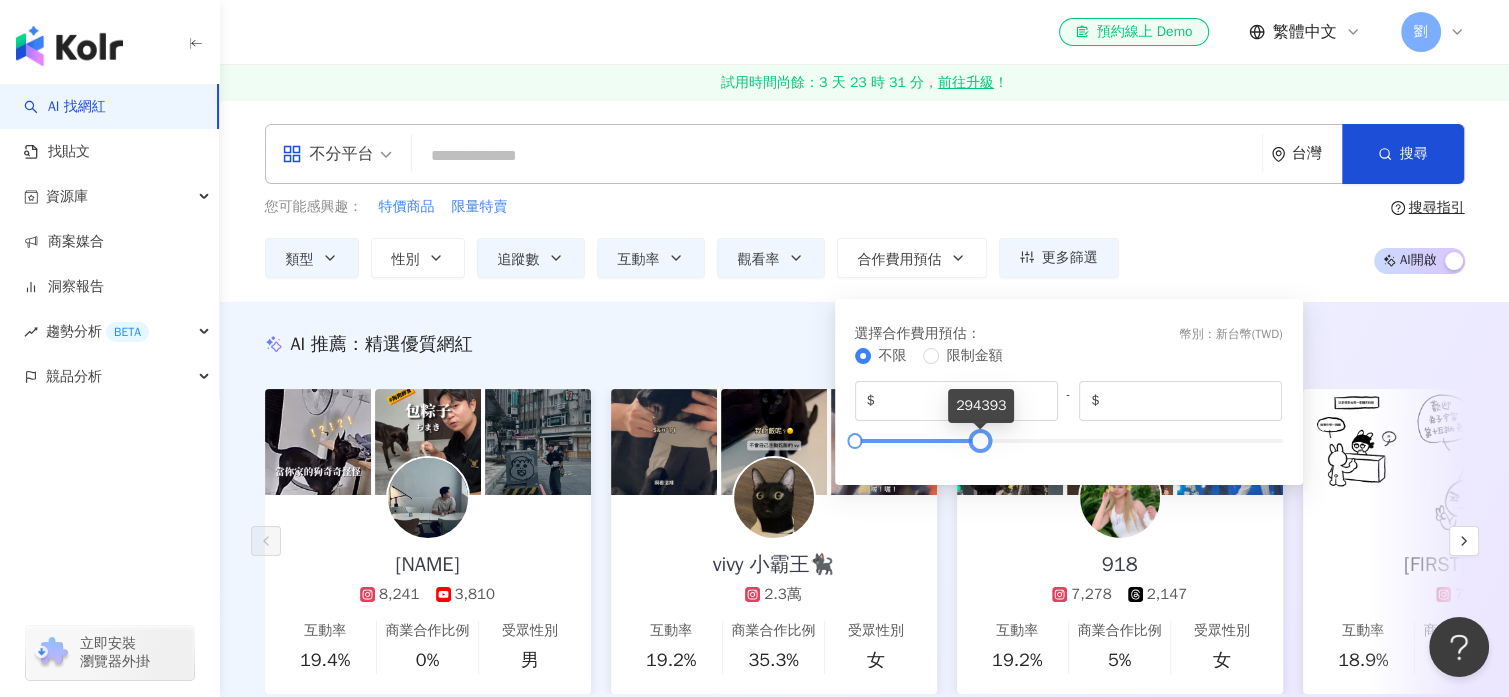 type on "******" 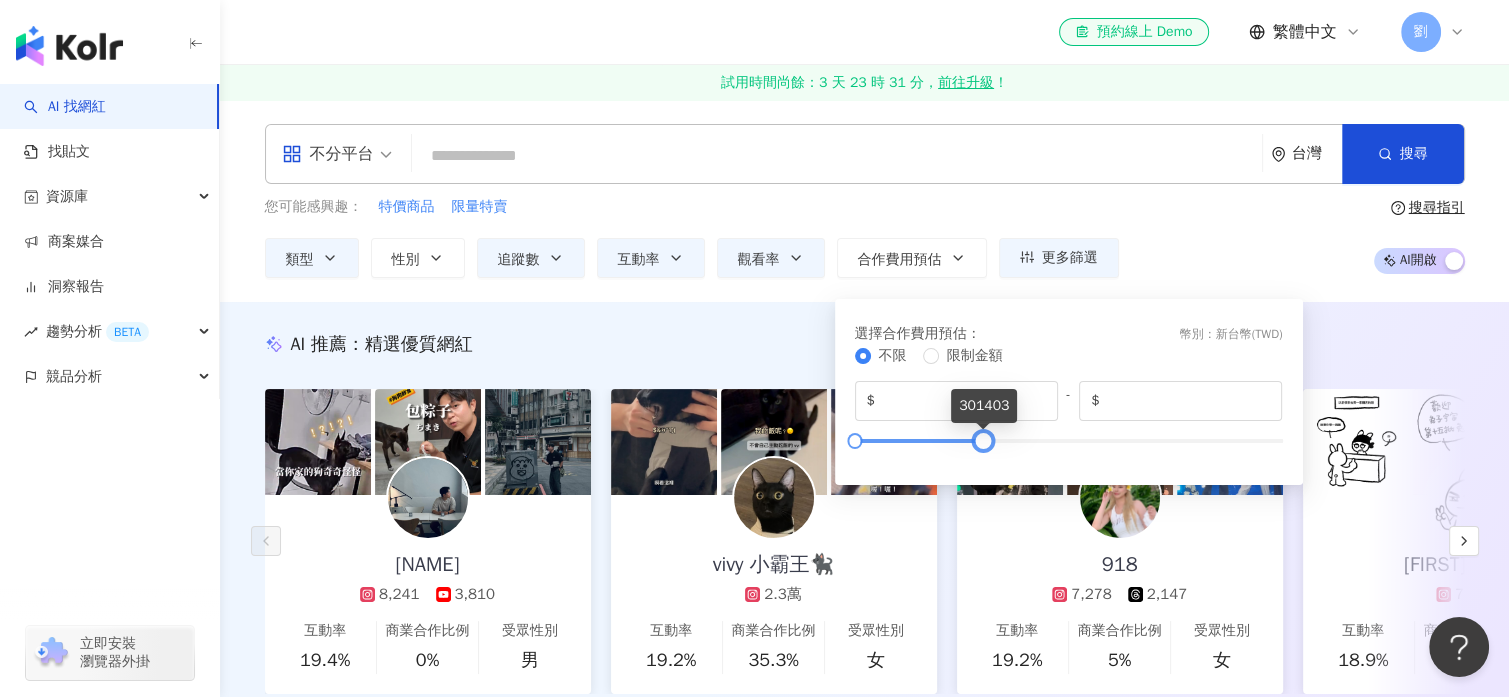 drag, startPoint x: 1142, startPoint y: 452, endPoint x: 981, endPoint y: 434, distance: 162.00308 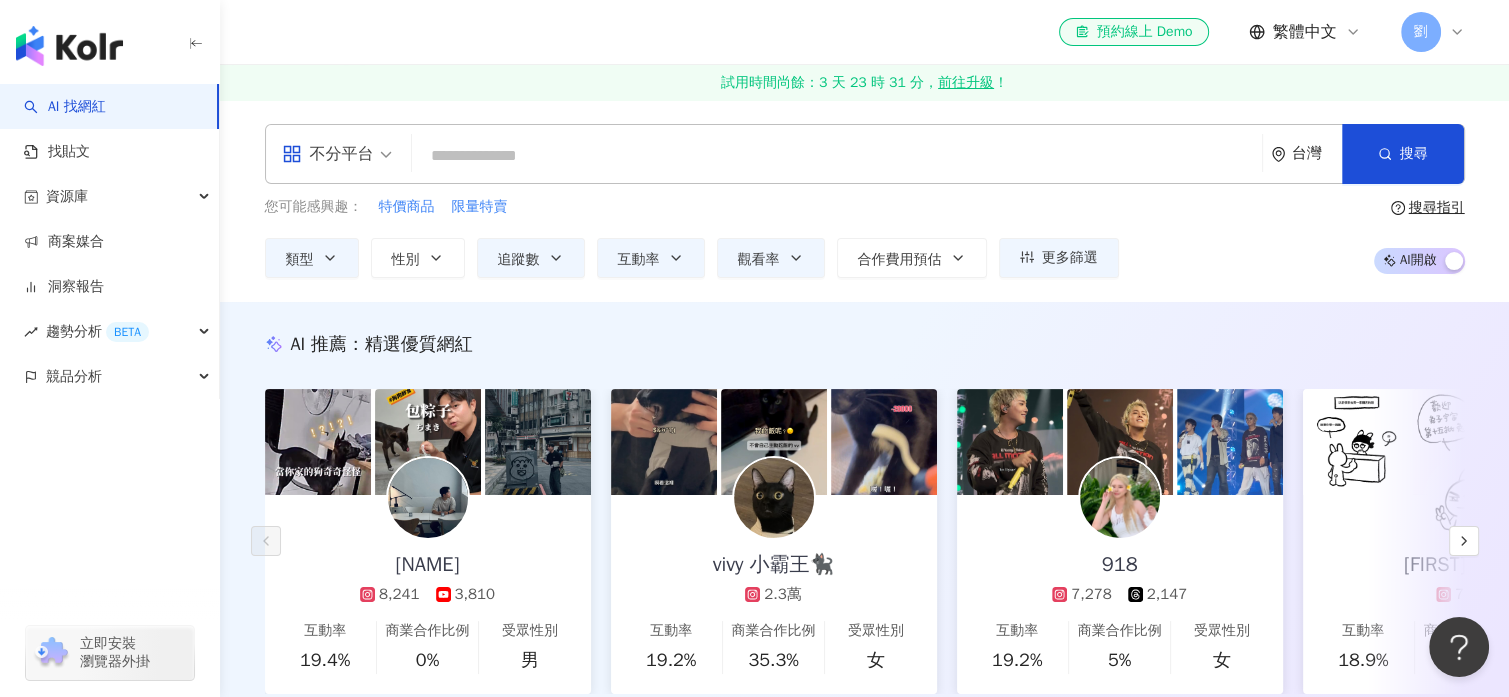 click on "您可能感興趣： 特價商品  限量特賣  類型 性別 追蹤數 互動率 觀看率 合作費用預估  更多篩選 不限 女 男 其他 ****  -  ***** 不限 小型 奈米網紅 (<1萬) 微型網紅 (1萬-3萬) 小型網紅 (3萬-5萬) 中型 中小型網紅 (5萬-10萬) 中型網紅 (10萬-30萬) 中大型網紅 (30萬-50萬) 大型 大型網紅 (50萬-100萬) 百萬網紅 (>100萬) * %  -  ** % 不限 5% 以下 5%~20% 20% 以上 ** %  -  *** % 不限 10% 以下 10%~50% 50%~200% 200% 以上 選擇合作費用預估  ： 幣別 ： 新台幣 ( TWD ) 不限 限制金額 $ *  -  $ ****** 搜尋指引 AI  開啟 AI  關閉" at bounding box center [865, 237] 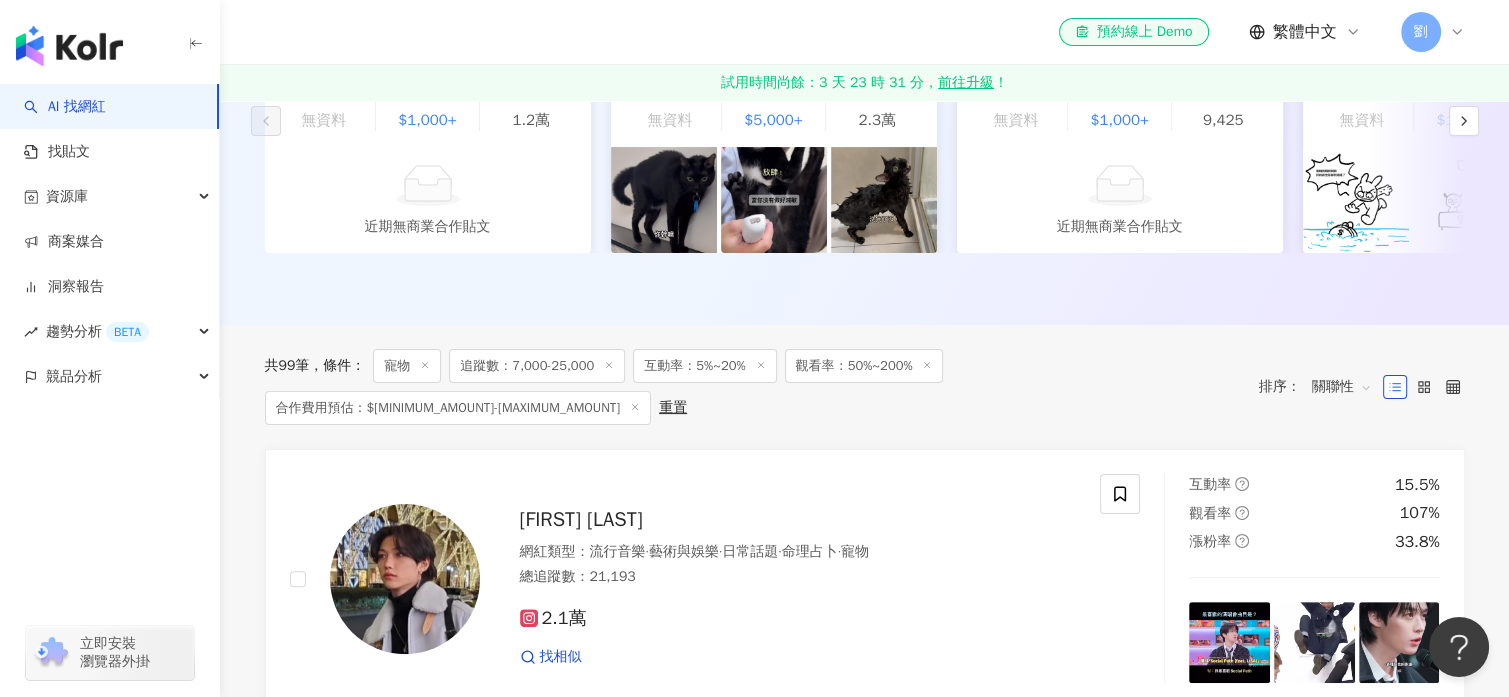 scroll, scrollTop: 0, scrollLeft: 0, axis: both 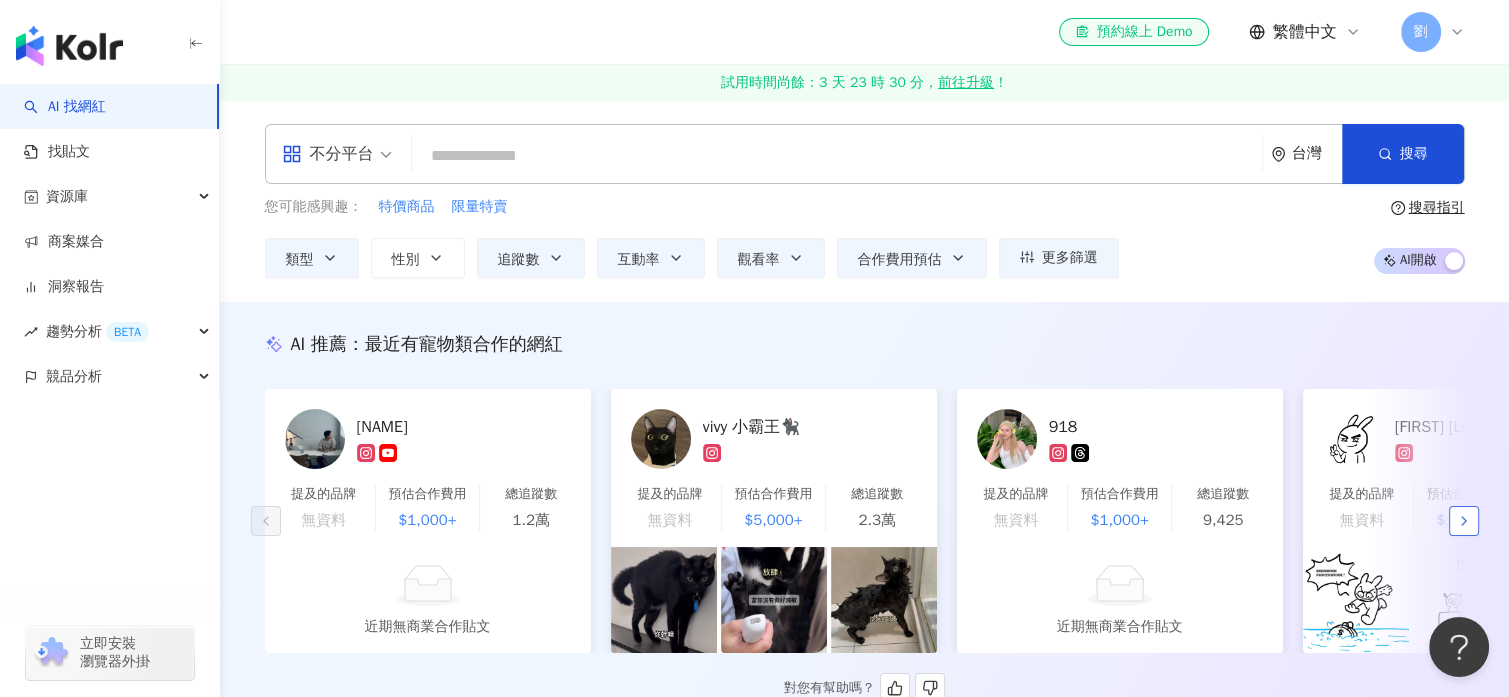 click 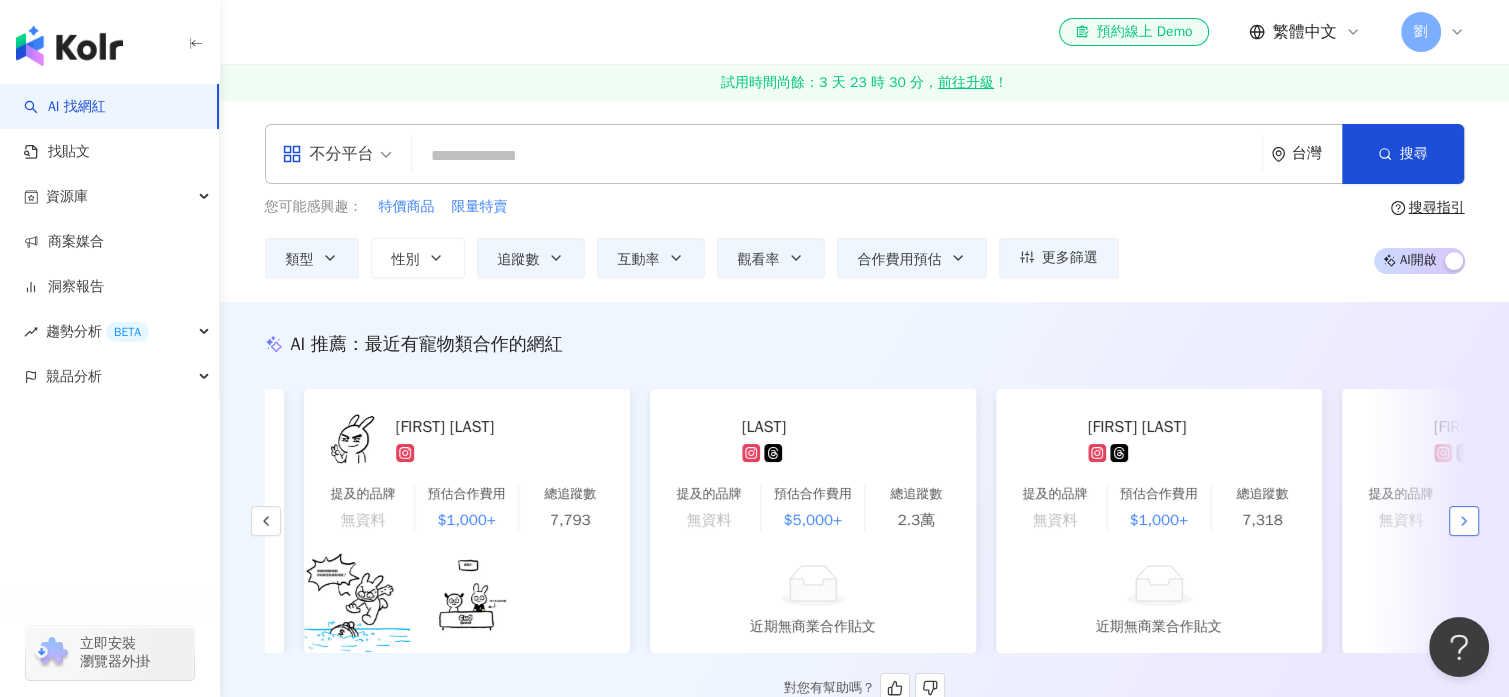 scroll, scrollTop: 0, scrollLeft: 1038, axis: horizontal 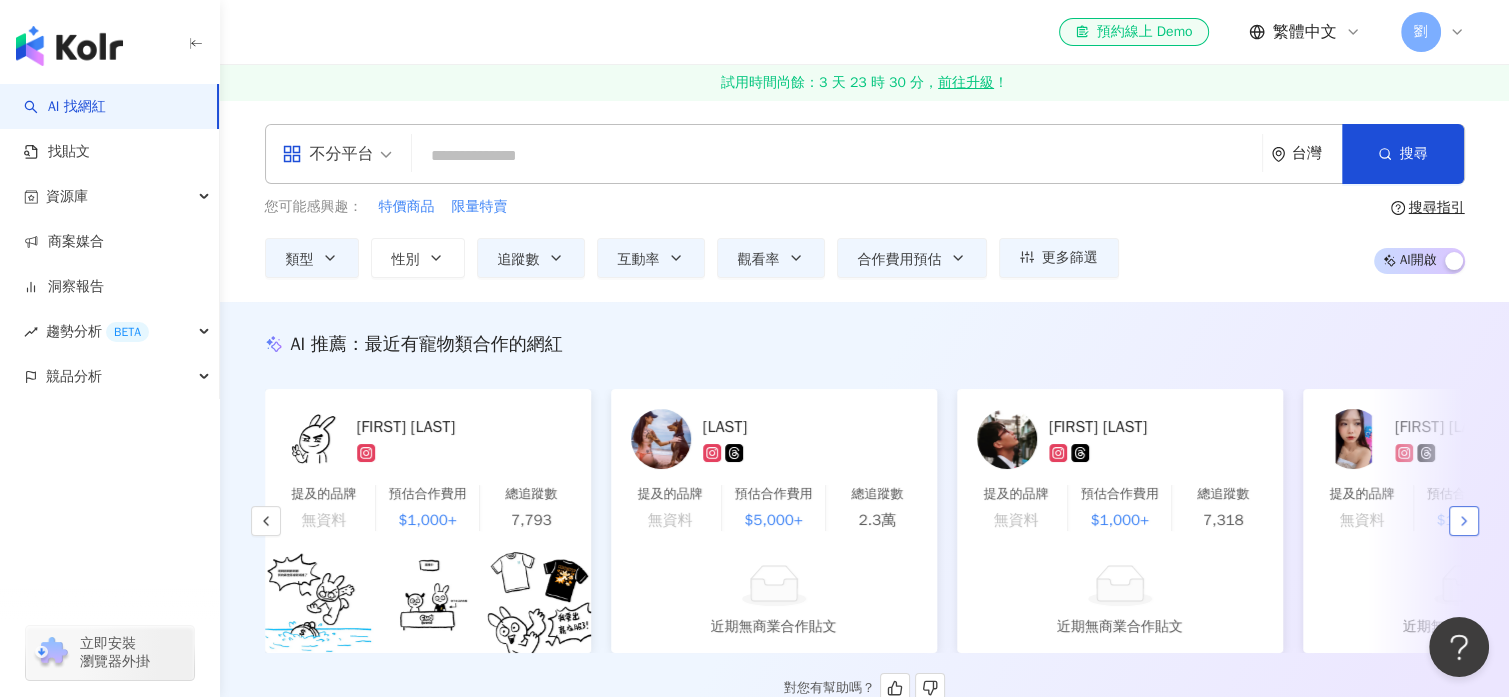 click 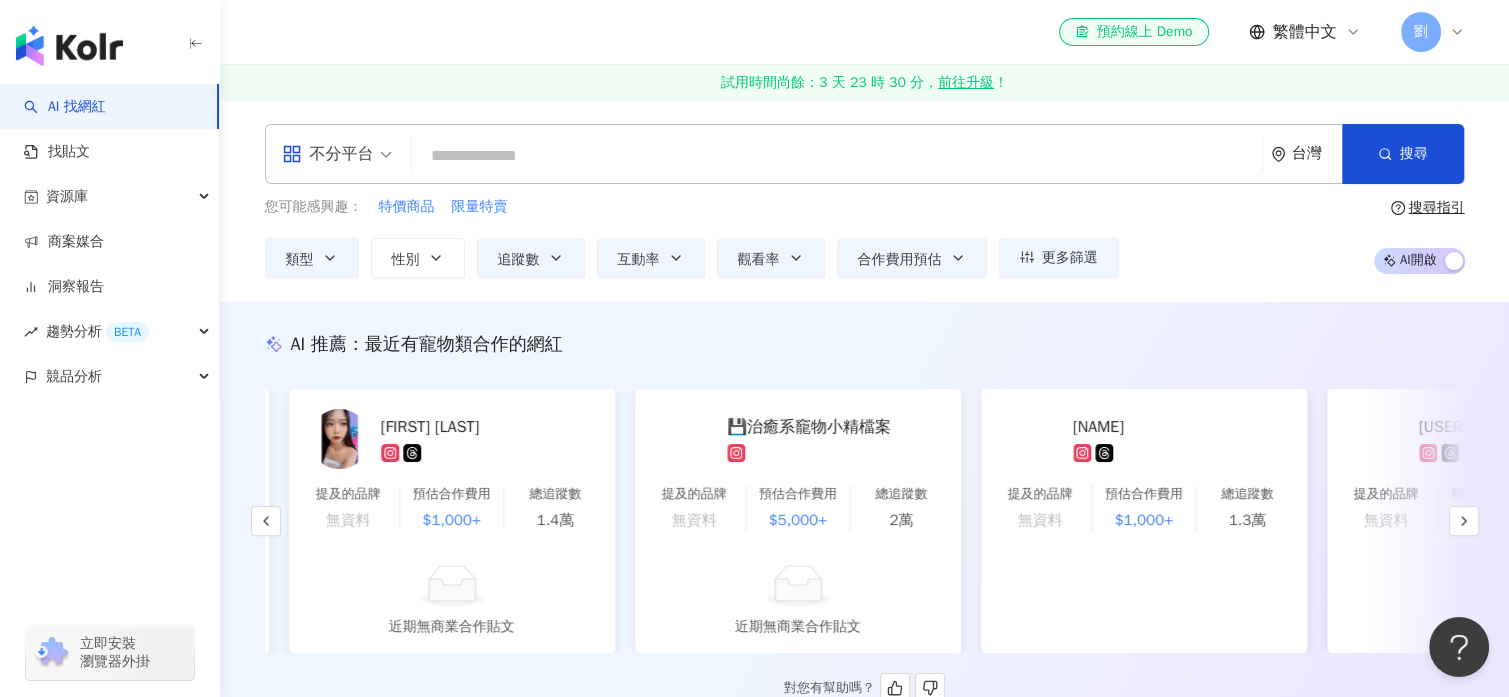 scroll, scrollTop: 0, scrollLeft: 2076, axis: horizontal 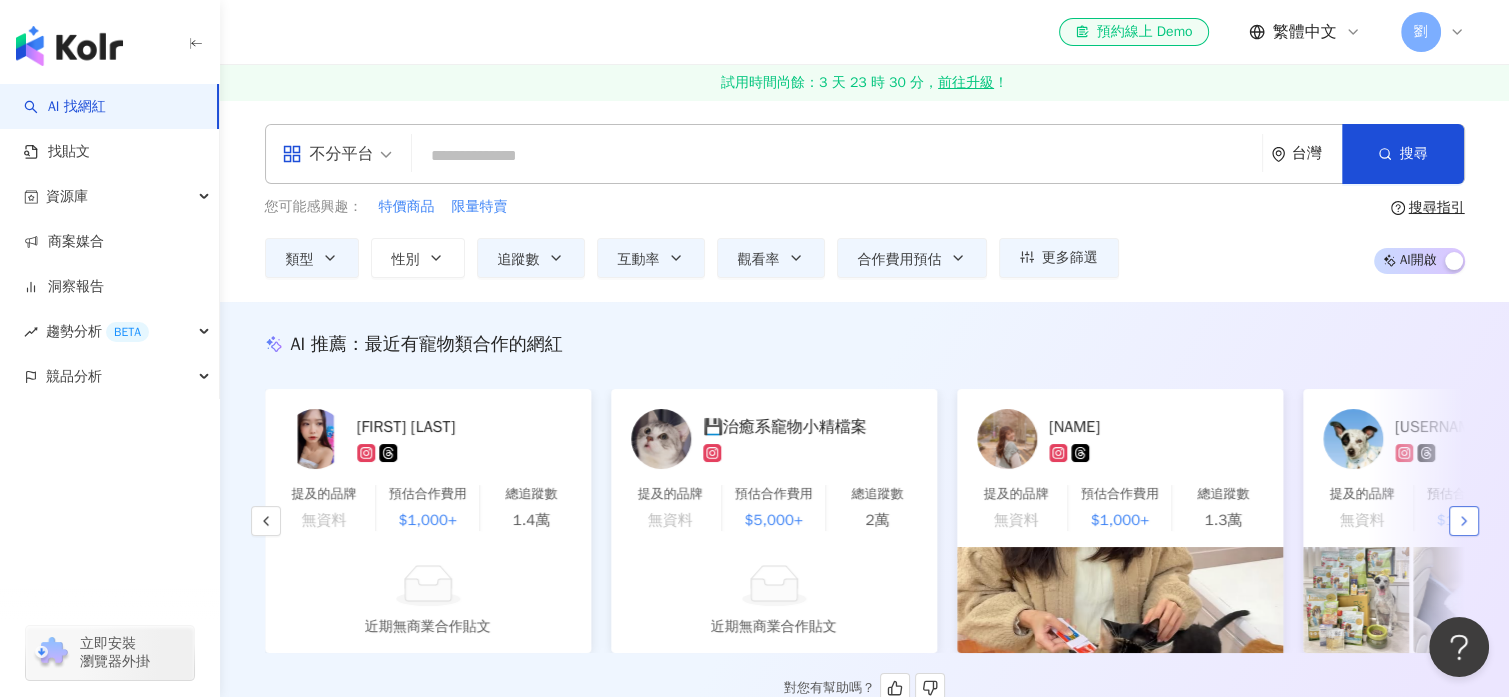 click 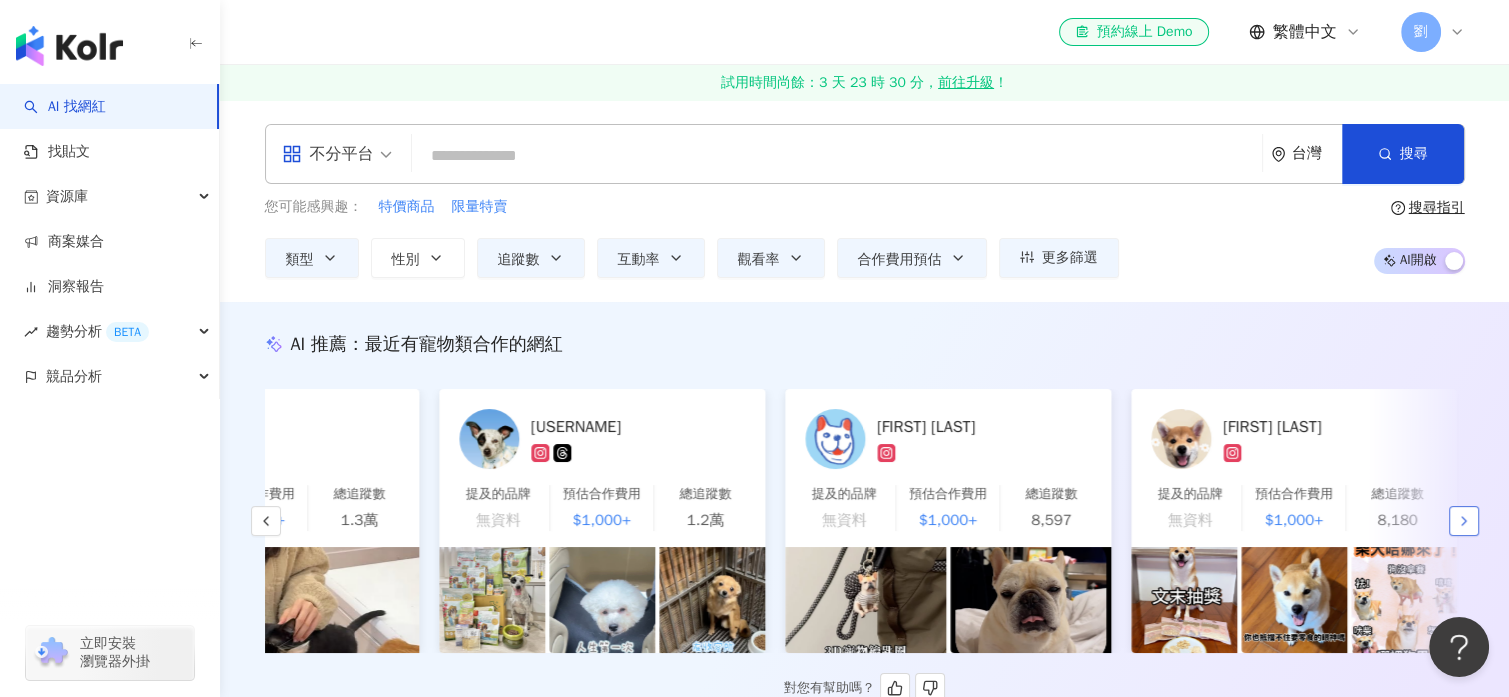scroll, scrollTop: 0, scrollLeft: 2992, axis: horizontal 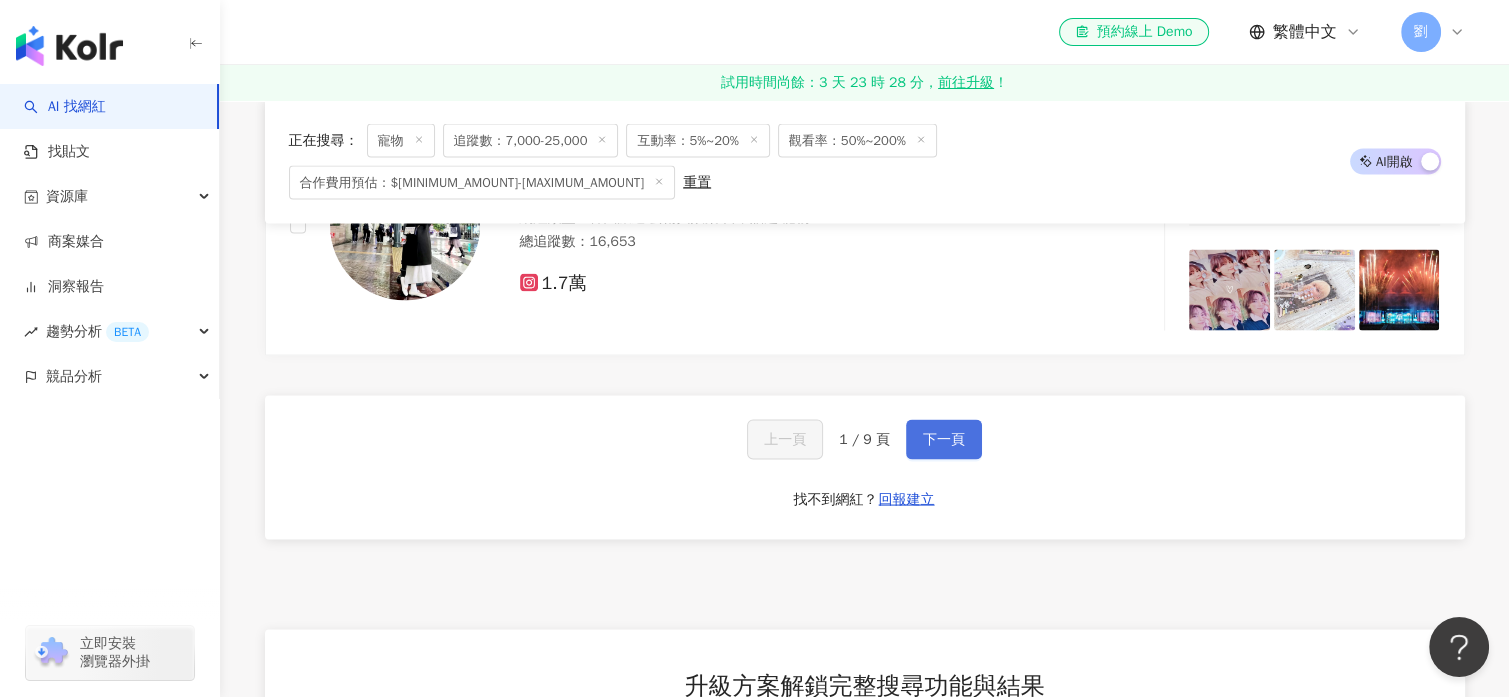 click on "下一頁" at bounding box center (944, 440) 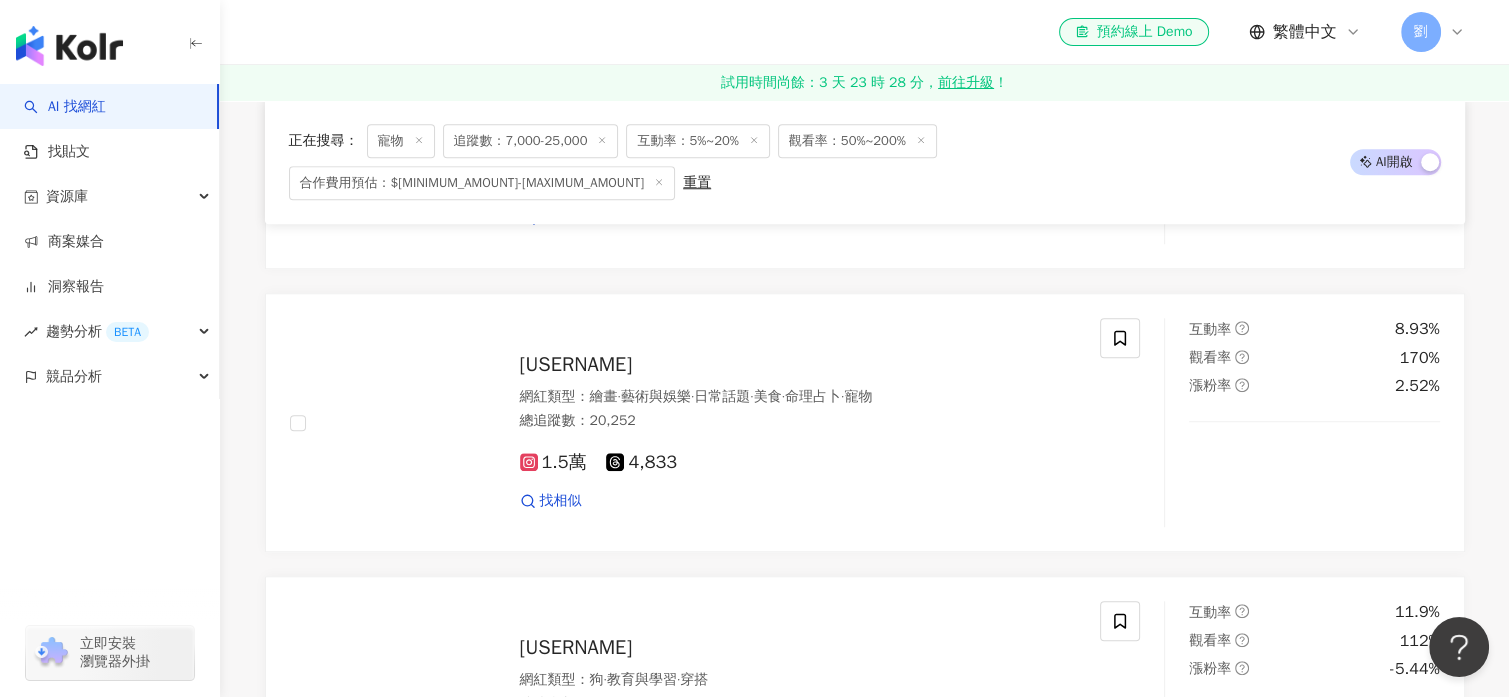 scroll, scrollTop: 3866, scrollLeft: 0, axis: vertical 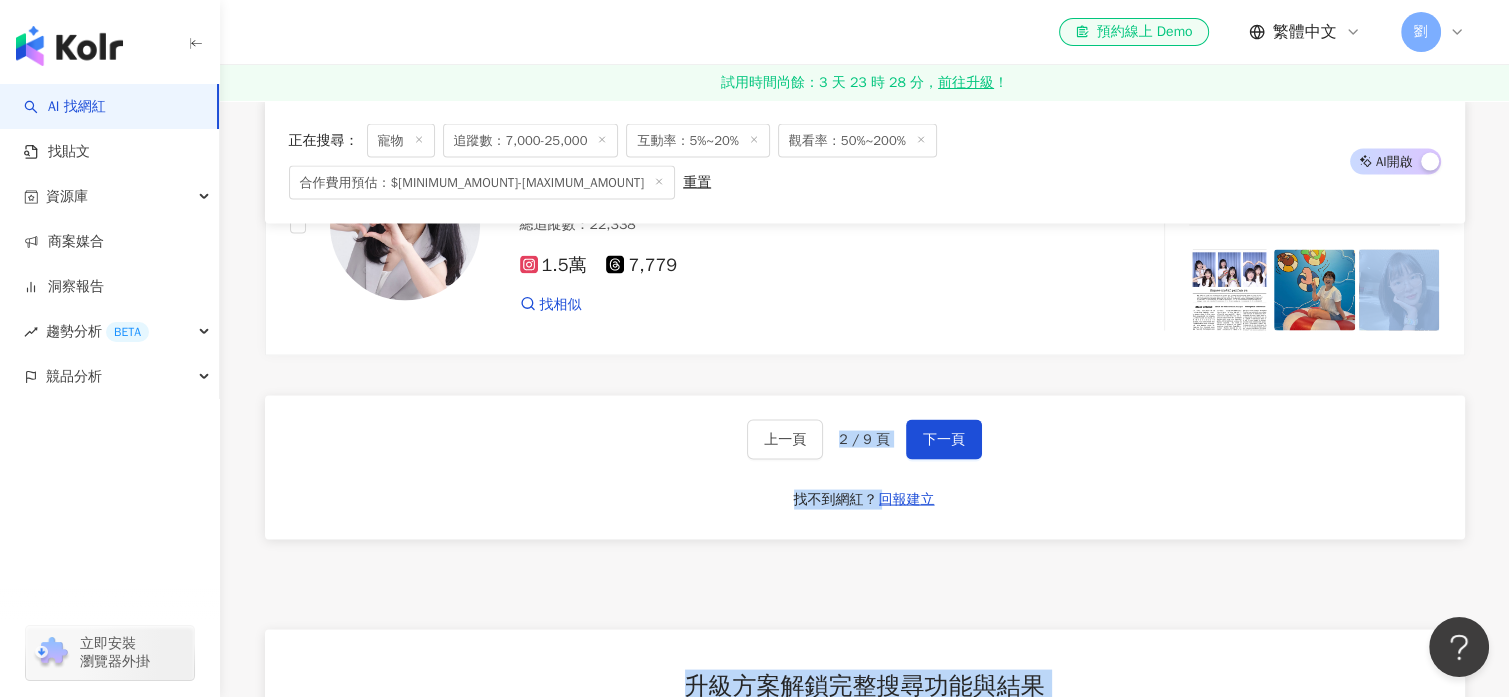 drag, startPoint x: 1494, startPoint y: 267, endPoint x: 1526, endPoint y: 459, distance: 194.6484 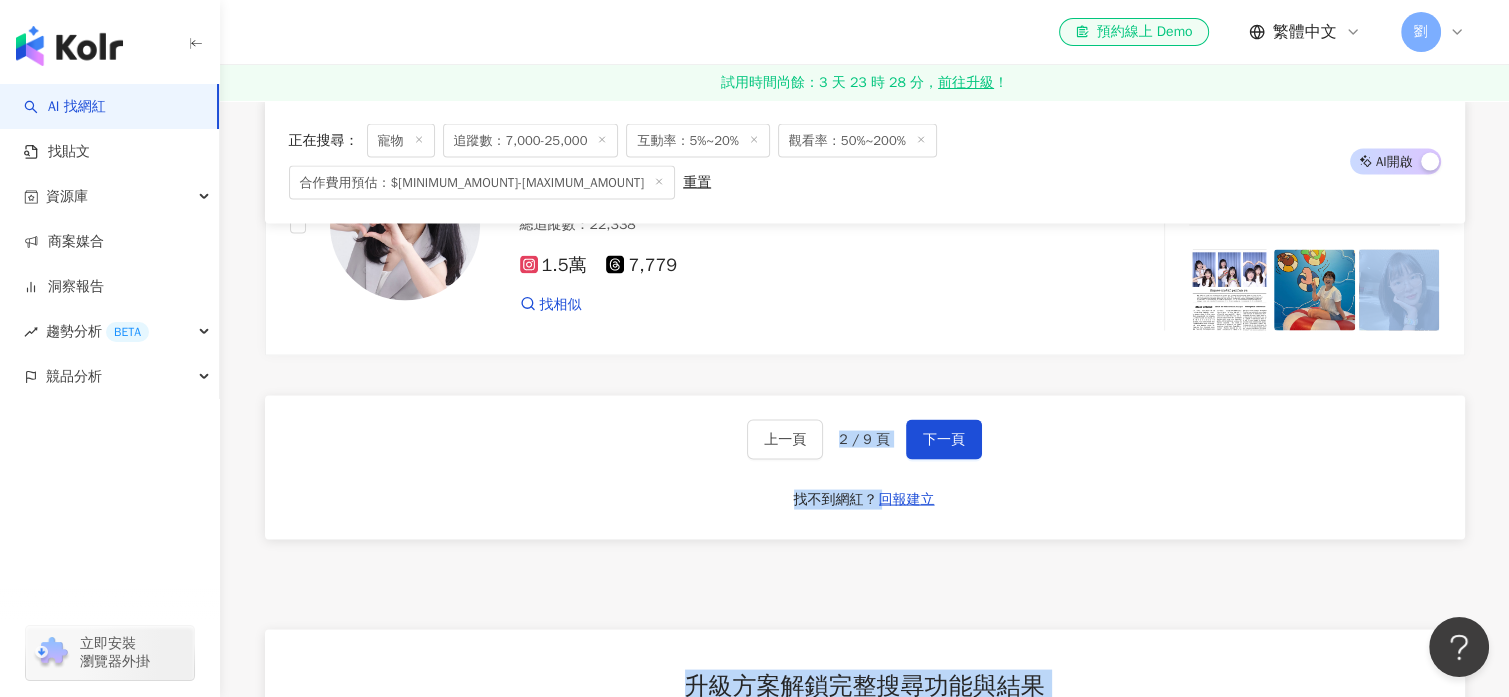 click on "正在搜尋 ： 寵物 追蹤數：7,000-25,000 互動率：5%~20% 觀看率：50%~200% 合作費用預估：$1-$301,403 重置 AI  開啟 AI  關閉 滴┇插畫I熊熊I日常I動物I文創 網紅類型 ： 3C家電  ·  美髮  ·  生活風格  ·  寵物  ·  旅遊 總追蹤數 ： 19,700 1.6萬 3,354 找相似 互動率 5.64% 觀看率 51.1% 漲粉率 6.67% [USERNAME] 網紅類型 ： 促購導購  ·  藝術與娛樂  ·  美妝時尚  ·  日常話題  ·  教育與學習  ·  命理占卜  ·  寵物 總追蹤數 ： 22,033 1.6萬 5,732 找相似 互動率 5.69% 觀看率 88.9% 漲粉率 21.3% Panda｜薩摩耶🐻‍❄️ 網紅類型 ： 狗  ·  寵物 總追蹤數 ： 15,872 1.6萬 互動率 11.8% 觀看率 181% 漲粉率 2.94% Deng Uhua 網紅類型 ： 狗  ·  美食  ·  寵物 總追蹤數 ： 22,282 1.6萬 6,560 找相似 互動率 6.03% 觀看率 106% 漲粉率 -1.91% mcat_illustration 網紅類型 ： 繪畫  ·  藝術與娛樂  ·  日常話題  ·  美食  ·  命理占卜  ·" at bounding box center [865, -1008] 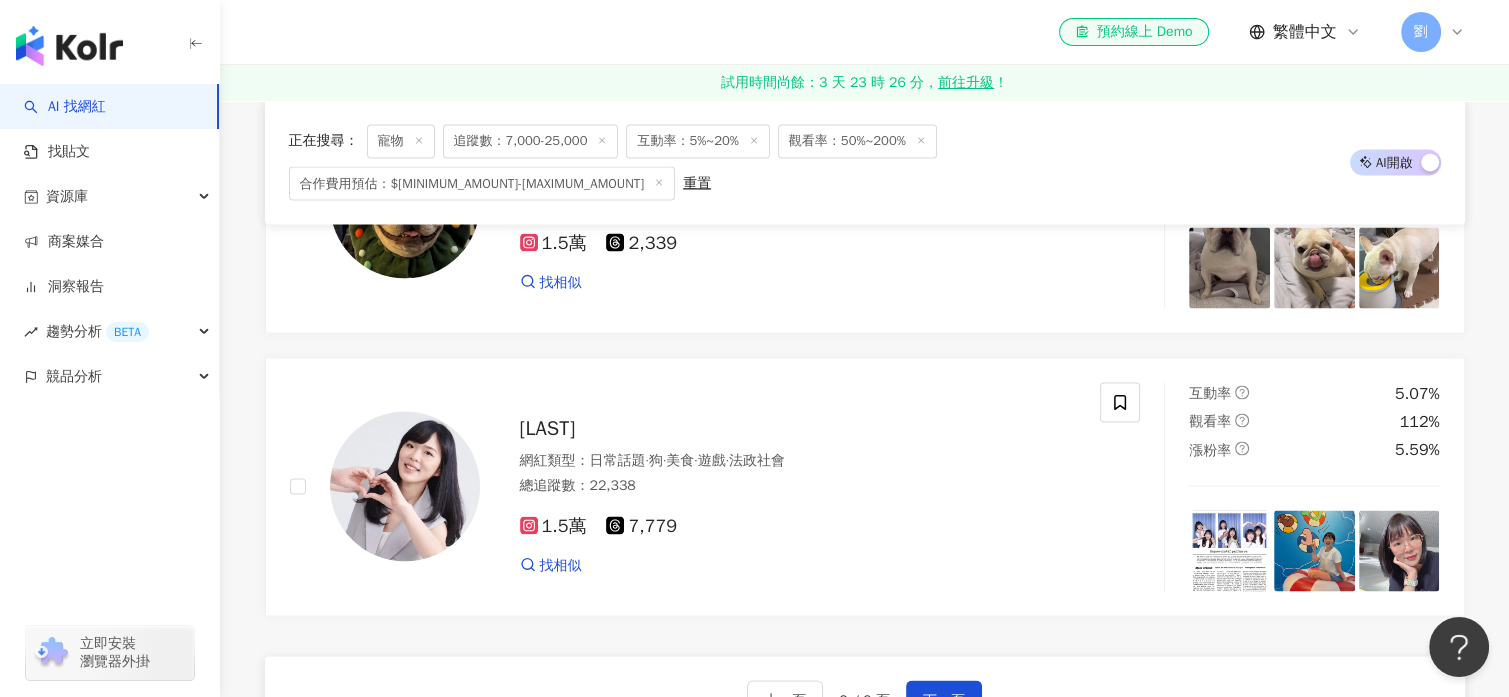 scroll, scrollTop: 3733, scrollLeft: 0, axis: vertical 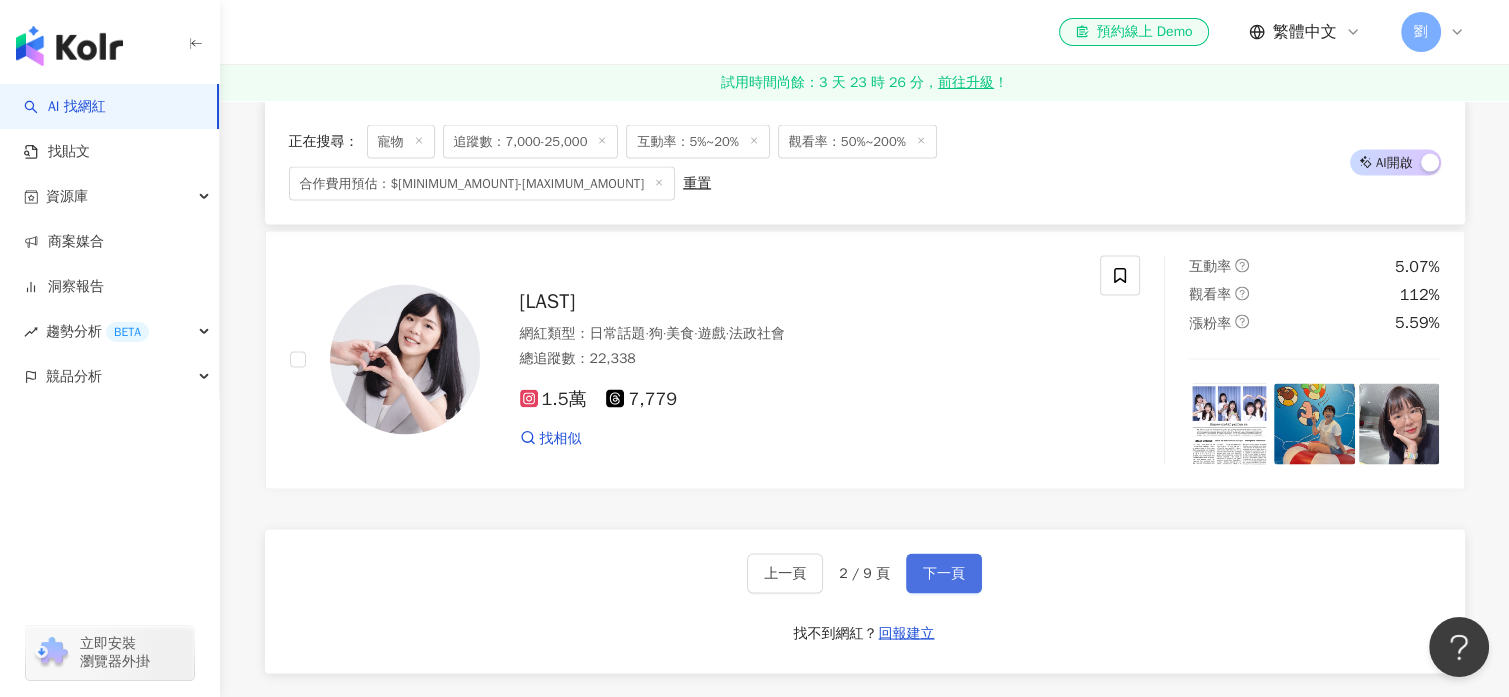 click on "下一頁" at bounding box center [944, 573] 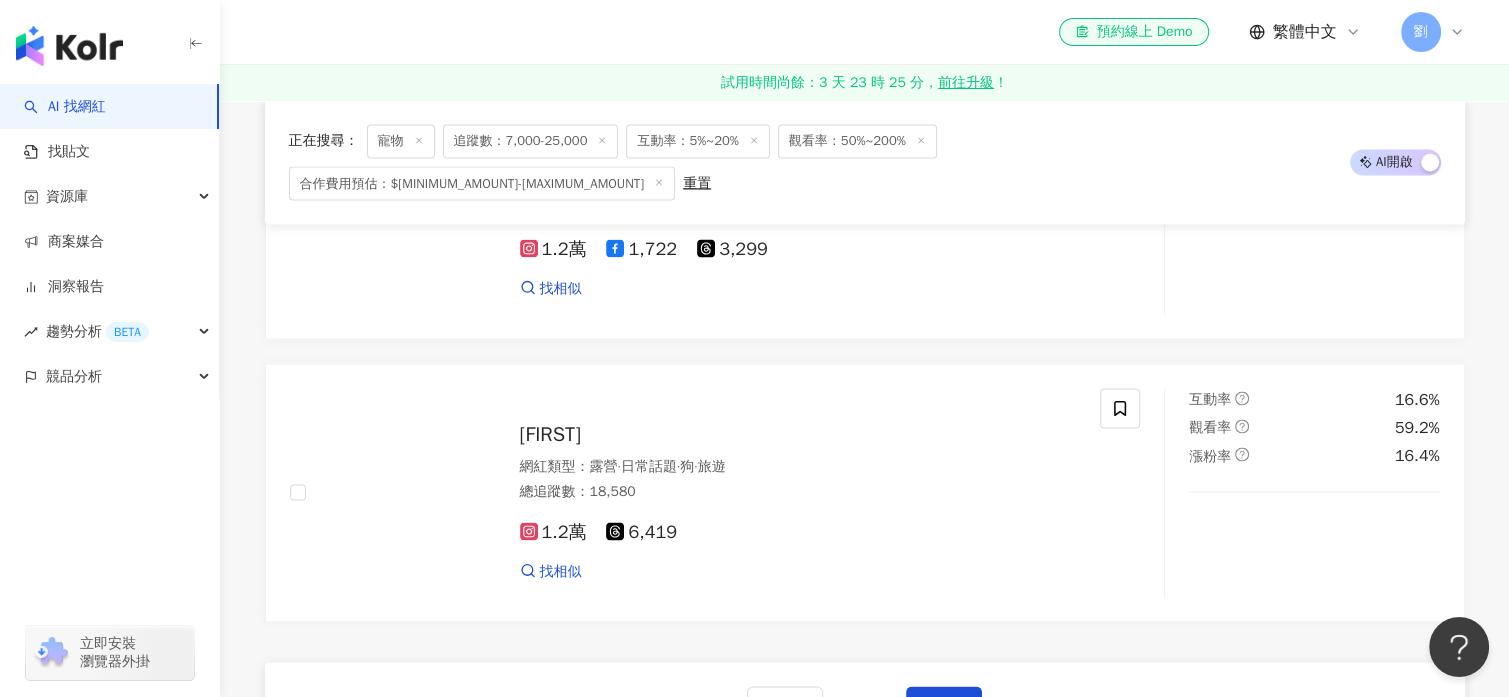 scroll, scrollTop: 3733, scrollLeft: 0, axis: vertical 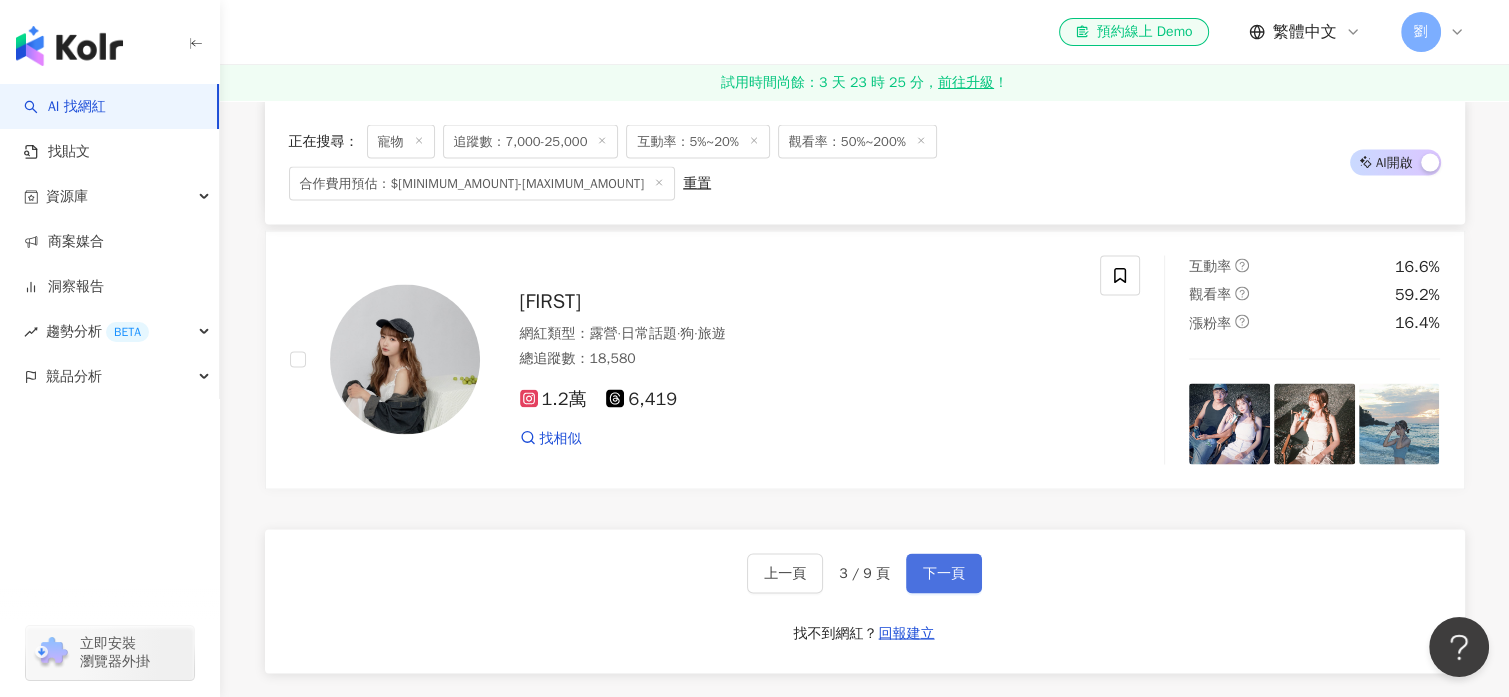 click on "下一頁" at bounding box center (944, 573) 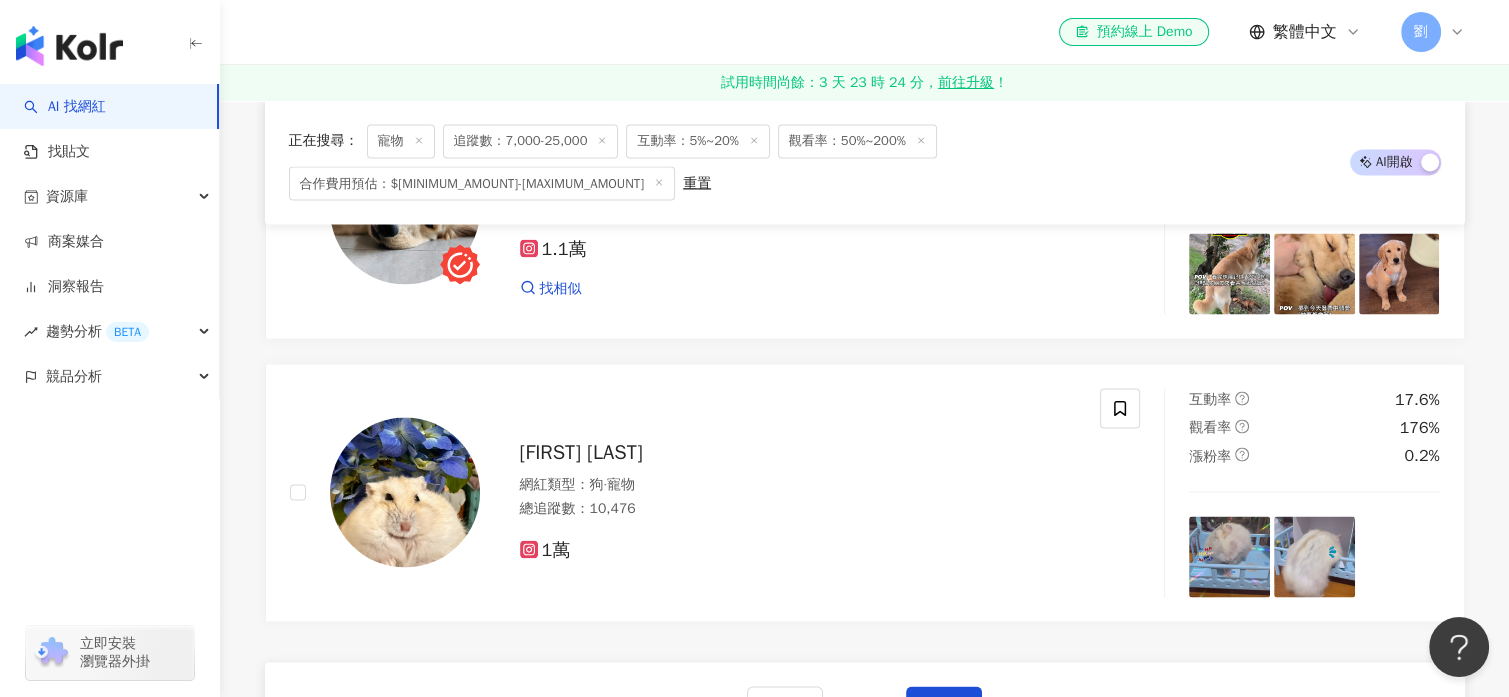 scroll, scrollTop: 3733, scrollLeft: 0, axis: vertical 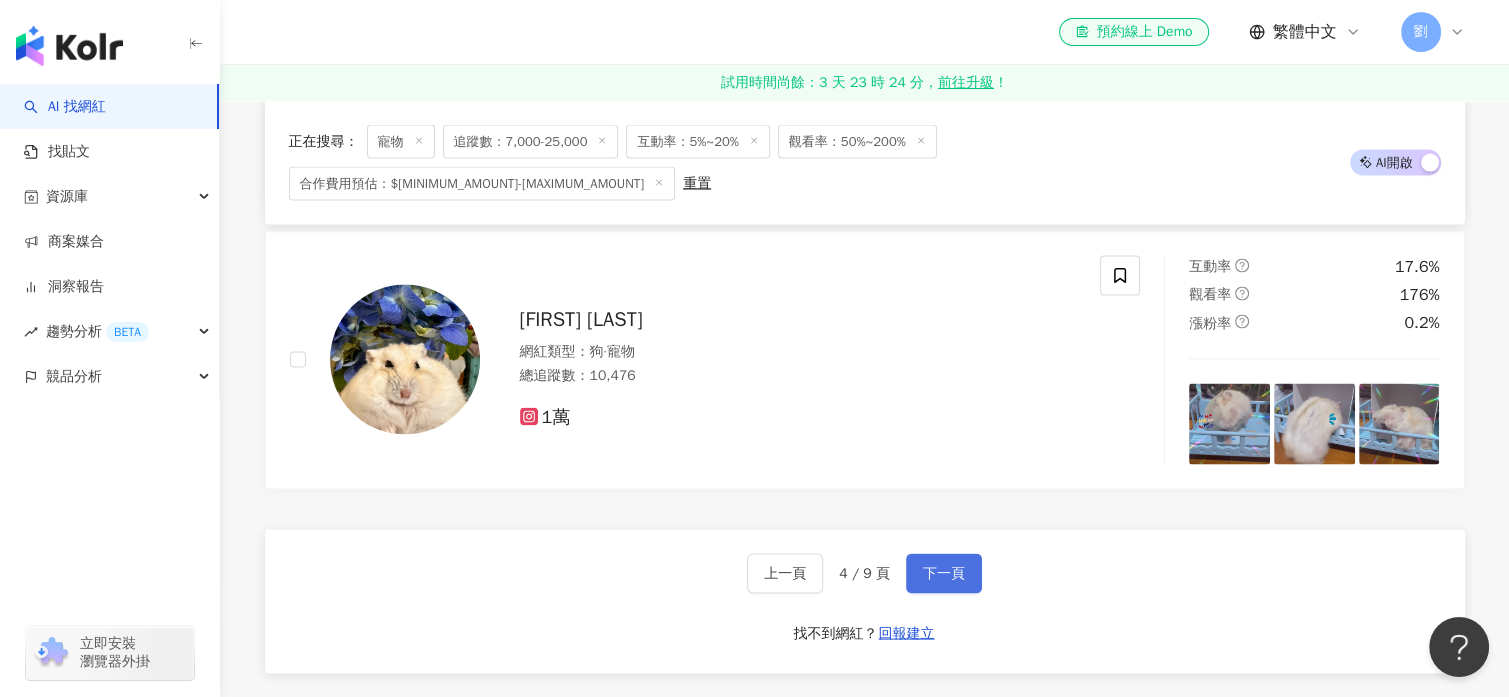 click on "下一頁" at bounding box center [944, 573] 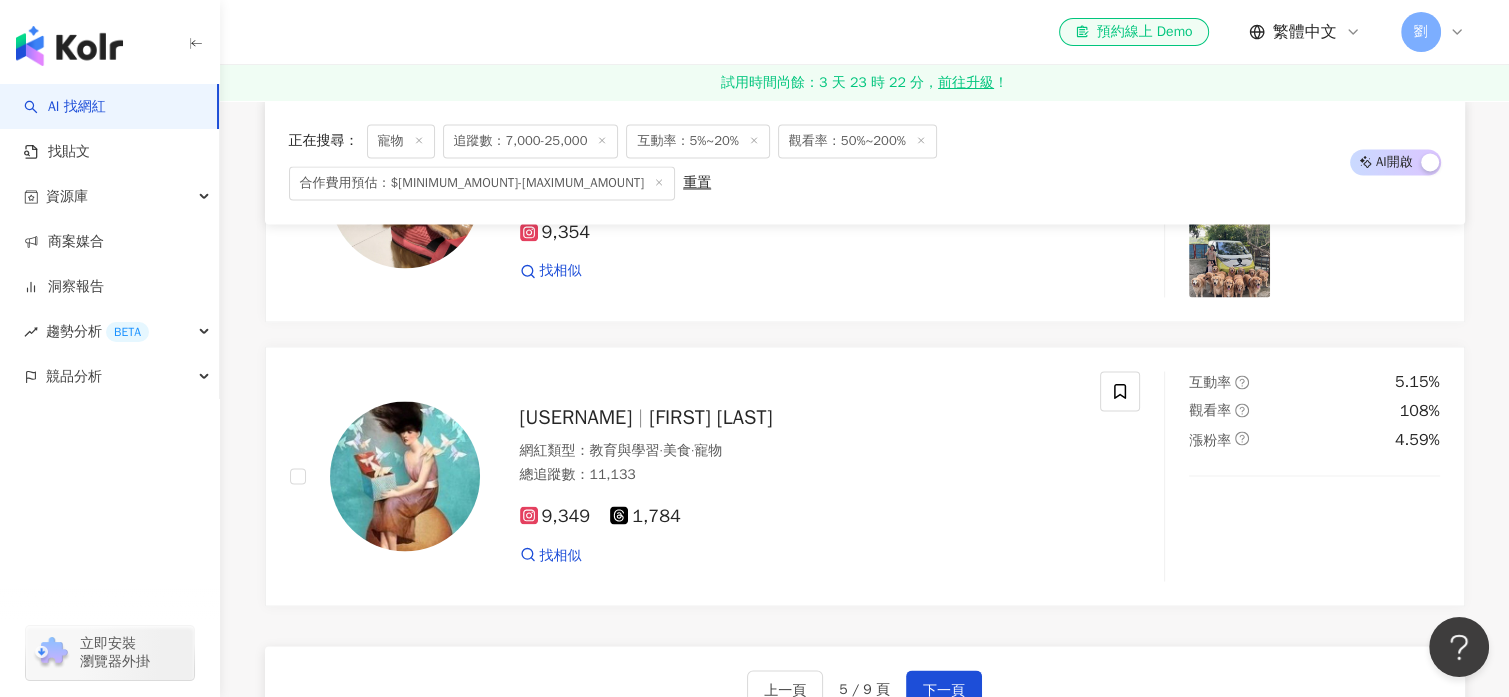 scroll, scrollTop: 3600, scrollLeft: 0, axis: vertical 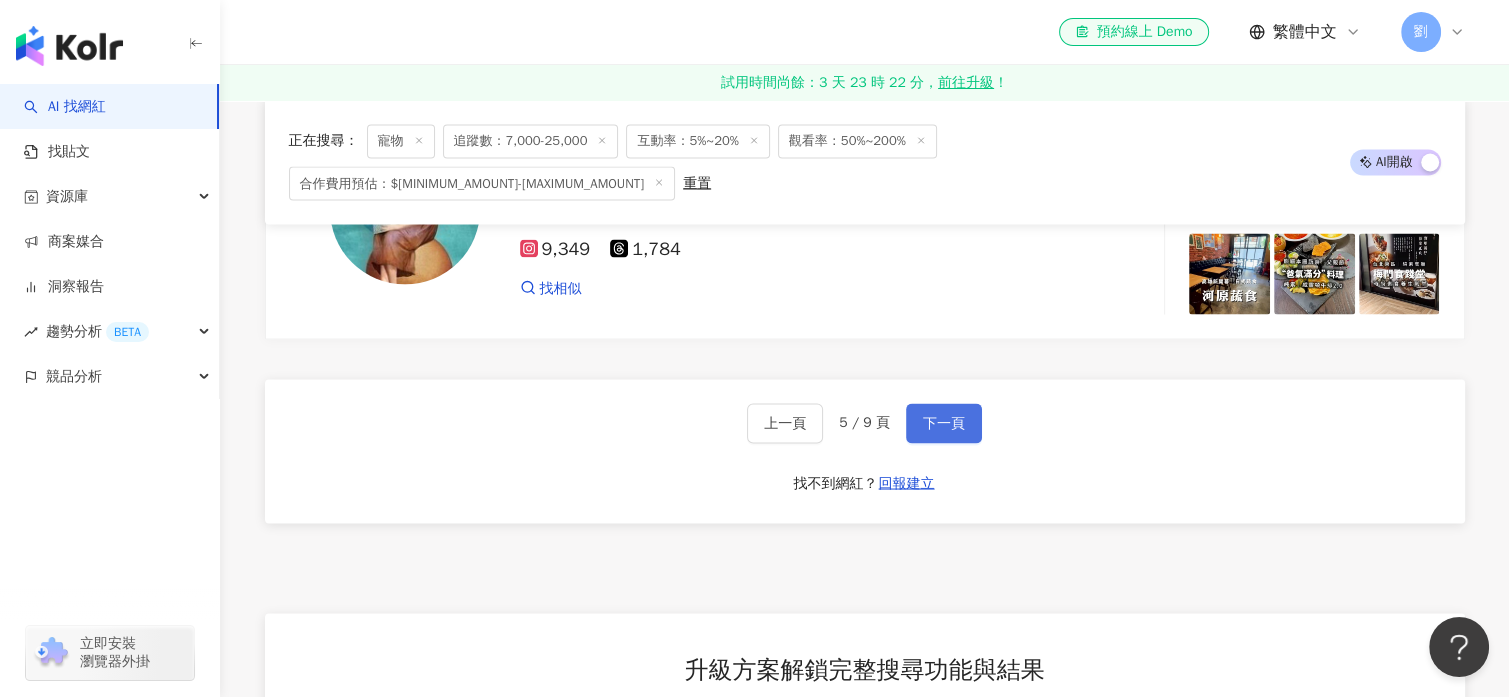 click on "下一頁" at bounding box center (944, 423) 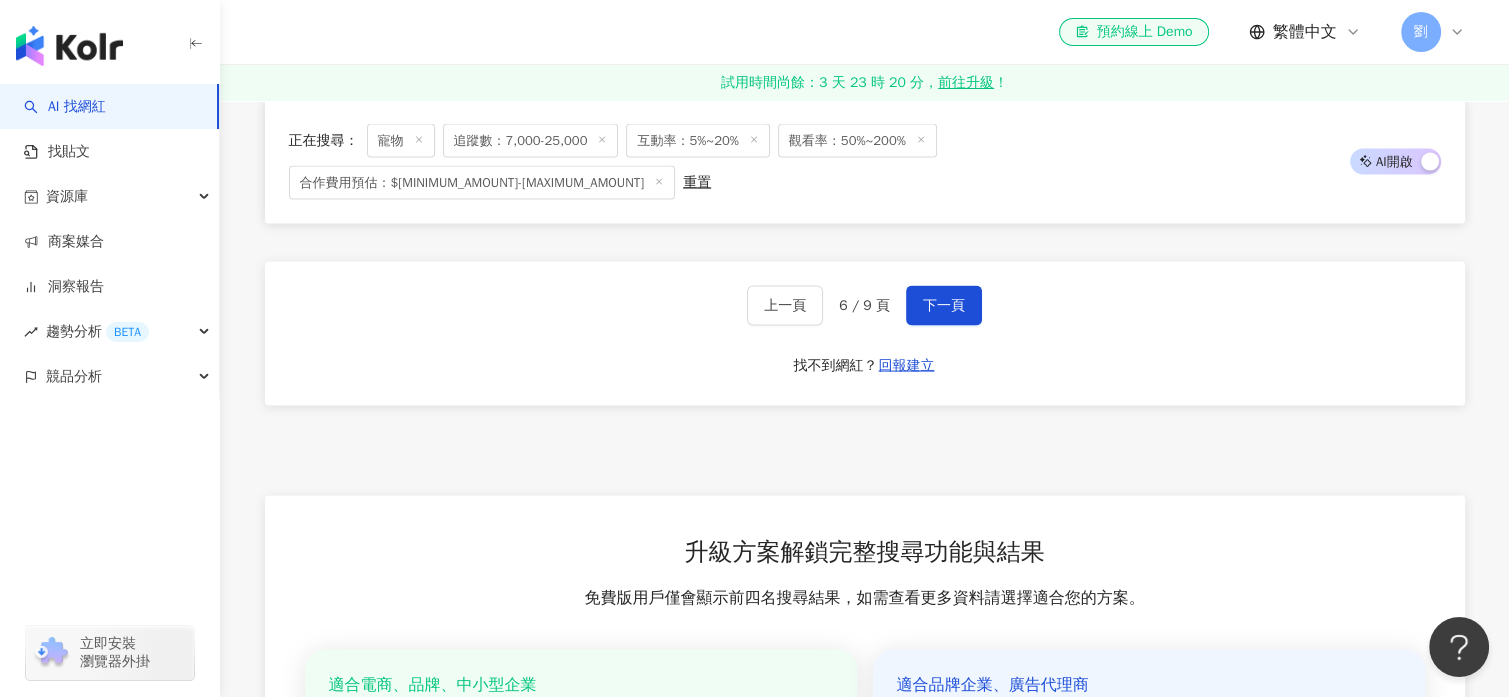 scroll, scrollTop: 3733, scrollLeft: 0, axis: vertical 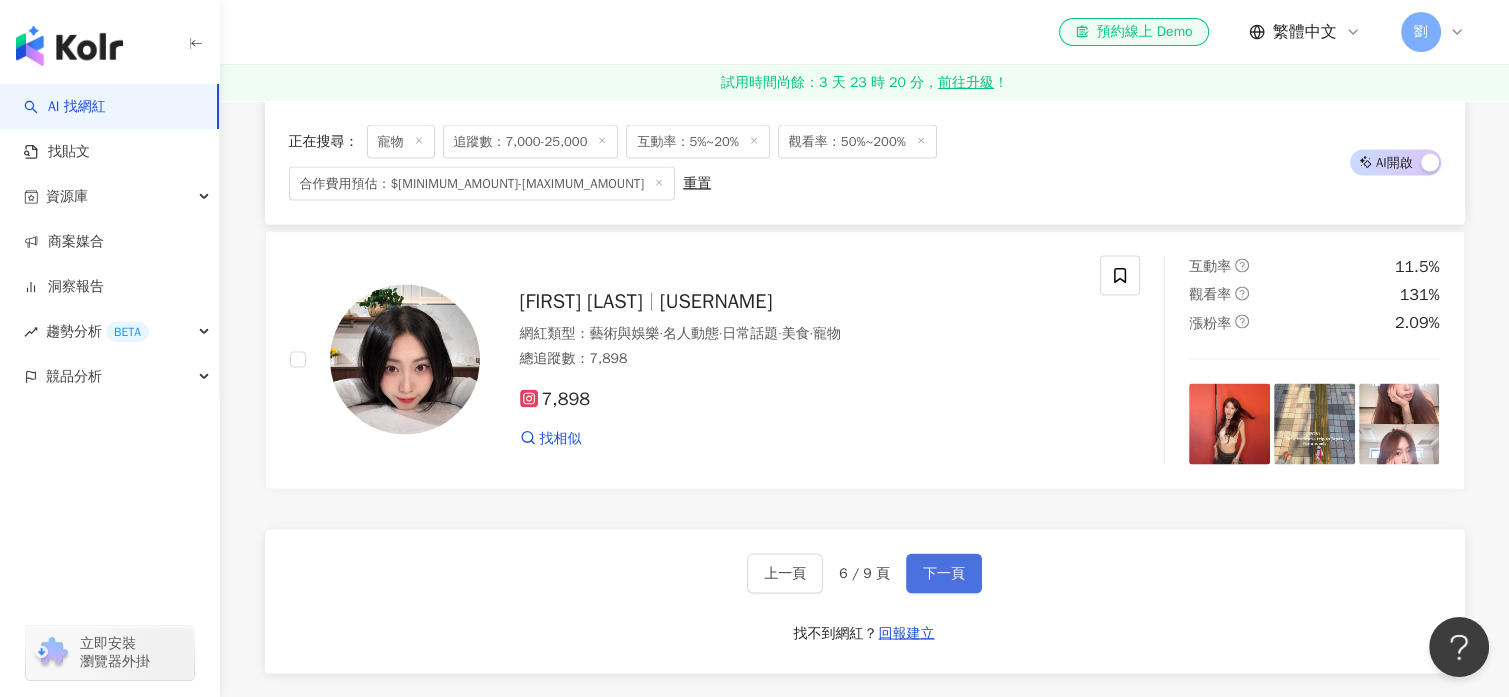 click on "下一頁" at bounding box center (944, 573) 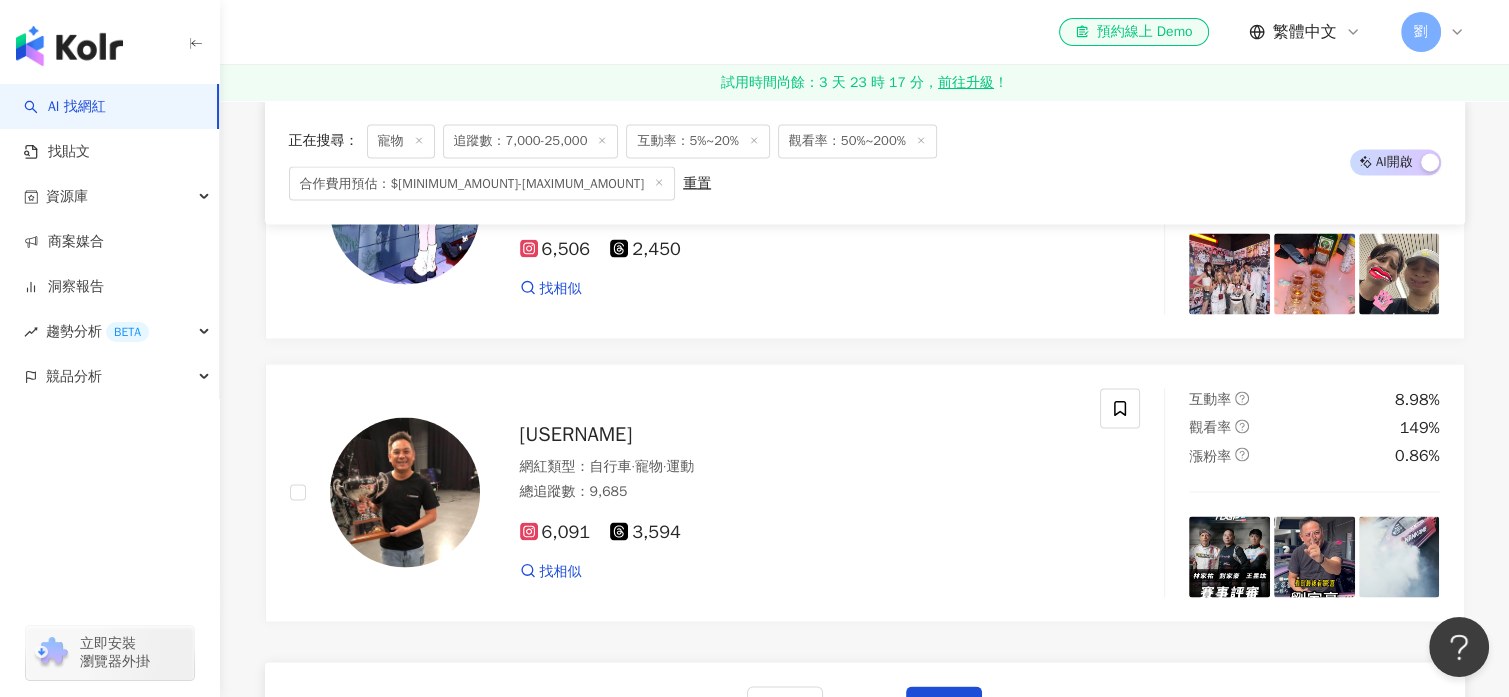 scroll, scrollTop: 3733, scrollLeft: 0, axis: vertical 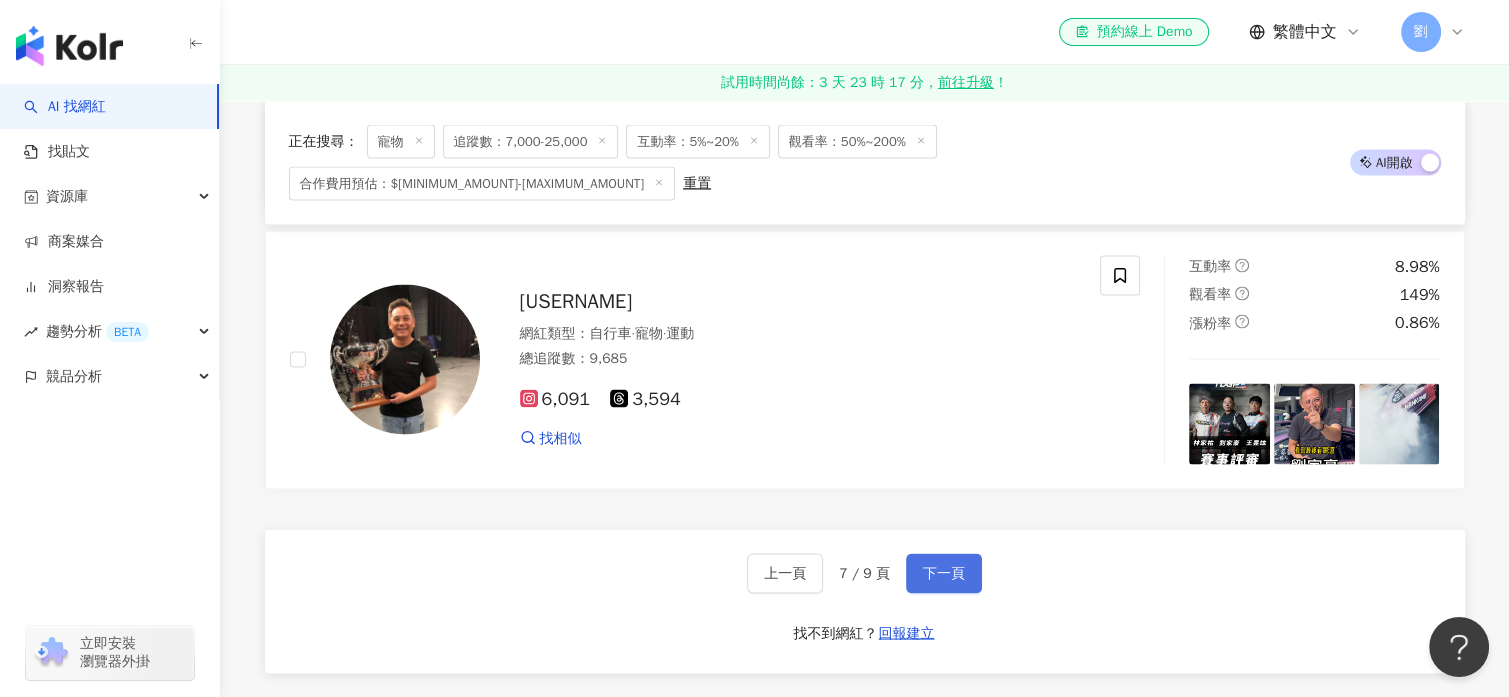 click on "下一頁" at bounding box center (944, 573) 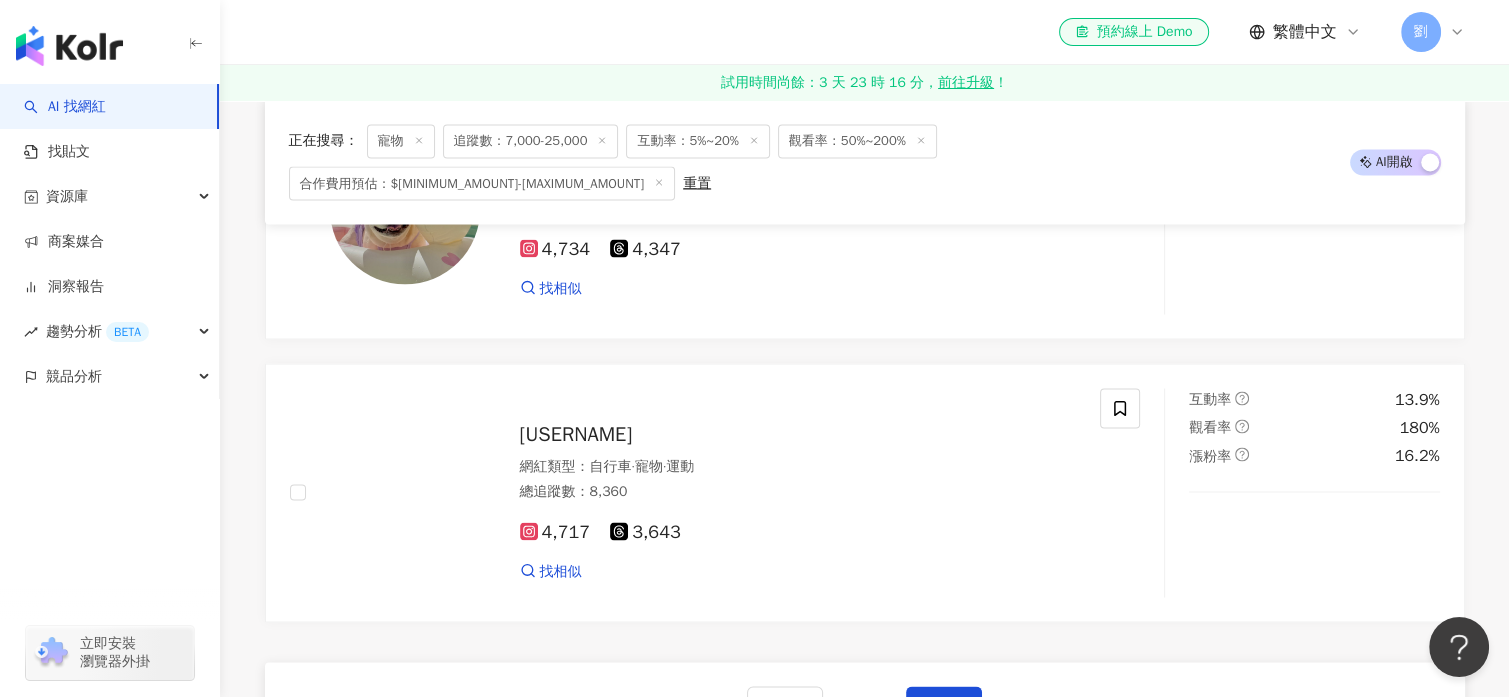 scroll, scrollTop: 4000, scrollLeft: 0, axis: vertical 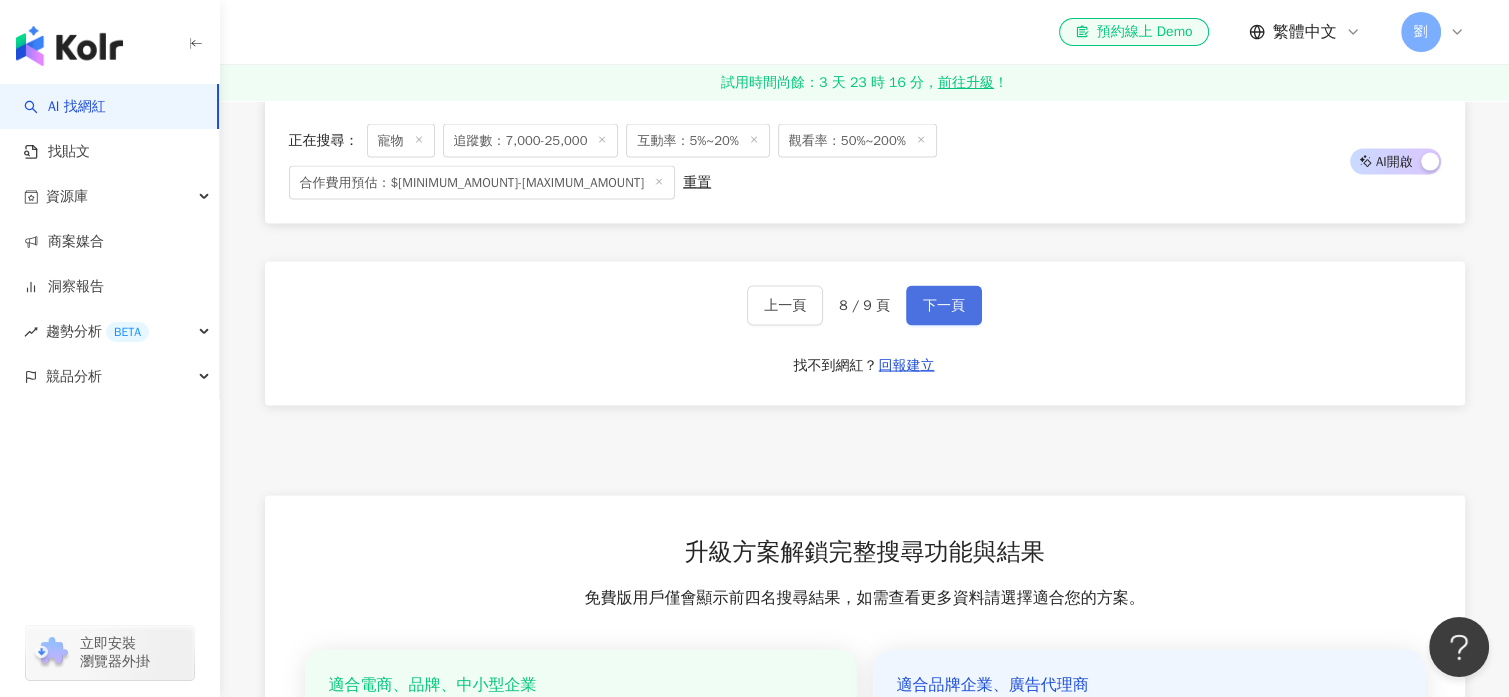click on "下一頁" at bounding box center [944, 306] 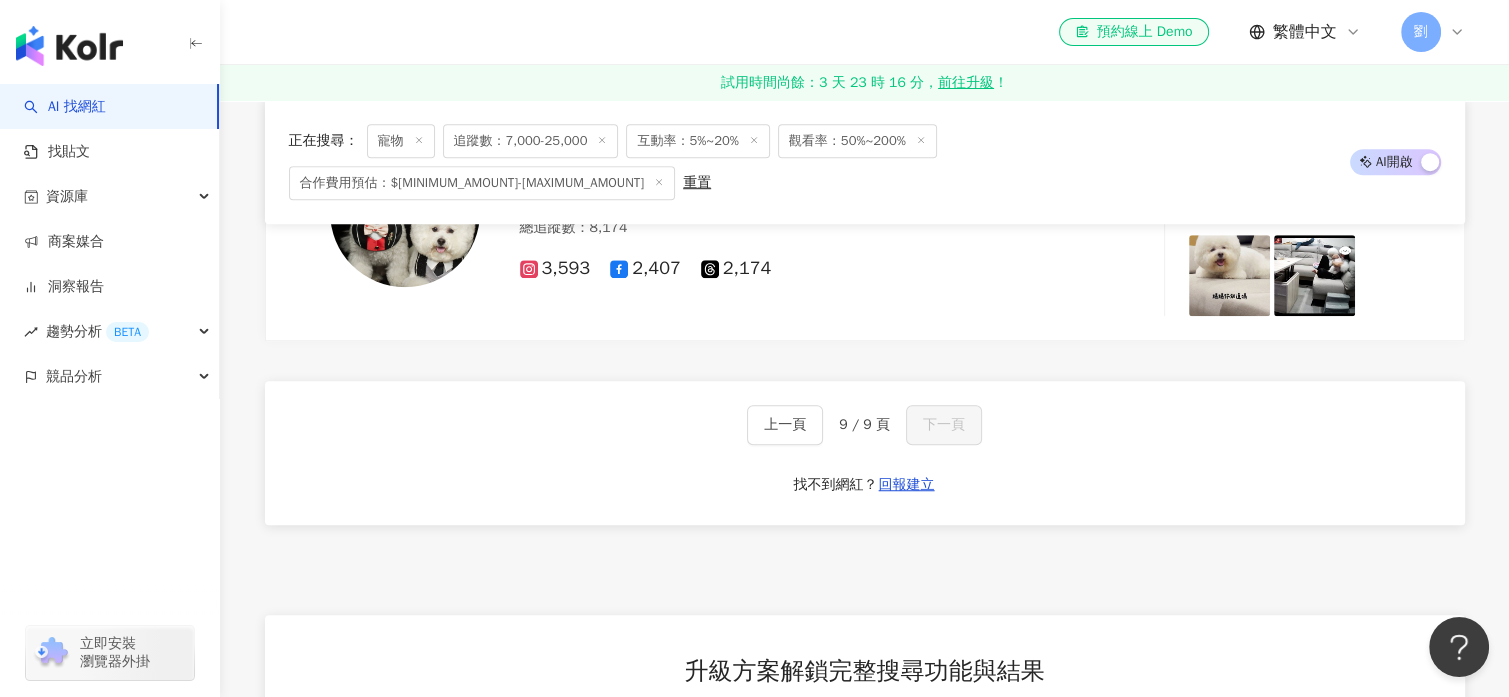 scroll, scrollTop: 1466, scrollLeft: 0, axis: vertical 